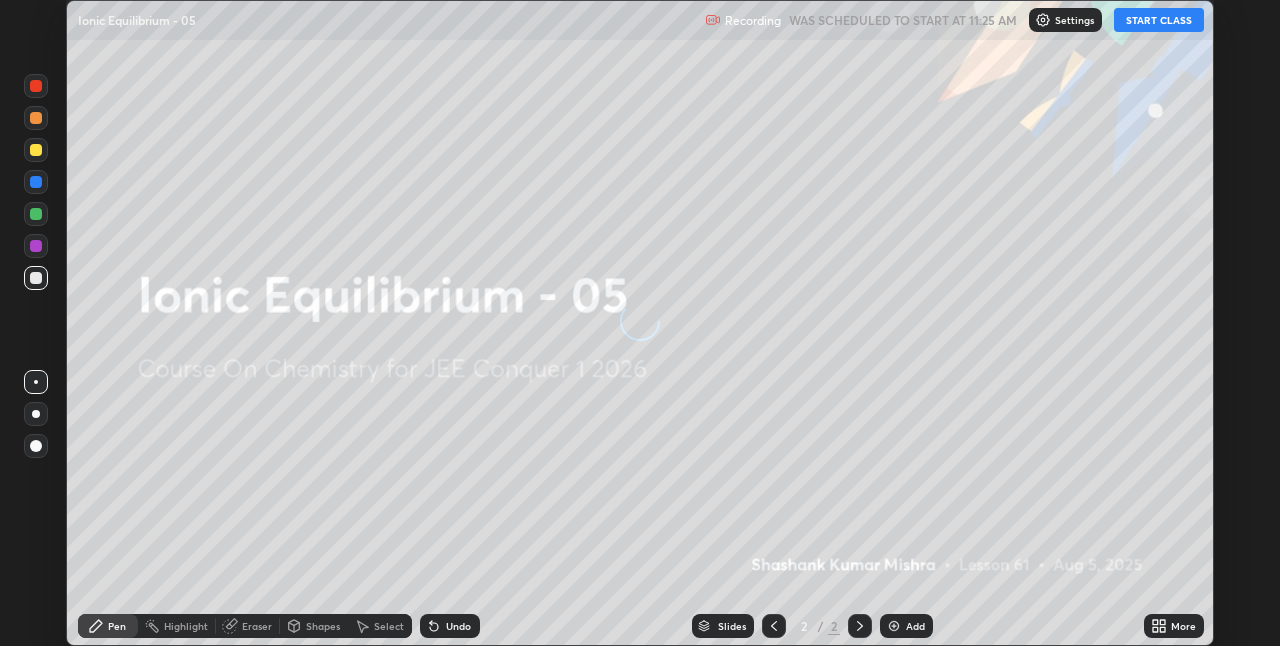 scroll, scrollTop: 0, scrollLeft: 0, axis: both 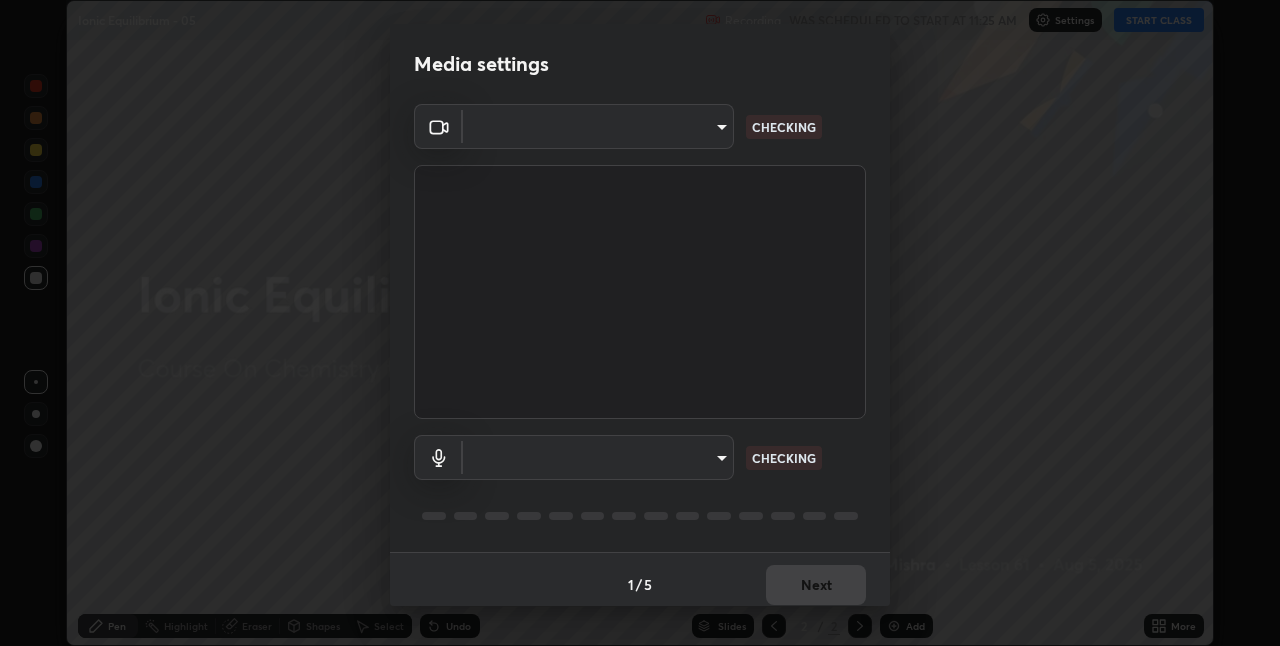 type on "028e6636b9c1bc203e9b8b979946ed412555754adccde9980a10a4eaffcc1ffb" 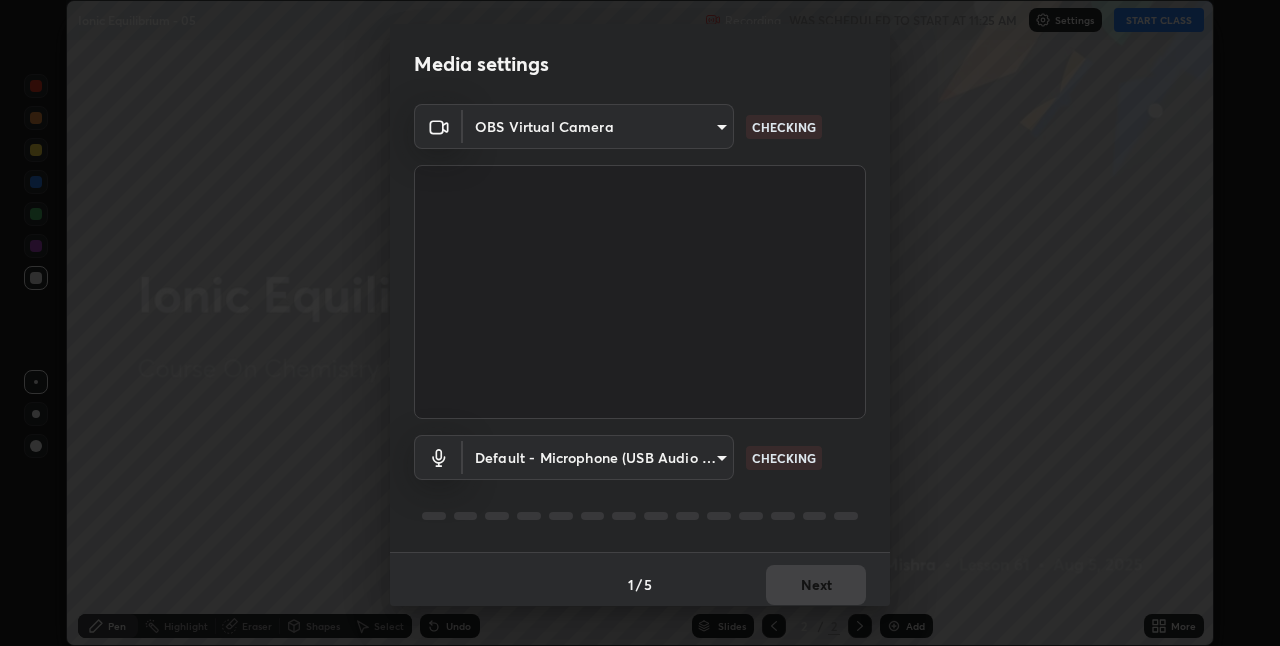 click on "Erase all Ionic Equilibrium - 05 Recording WAS SCHEDULED TO START AT  11:25 AM Settings START CLASS Setting up your live class Ionic Equilibrium - 05 • L61 of Course On Chemistry for JEE Conquer 1 2026 [FIRST] [LAST] Pen Highlight Eraser Shapes Select Undo Slides 2 / 2 Add More No doubts shared Encourage your learners to ask a doubt for better clarity Report an issue Reason for reporting Buffering Chat not working Audio - Video sync issue Educator video quality low ​ Attach an image Report Media settings OBS Virtual Camera 028e6636b9c1bc203e9b8b979946ed412555754adccde9980a10a4eaffcc1ffb CHECKING Default - Microphone (USB Audio Device) default CHECKING 1 / 5 Next" at bounding box center (640, 323) 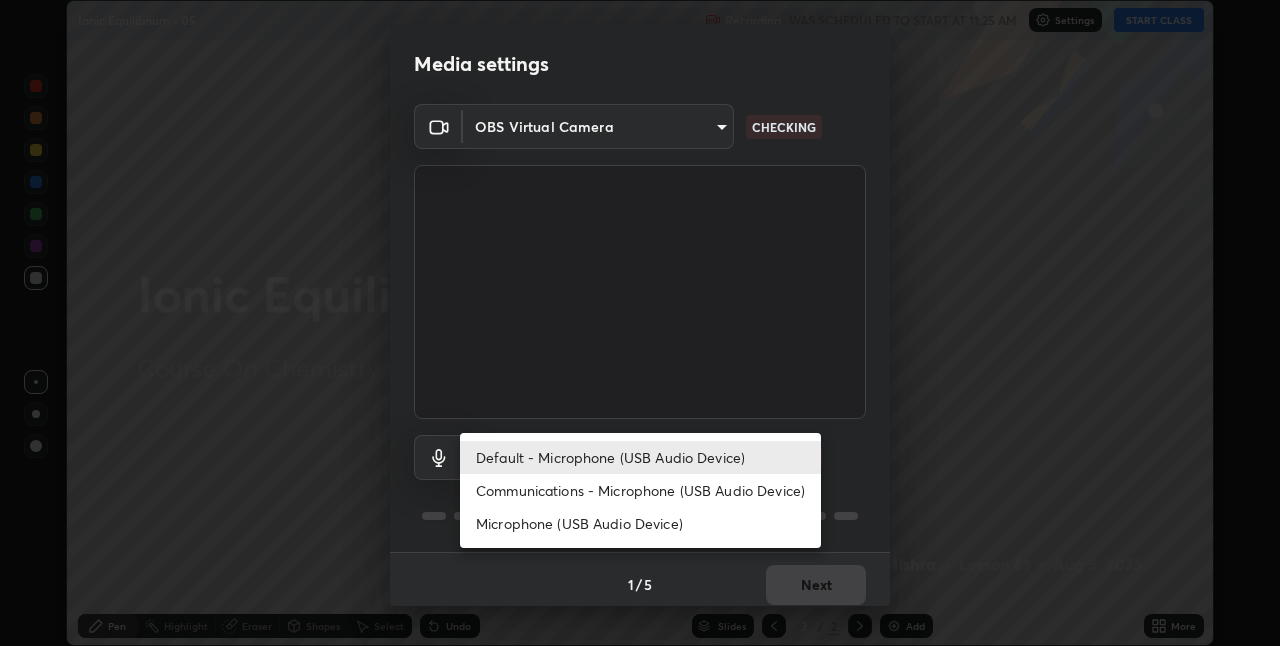 click on "Communications - Microphone (USB Audio Device)" at bounding box center [640, 490] 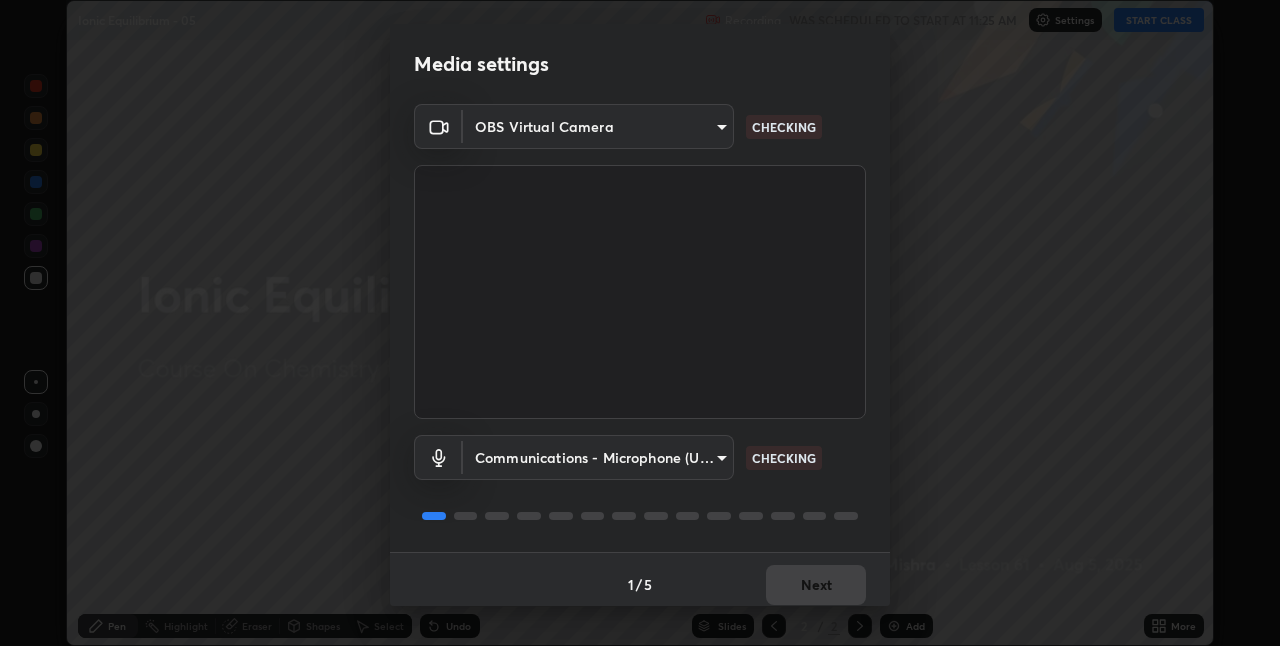 click on "Erase all Ionic Equilibrium - 05 Recording WAS SCHEDULED TO START AT  11:25 AM Settings START CLASS Setting up your live class Ionic Equilibrium - 05 • L61 of Course On Chemistry for JEE Conquer 1 2026 [FIRST] [LAST] Pen Highlight Eraser Shapes Select Undo Slides 2 / 2 Add More No doubts shared Encourage your learners to ask a doubt for better clarity Report an issue Reason for reporting Buffering Chat not working Audio - Video sync issue Educator video quality low ​ Attach an image Report Media settings OBS Virtual Camera 028e6636b9c1bc203e9b8b979946ed412555754adccde9980a10a4eaffcc1ffb CHECKING Communications - Microphone (USB Audio Device) communications CHECKING 1 / 5 Next" at bounding box center [640, 323] 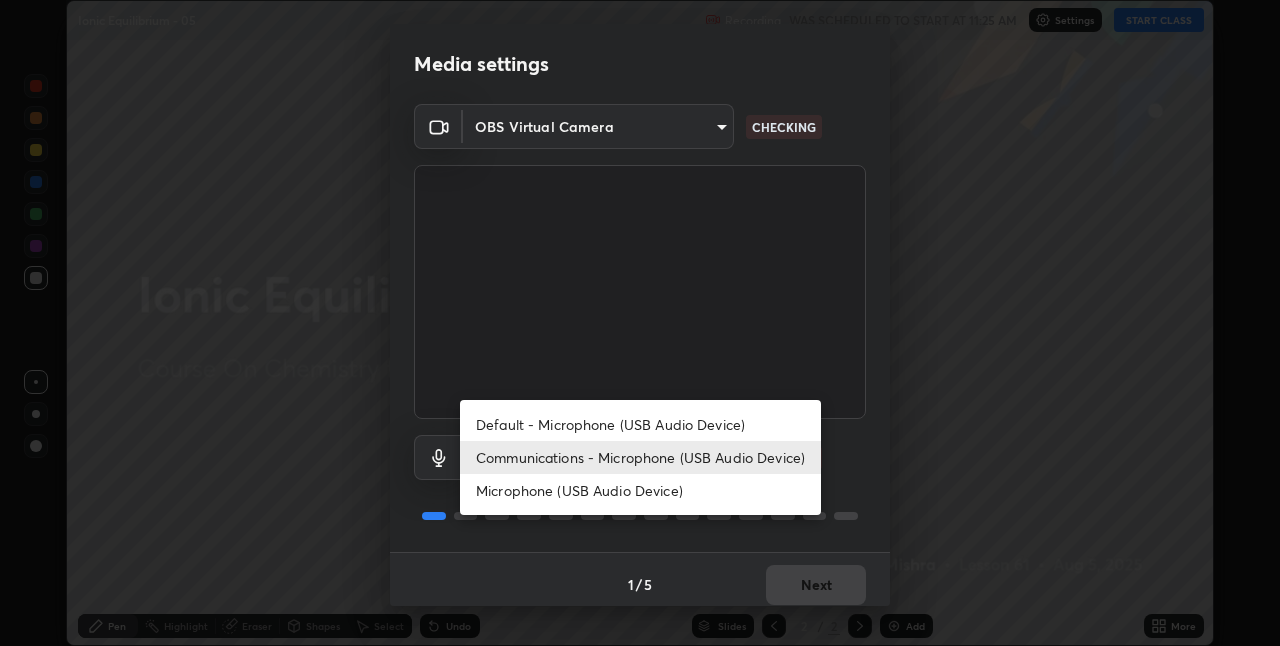 click on "Default - Microphone (USB Audio Device)" at bounding box center (640, 424) 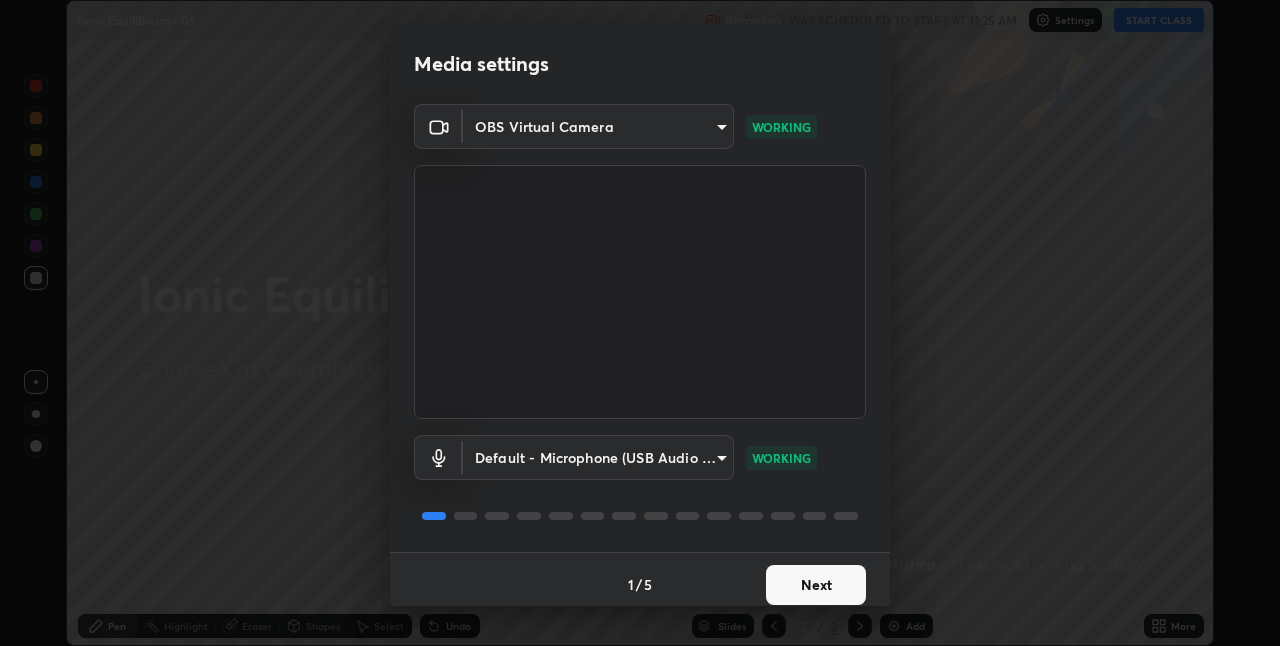 click on "Next" at bounding box center [816, 585] 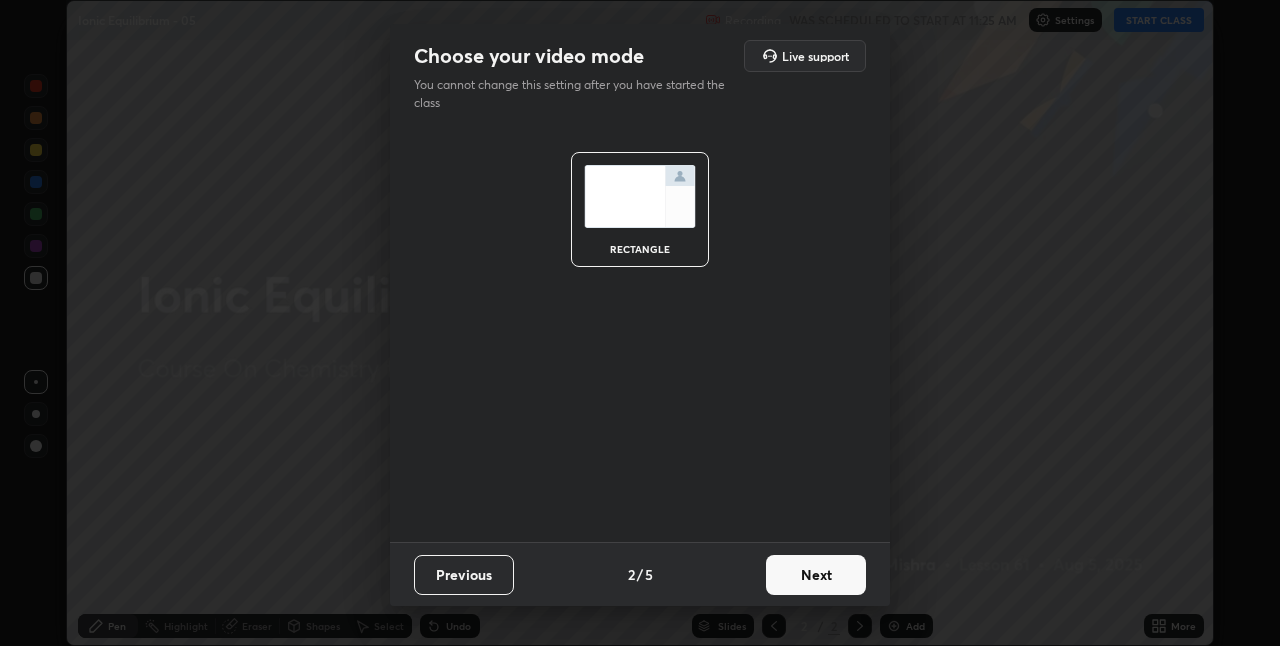 click on "Next" at bounding box center [816, 575] 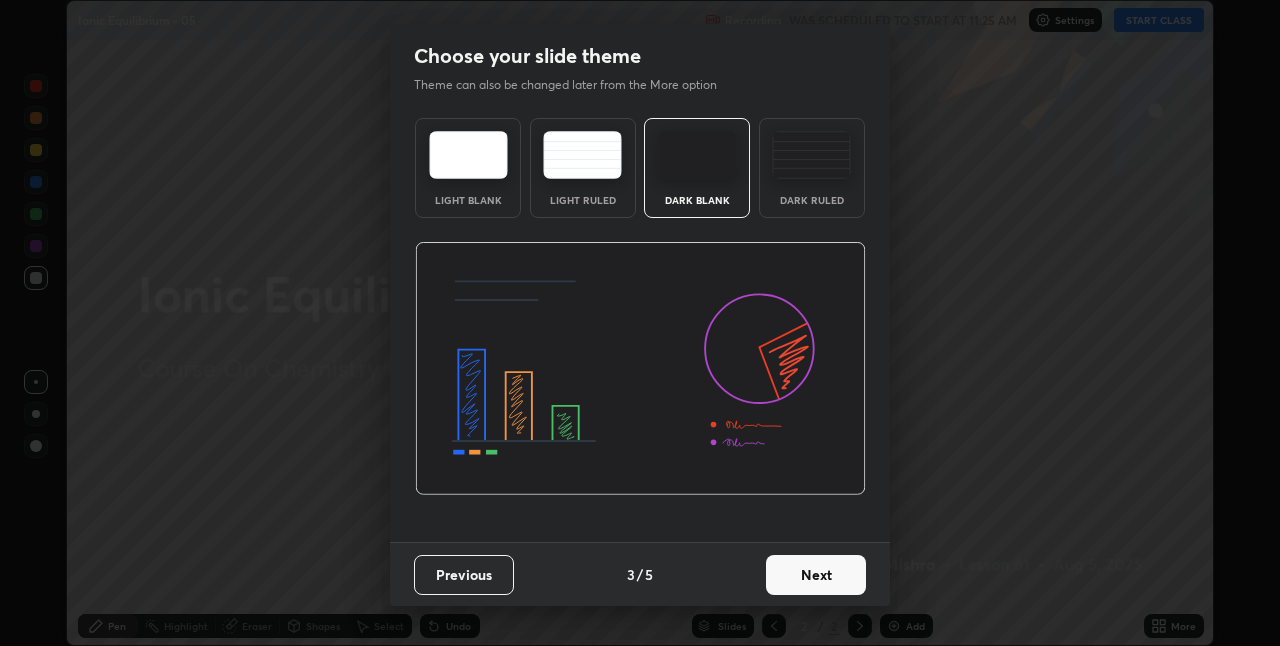 click on "Next" at bounding box center (816, 575) 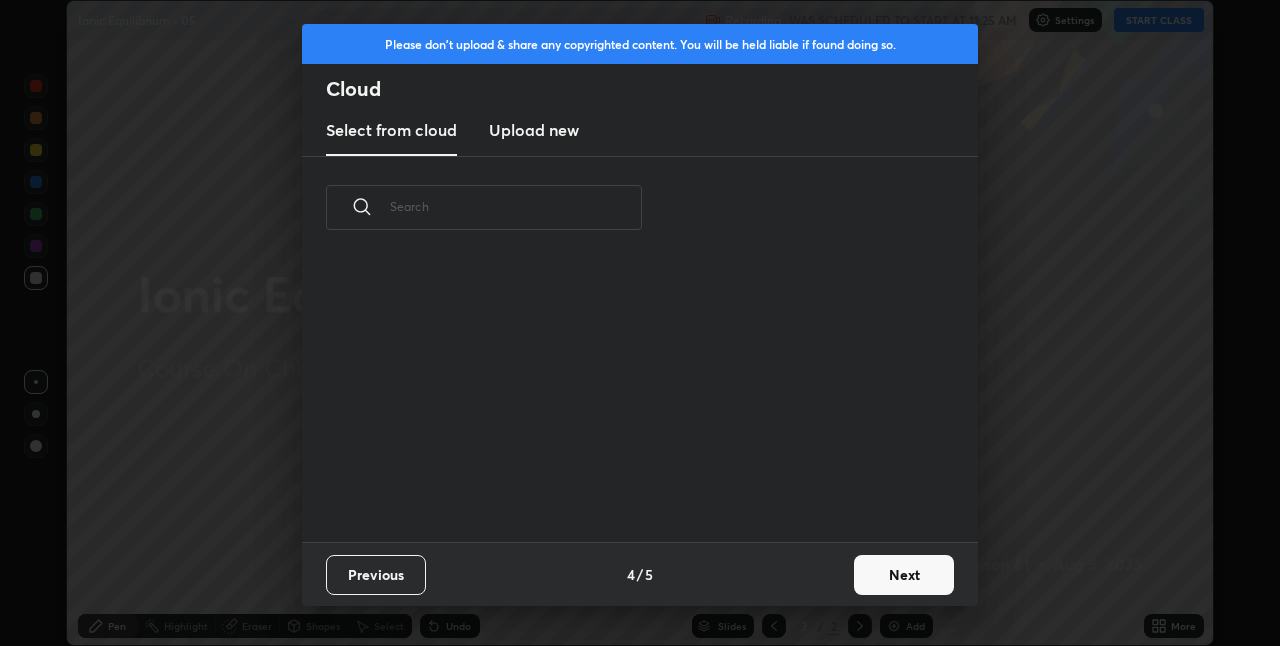 click on "Next" at bounding box center (904, 575) 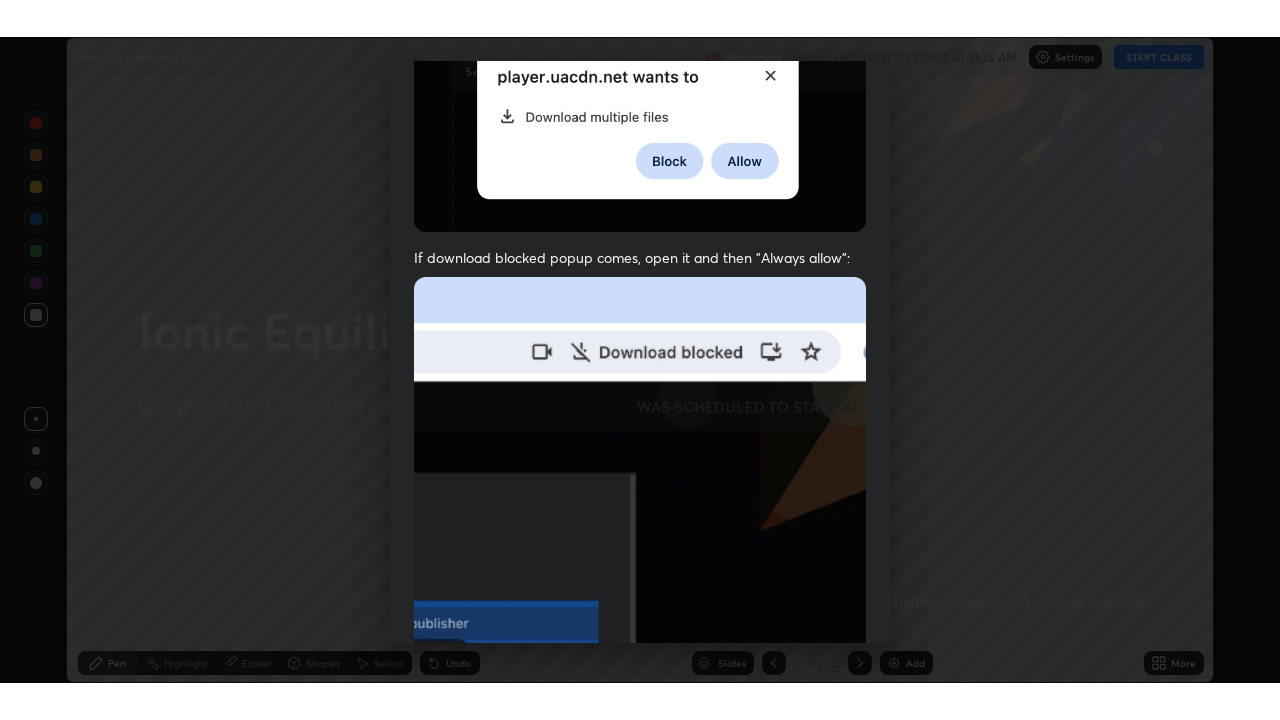 scroll, scrollTop: 418, scrollLeft: 0, axis: vertical 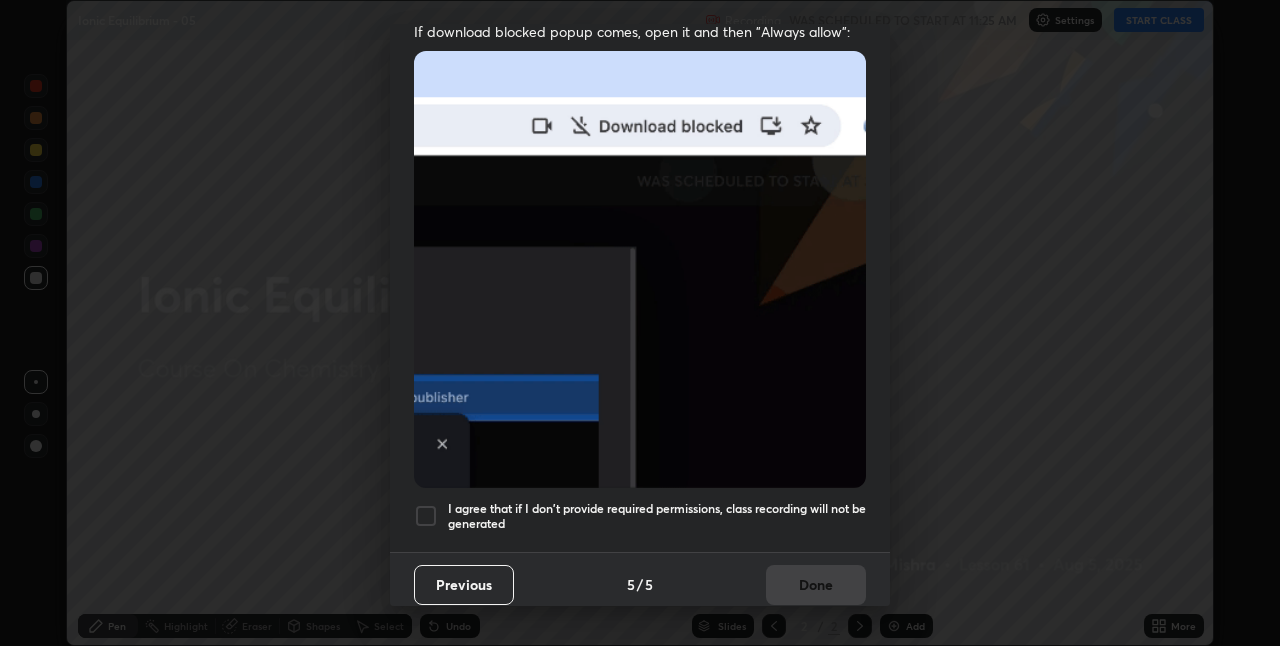 click on "I agree that if I don't provide required permissions, class recording will not be generated" at bounding box center (657, 516) 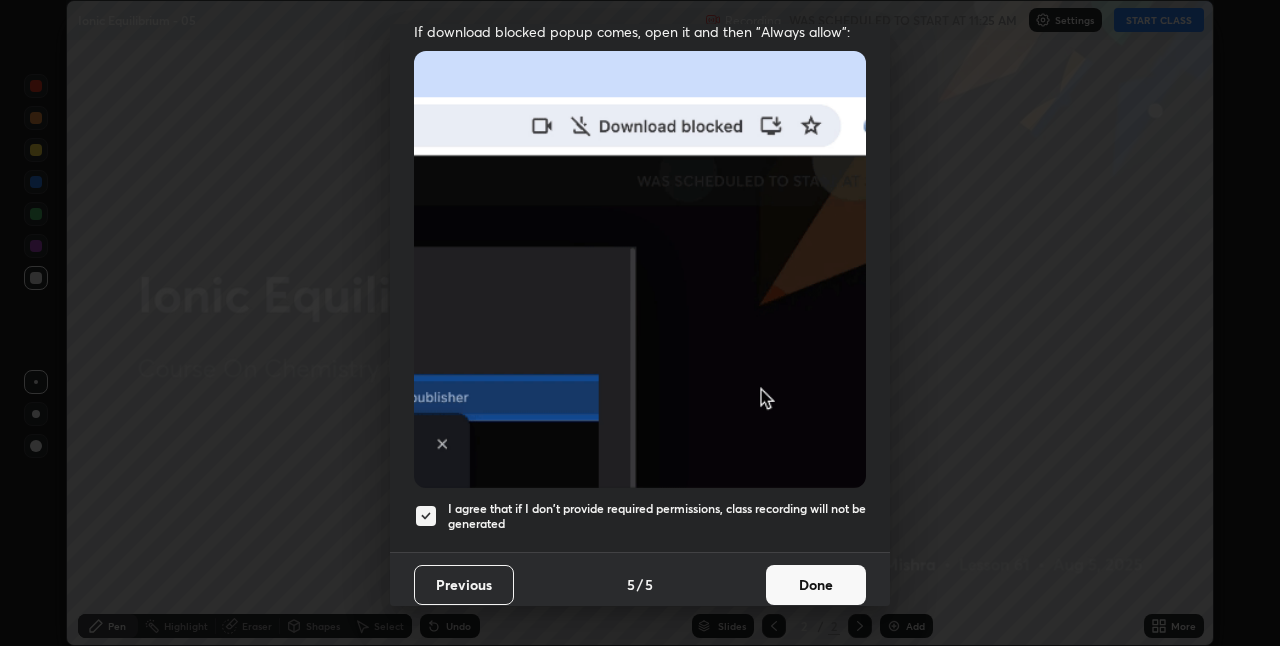 click on "Done" at bounding box center (816, 585) 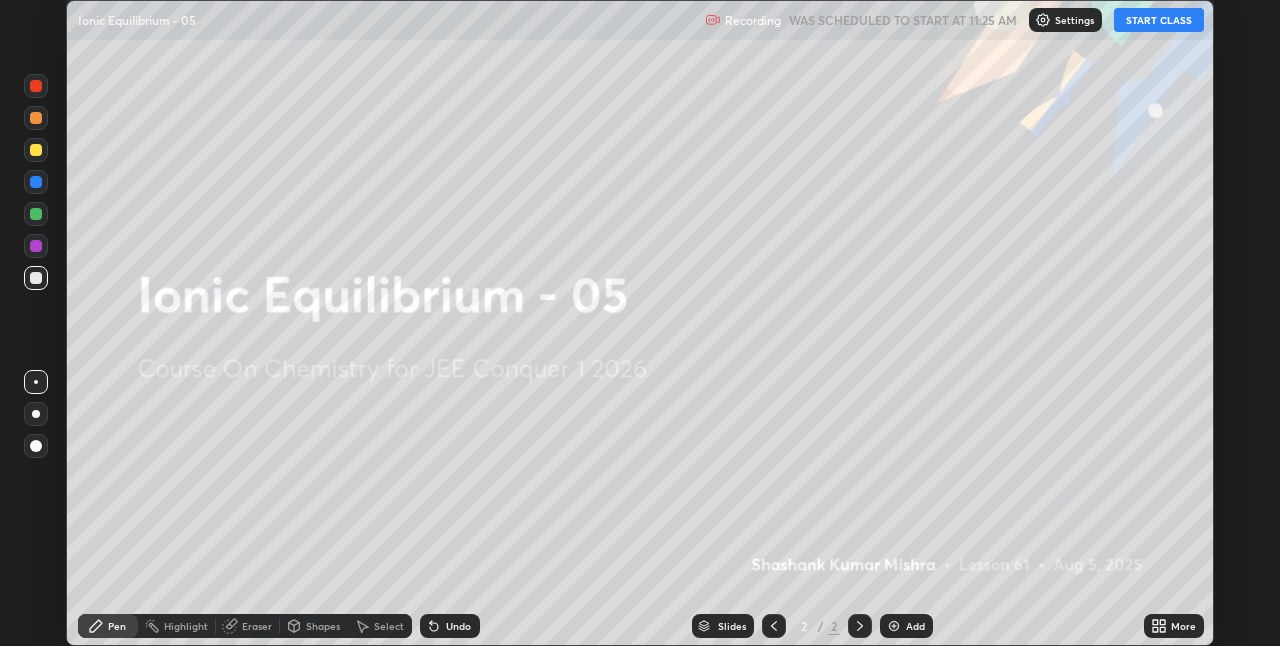 click on "START CLASS" at bounding box center (1159, 20) 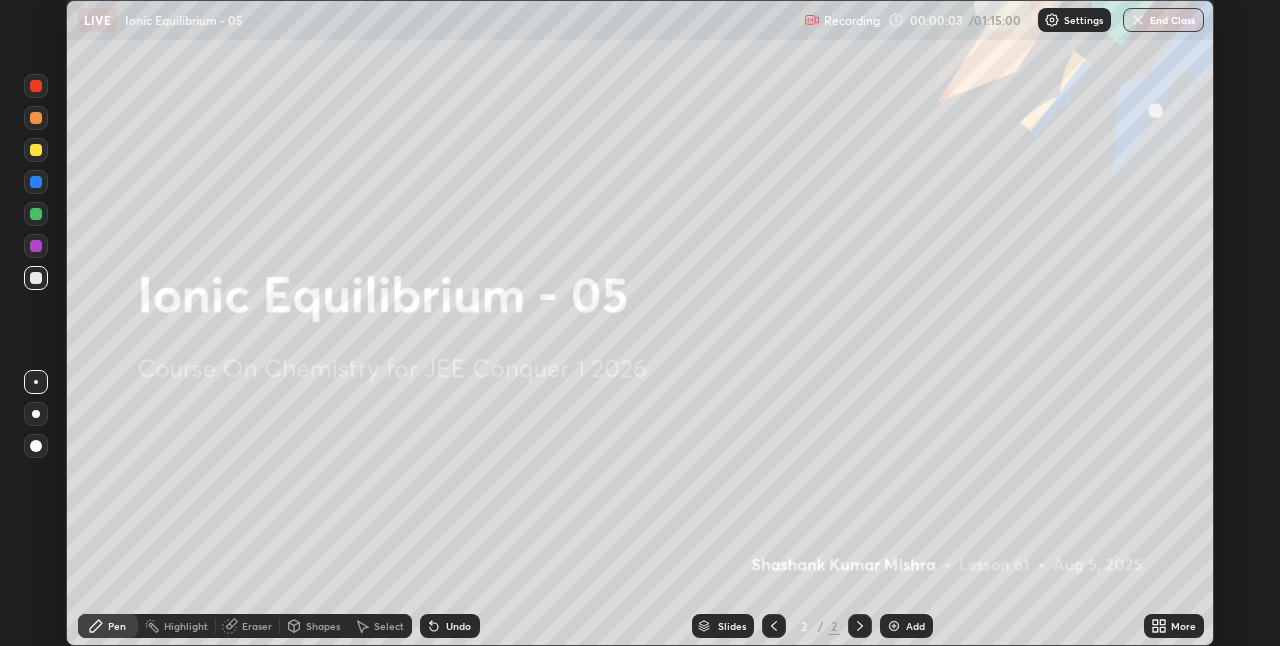 click 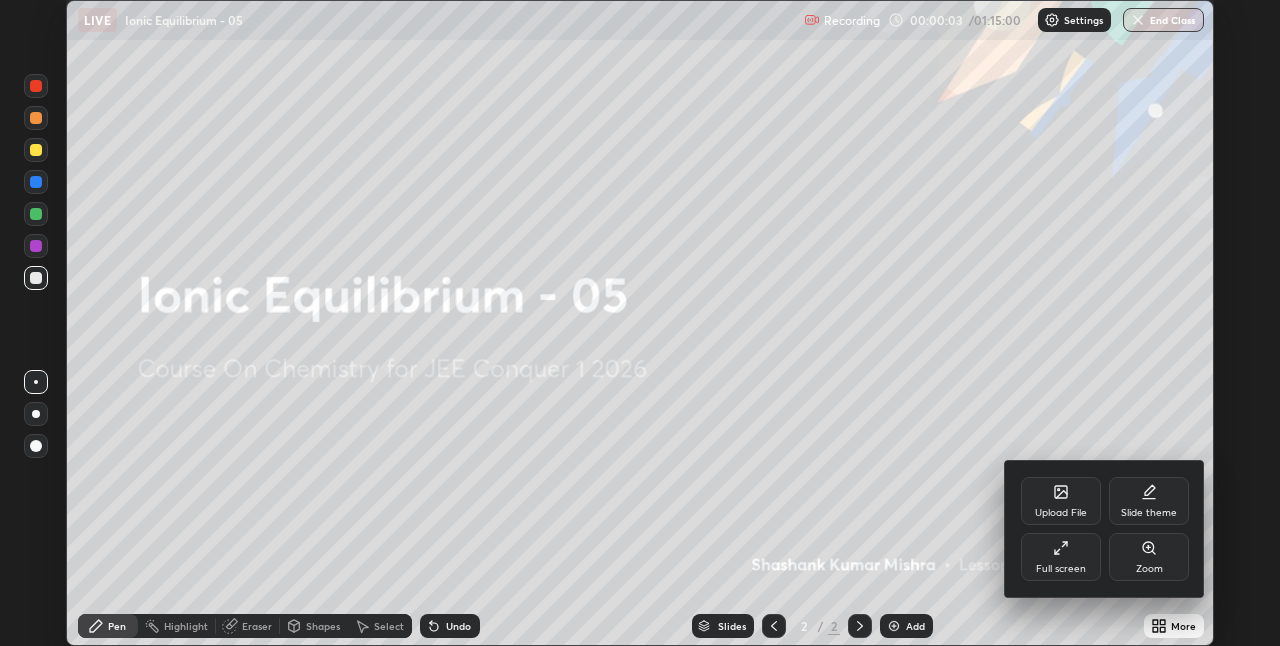 click on "Full screen" at bounding box center [1061, 557] 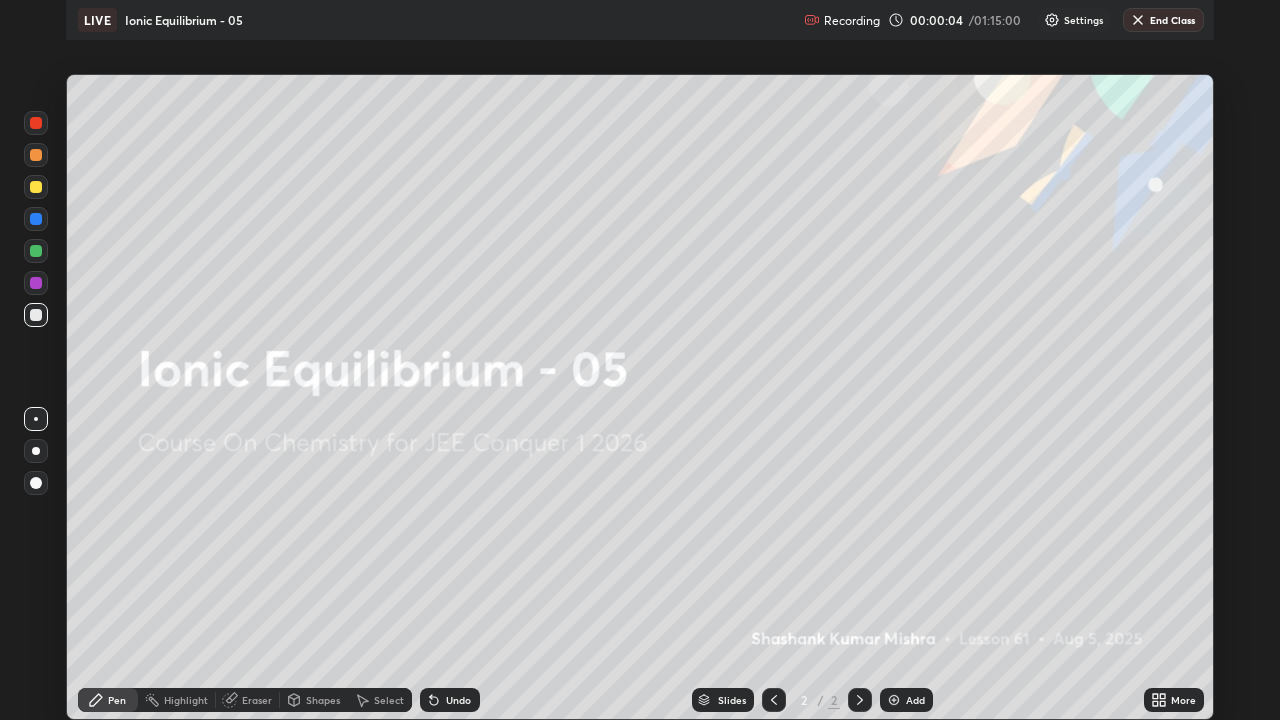 scroll, scrollTop: 99280, scrollLeft: 98720, axis: both 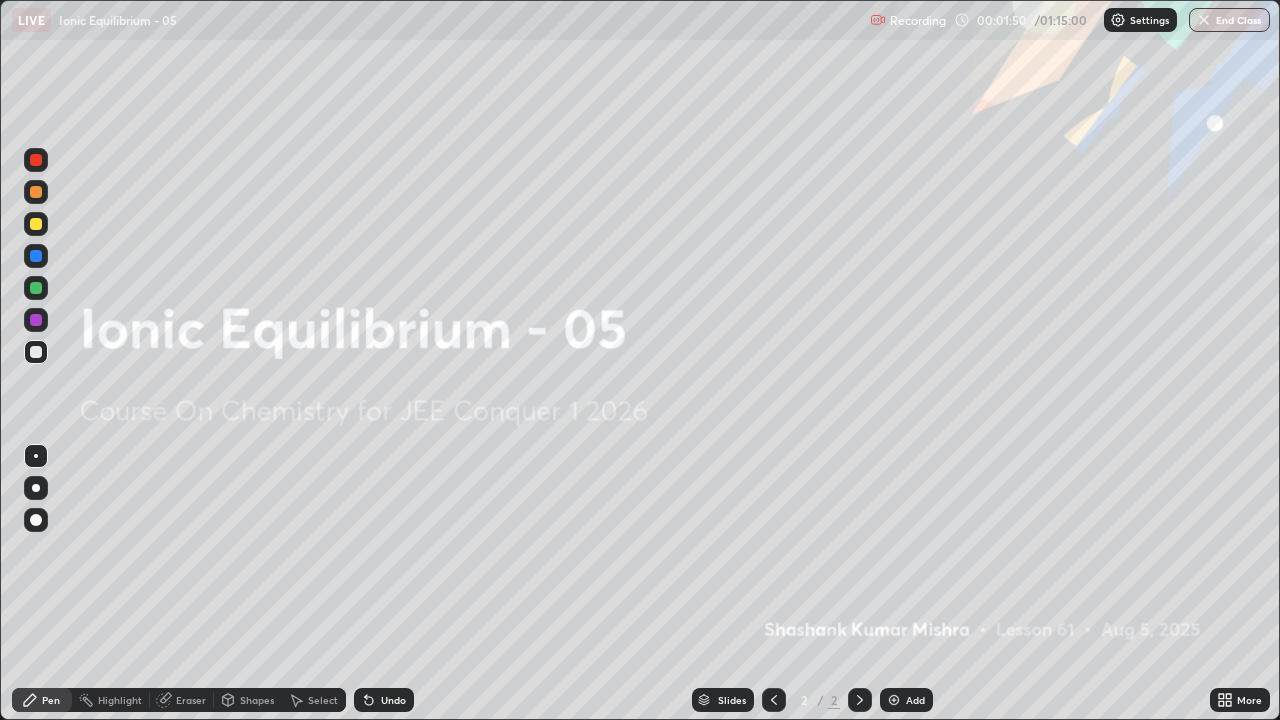 click at bounding box center [894, 700] 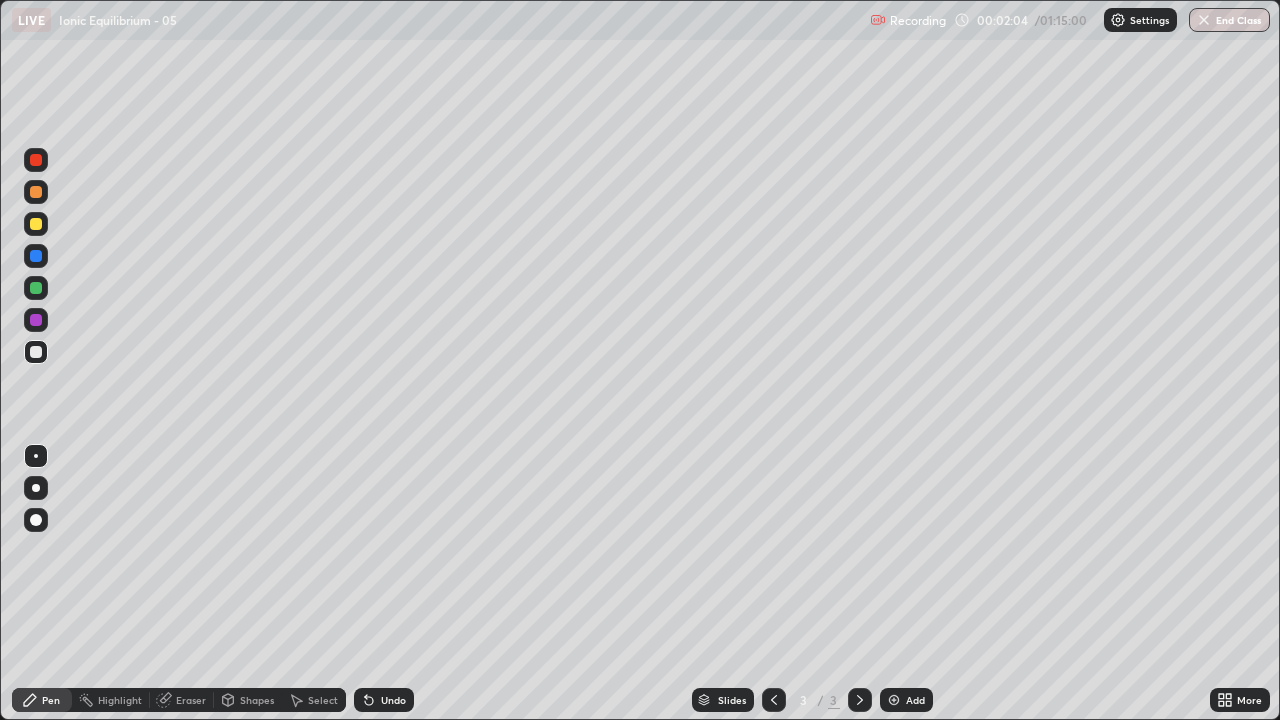 click on "Undo" at bounding box center [393, 700] 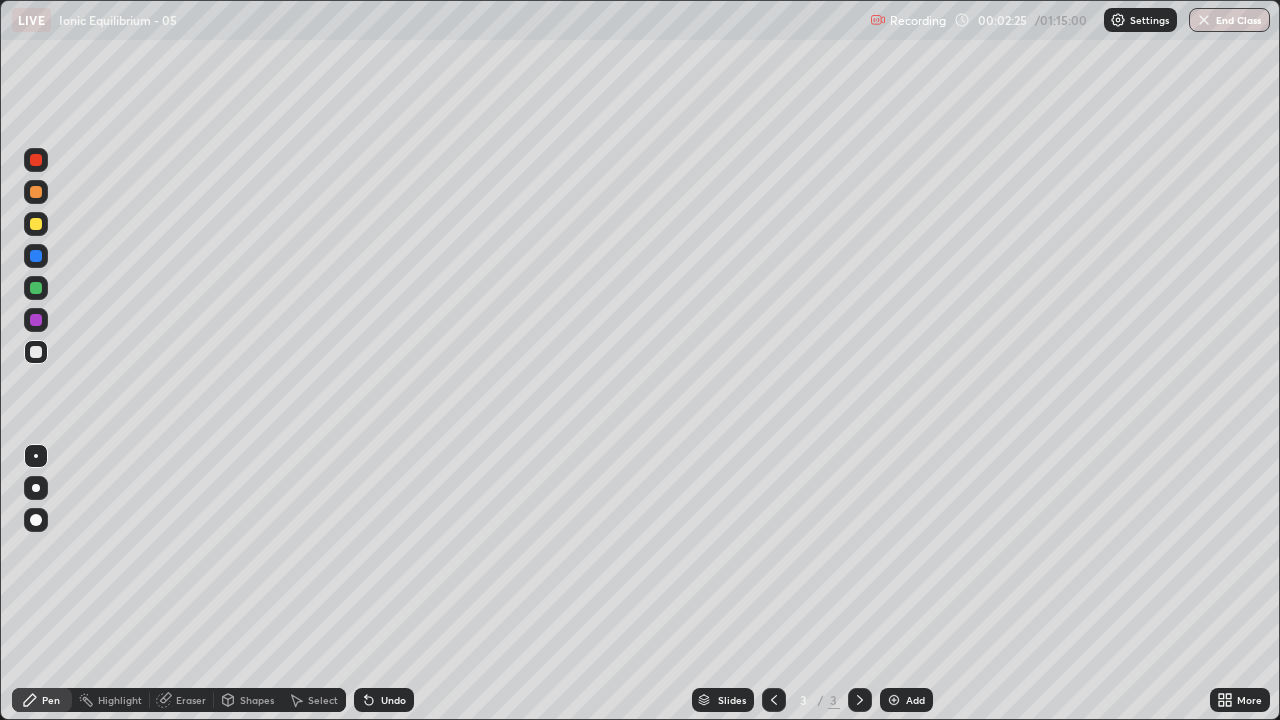 click on "Undo" at bounding box center (393, 700) 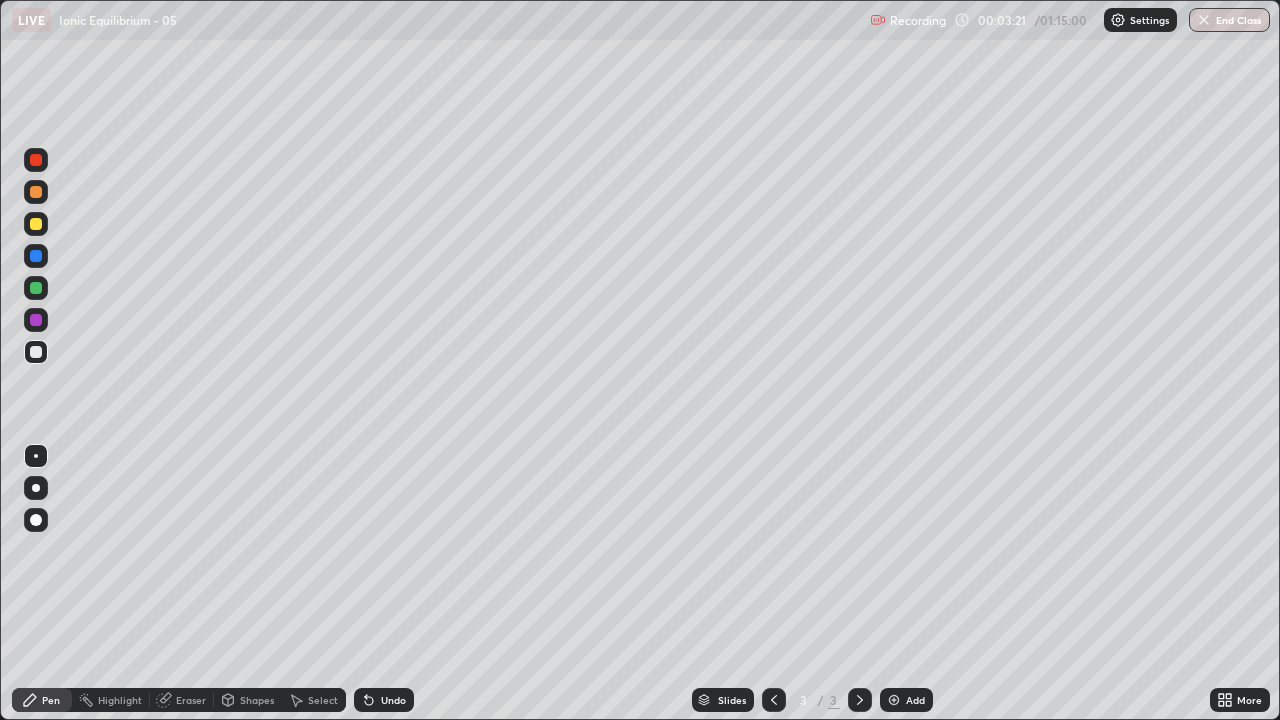 click on "Undo" at bounding box center [393, 700] 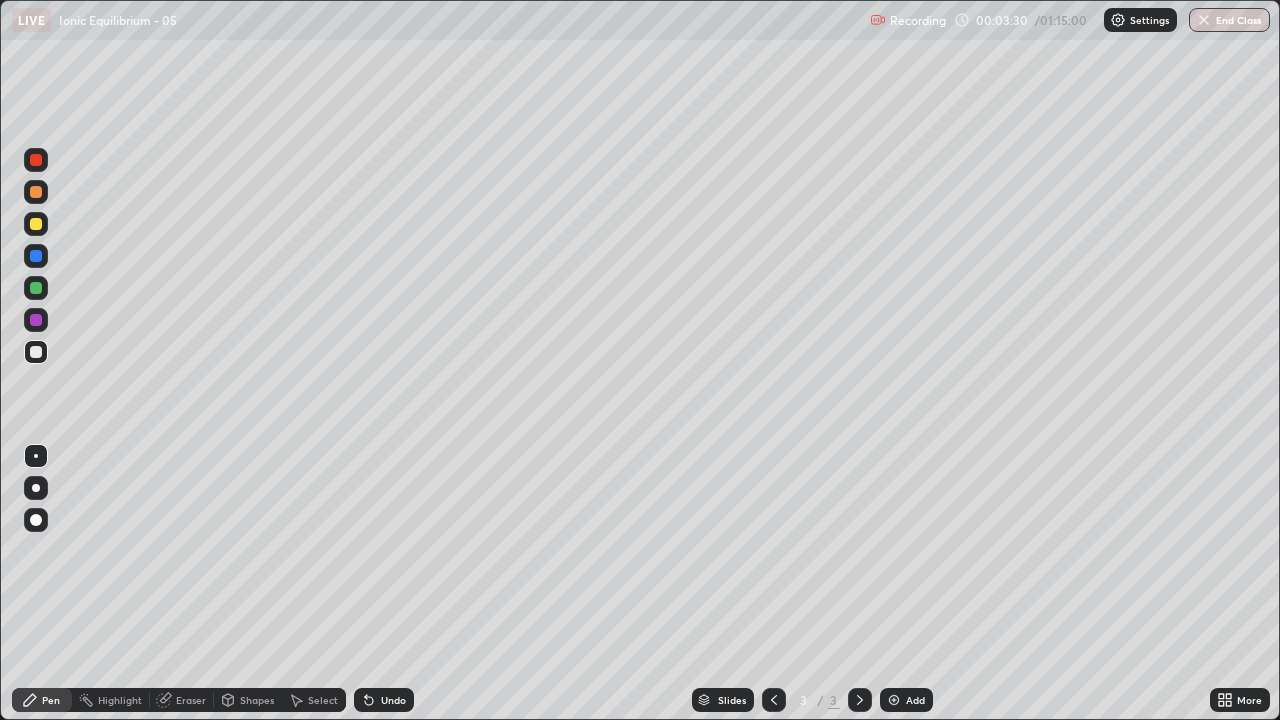 click on "Undo" at bounding box center (384, 700) 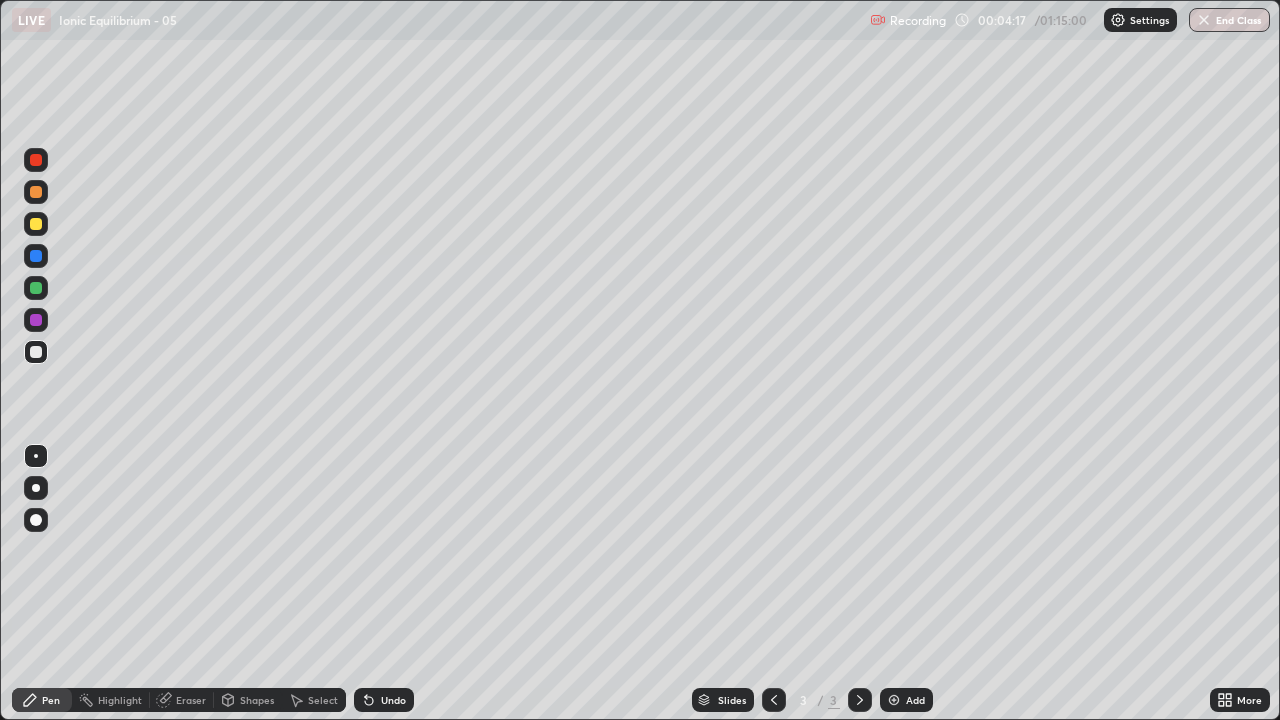 click at bounding box center (894, 700) 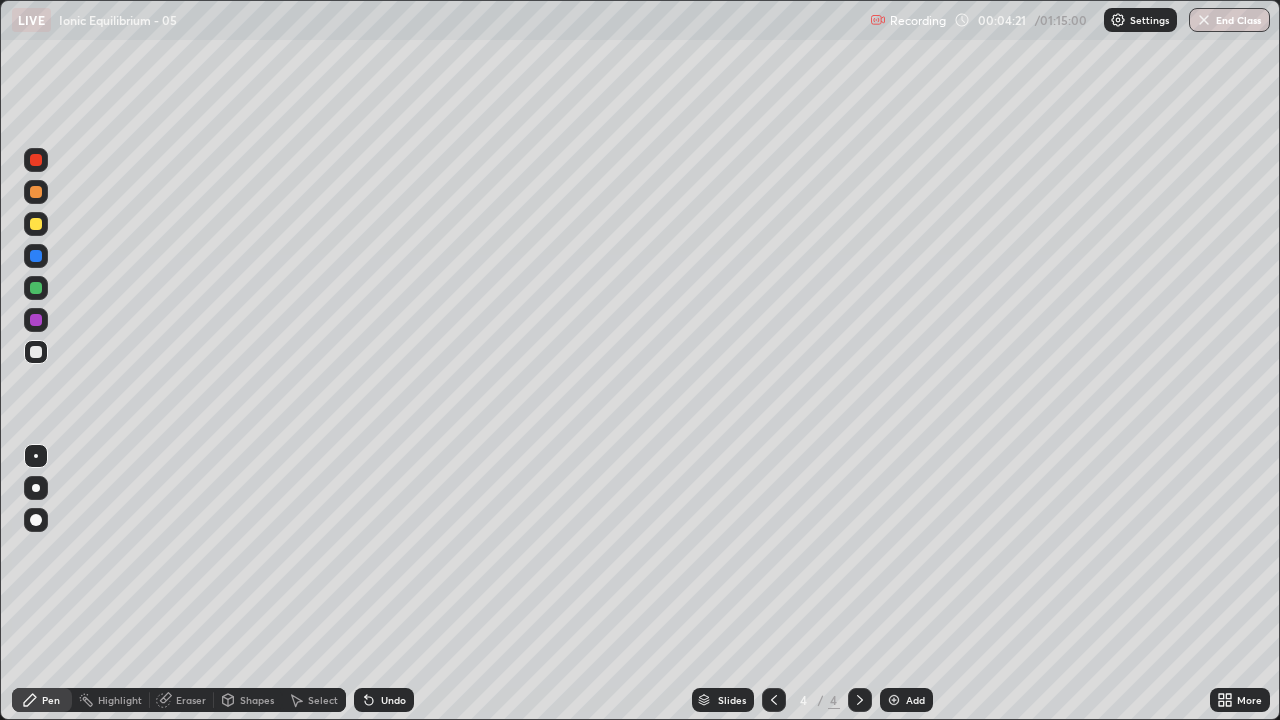 click 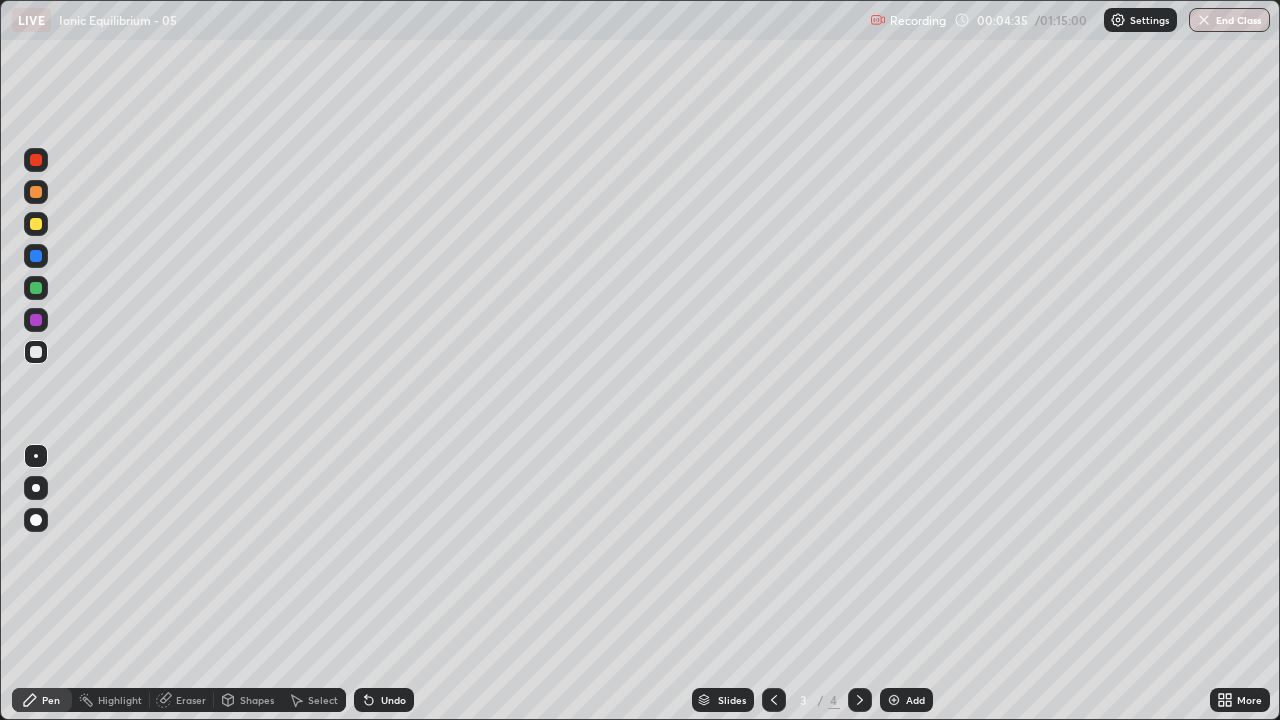 click 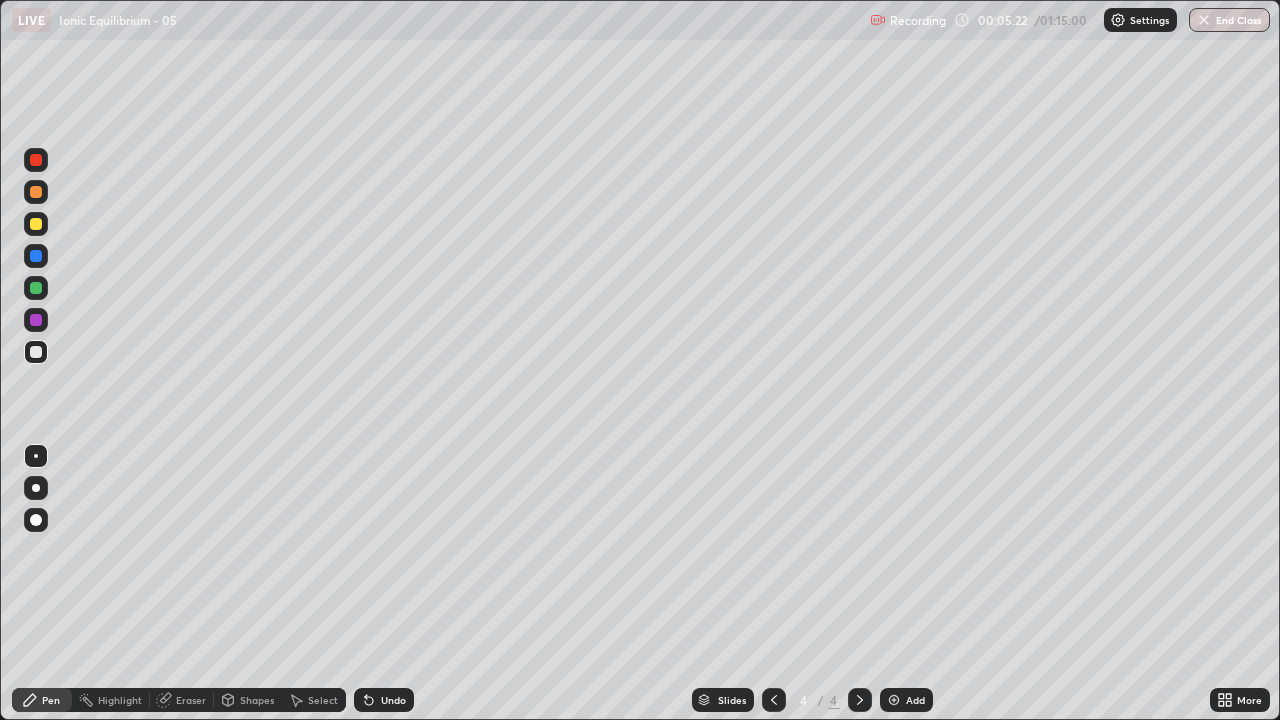 click on "Undo" at bounding box center [393, 700] 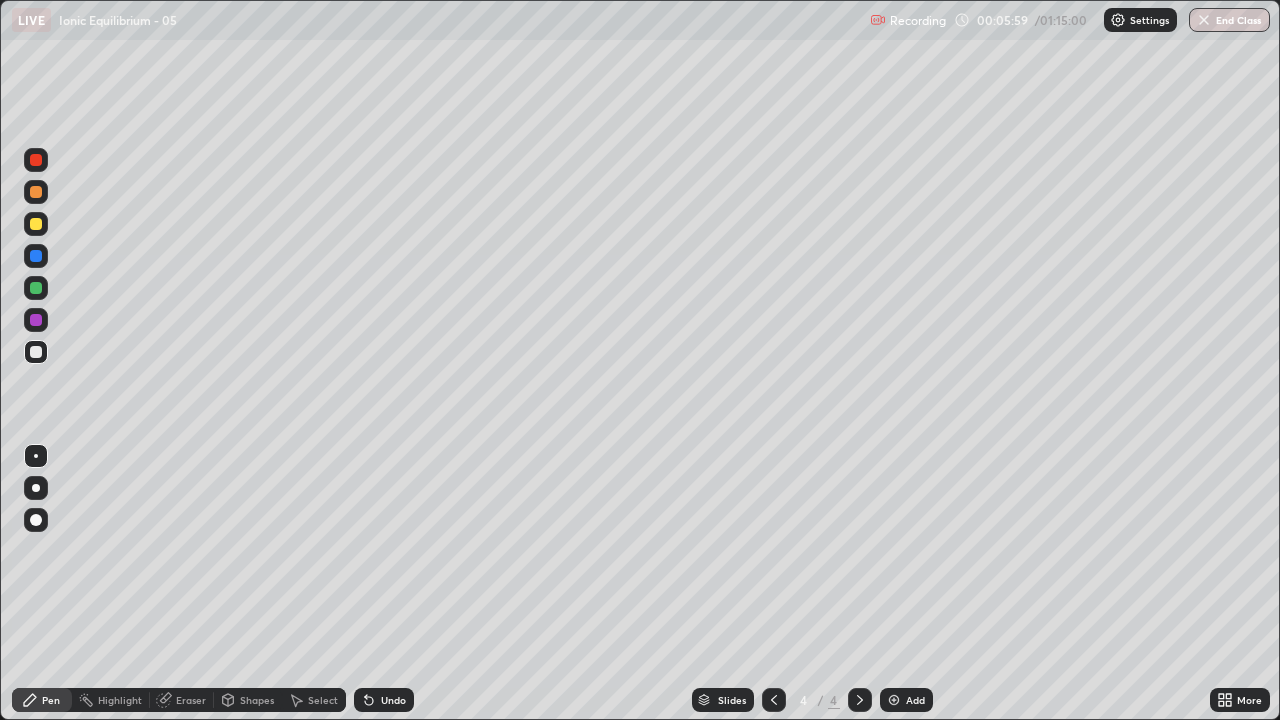 click 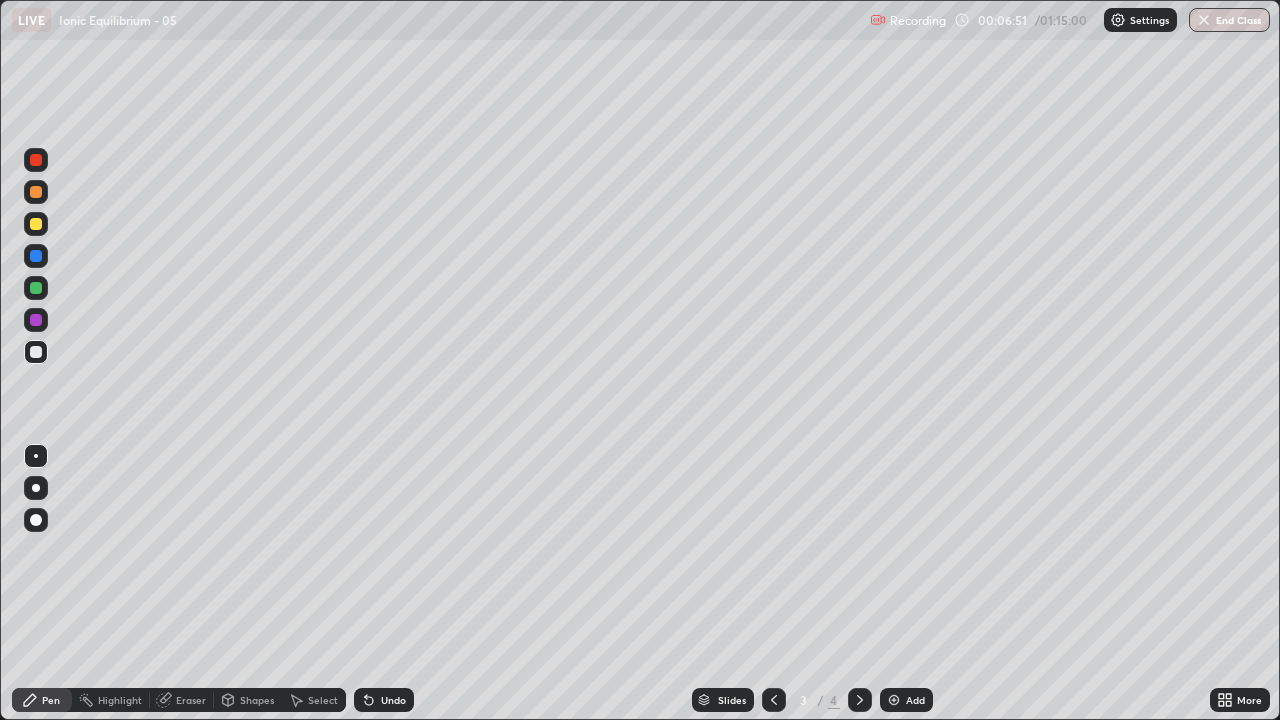 click 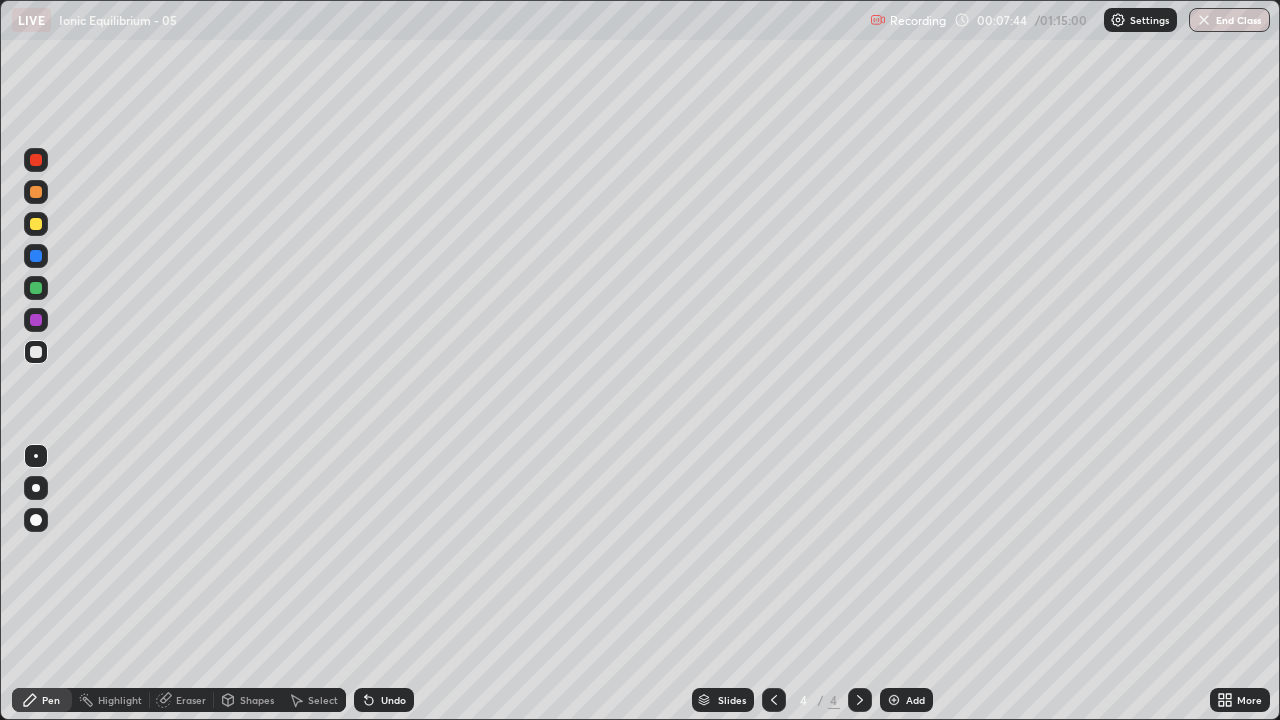 click at bounding box center [894, 700] 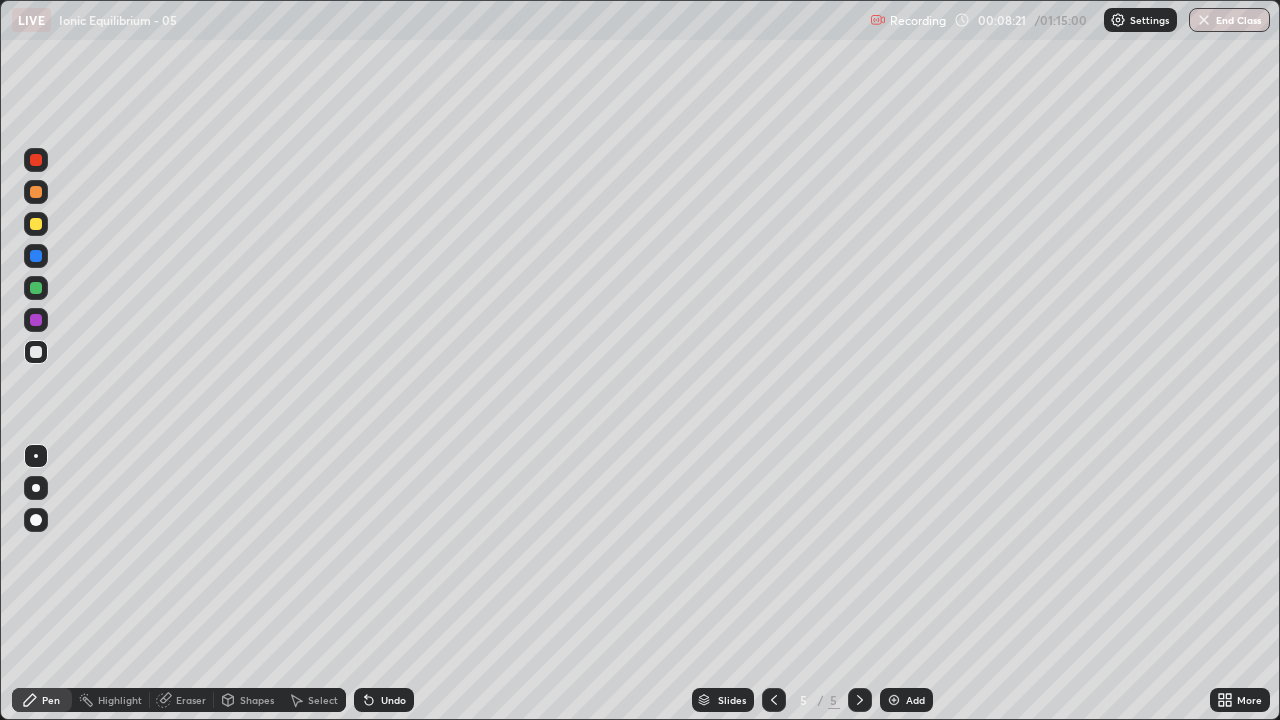 click 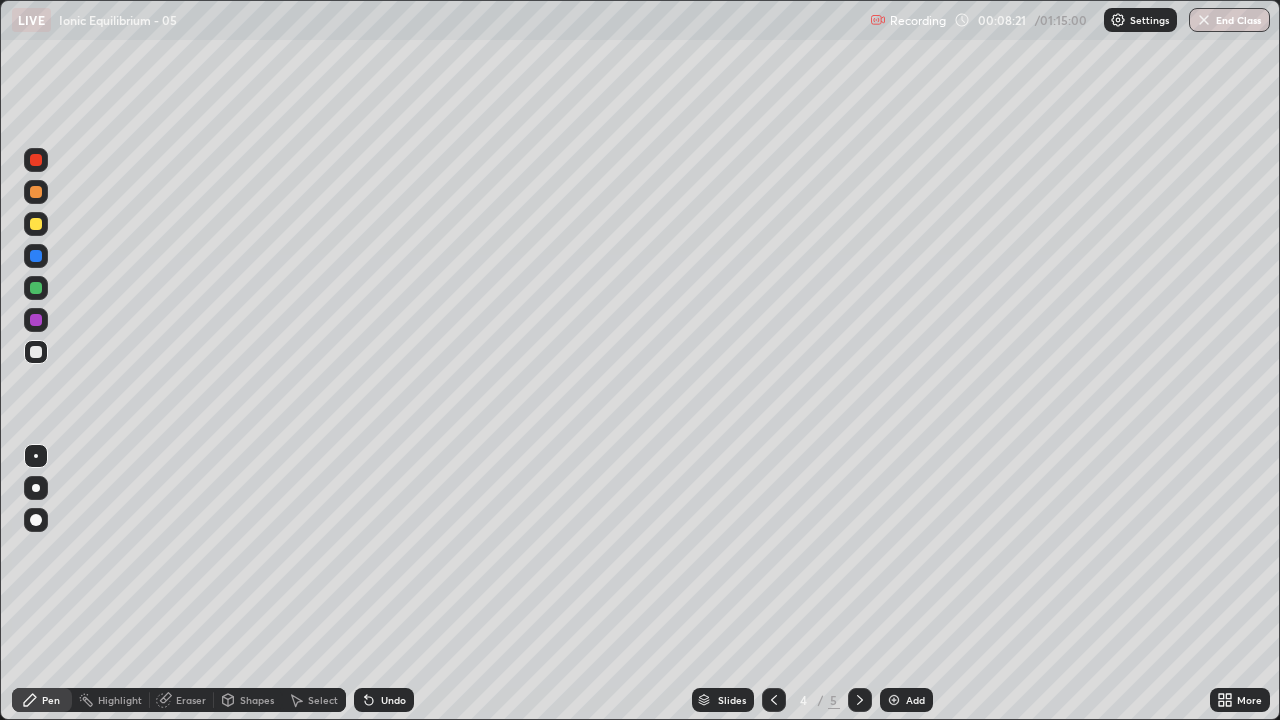 click 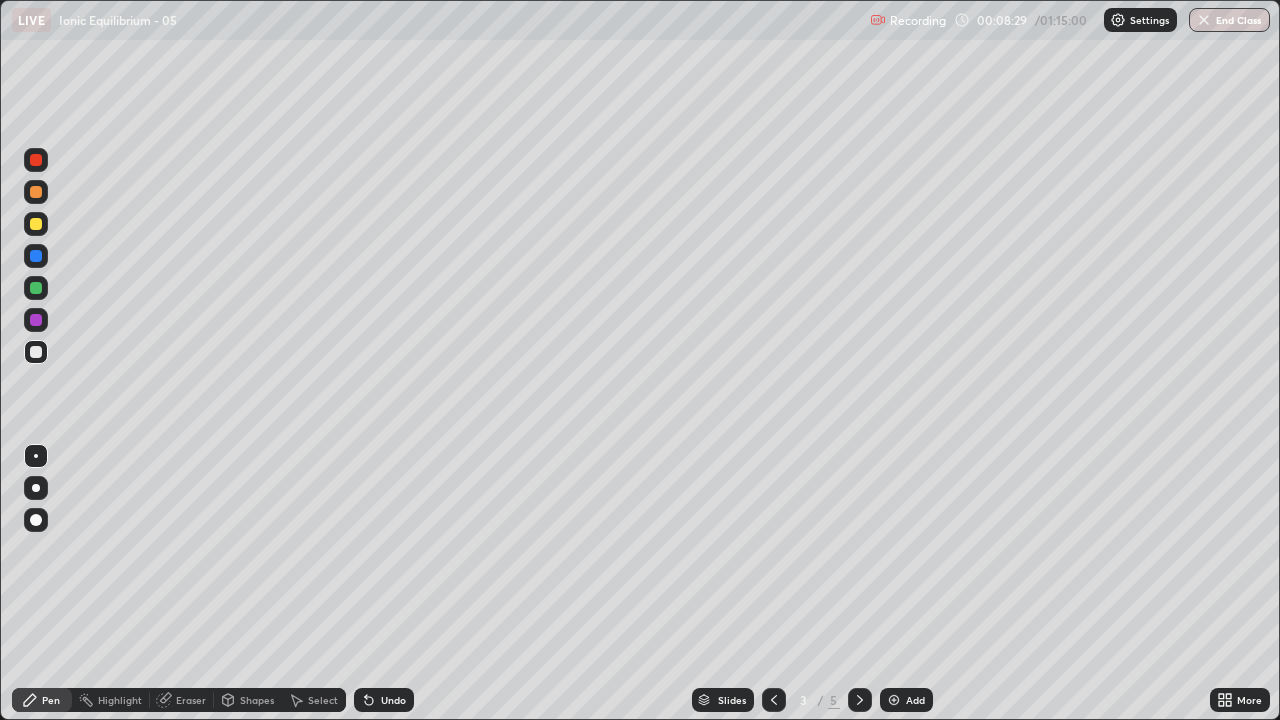 click 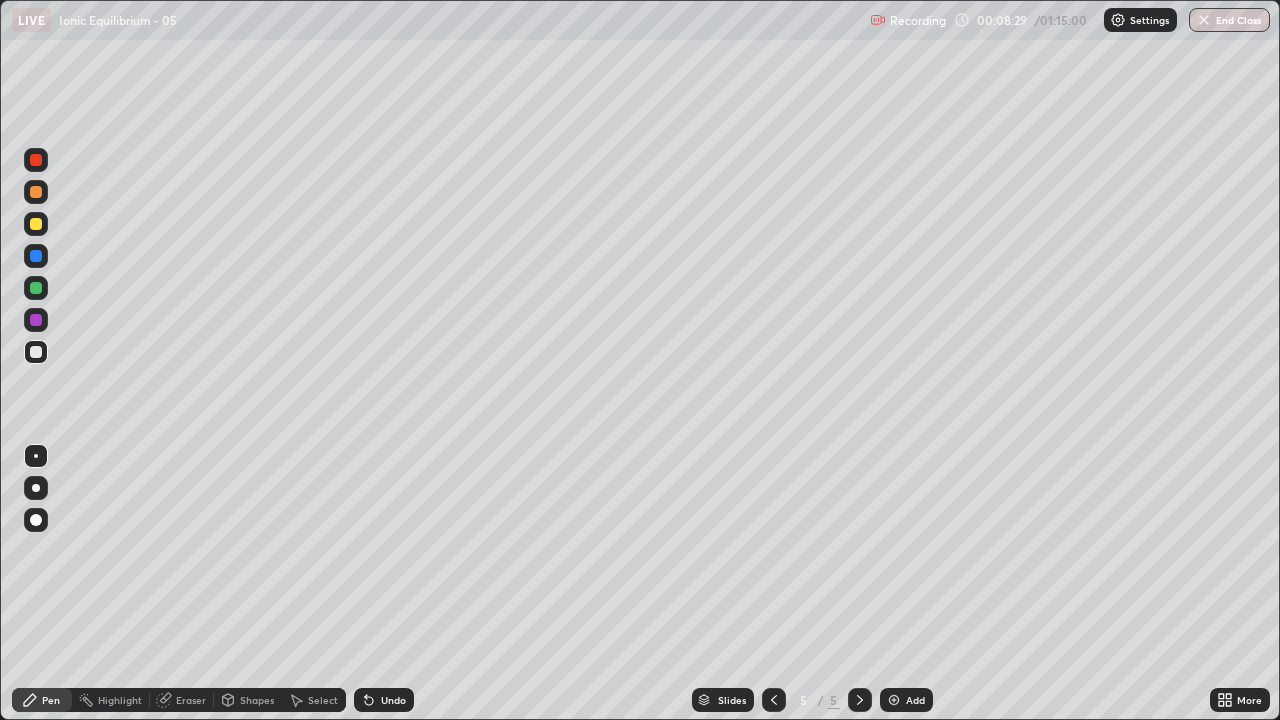 click at bounding box center [860, 700] 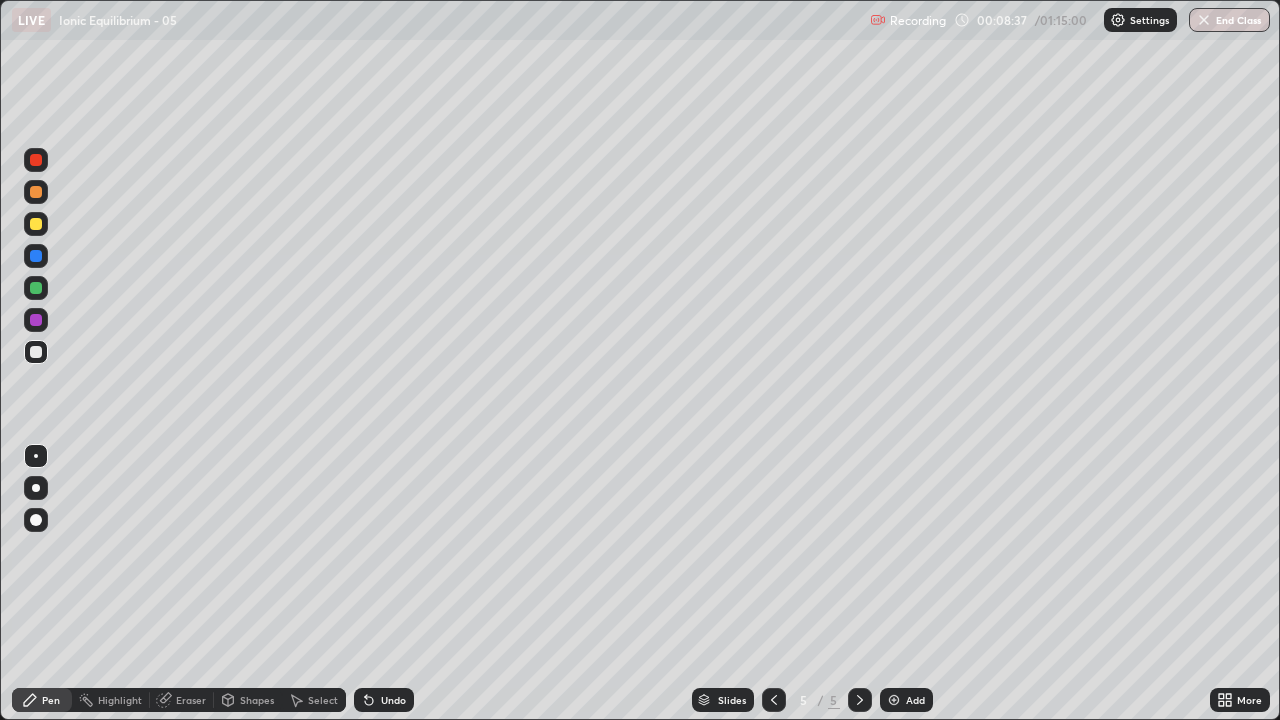 click at bounding box center [774, 700] 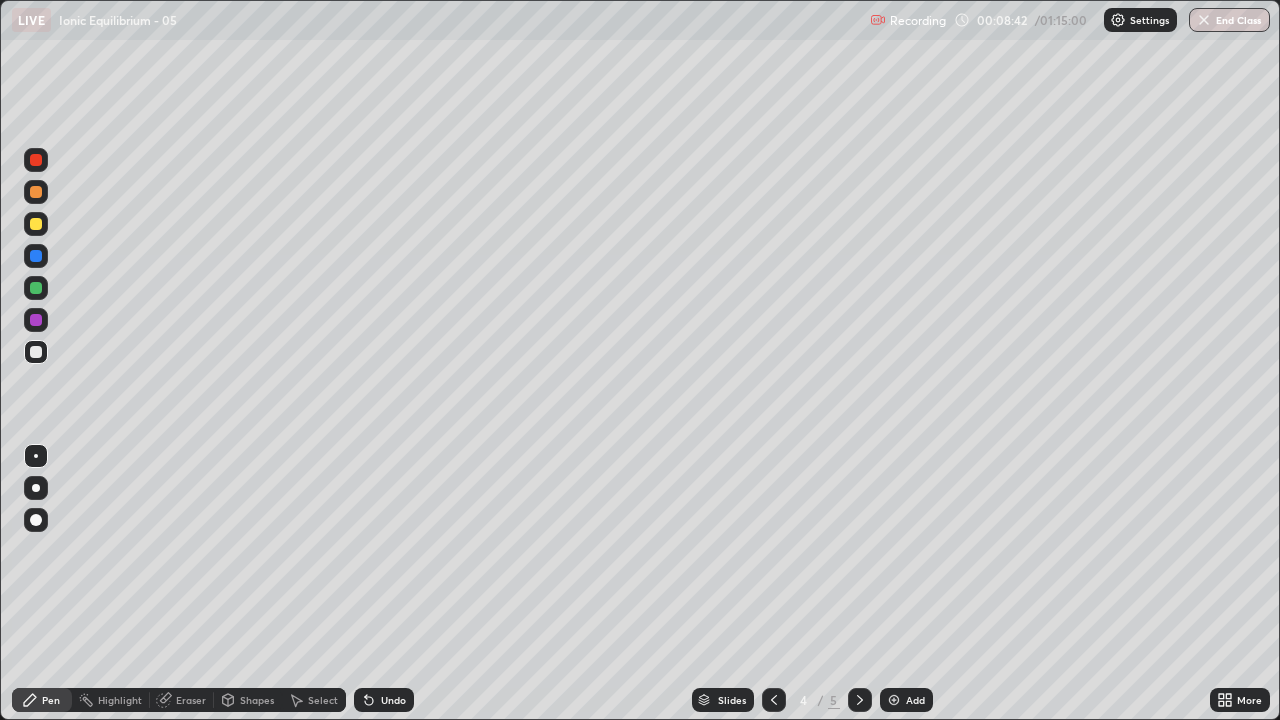 click 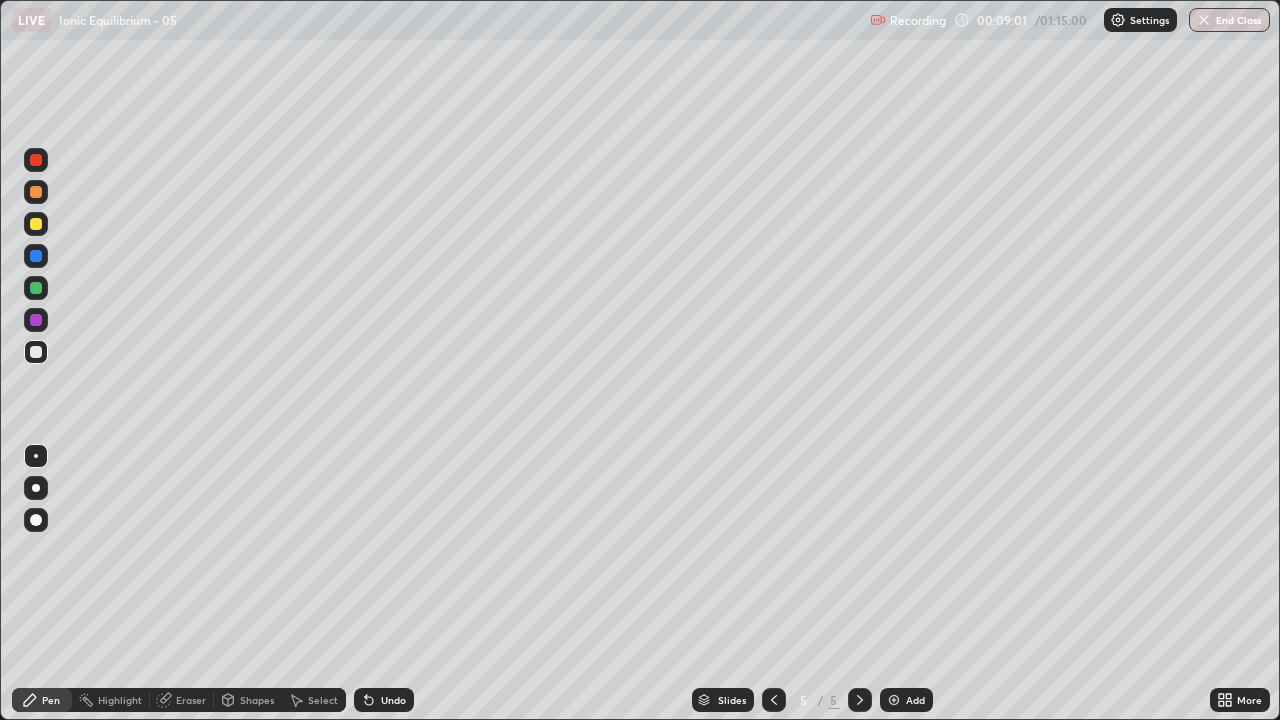 click 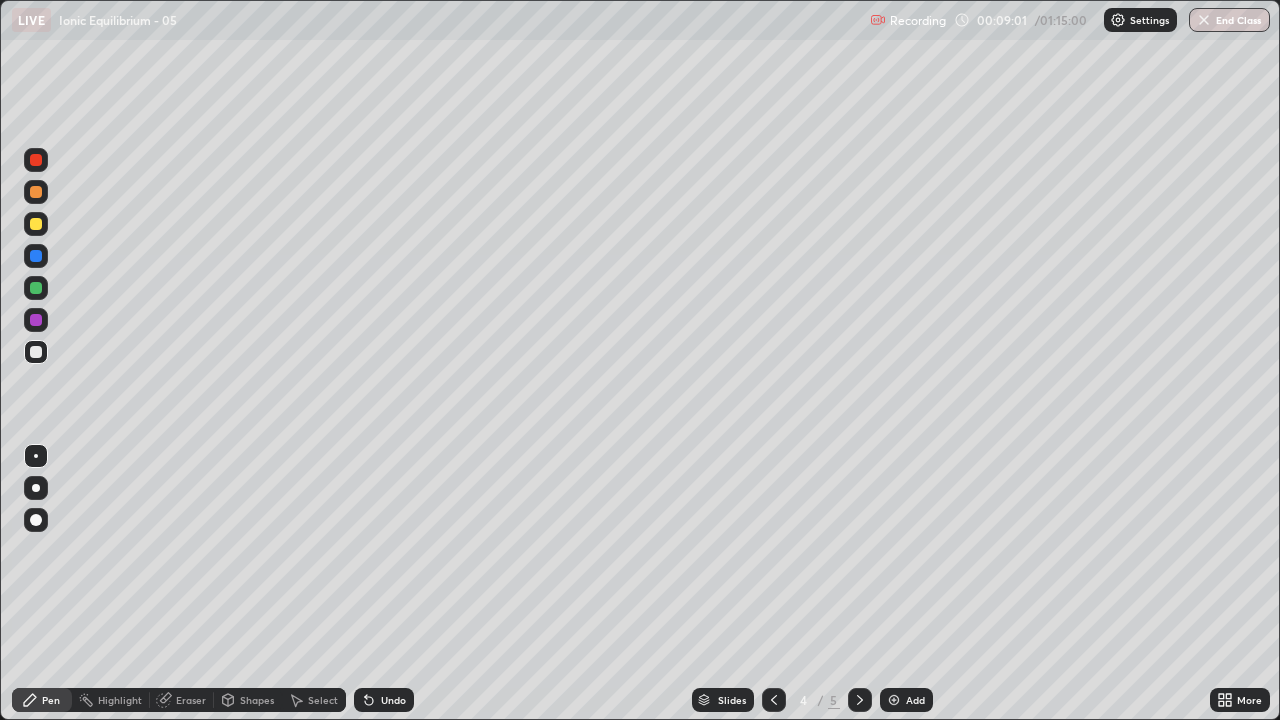 click 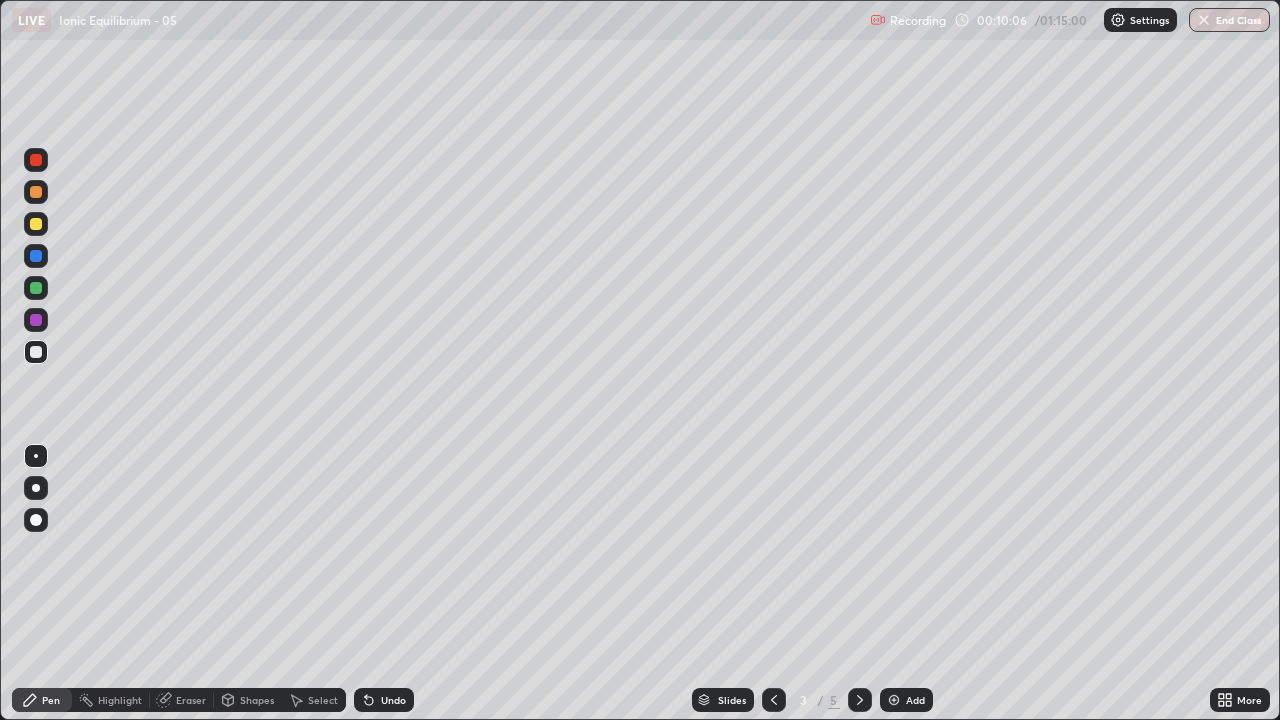 click on "Eraser" at bounding box center [191, 700] 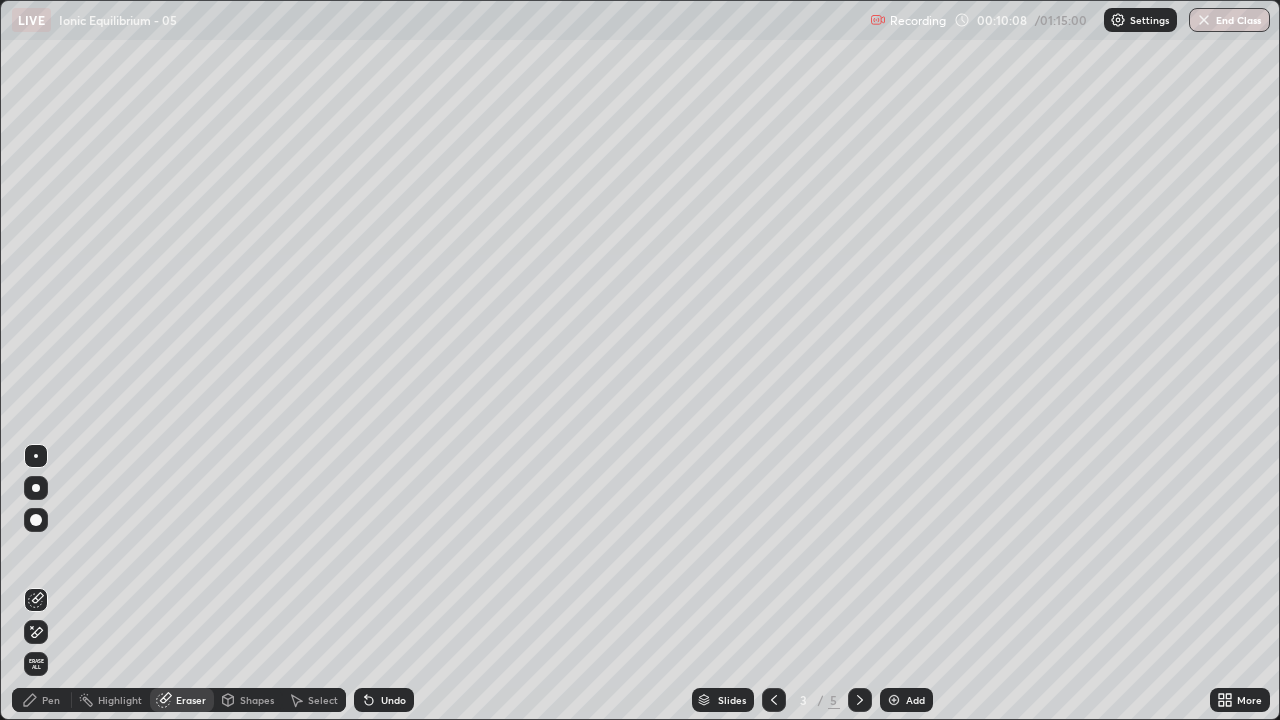 click on "Pen" at bounding box center (42, 700) 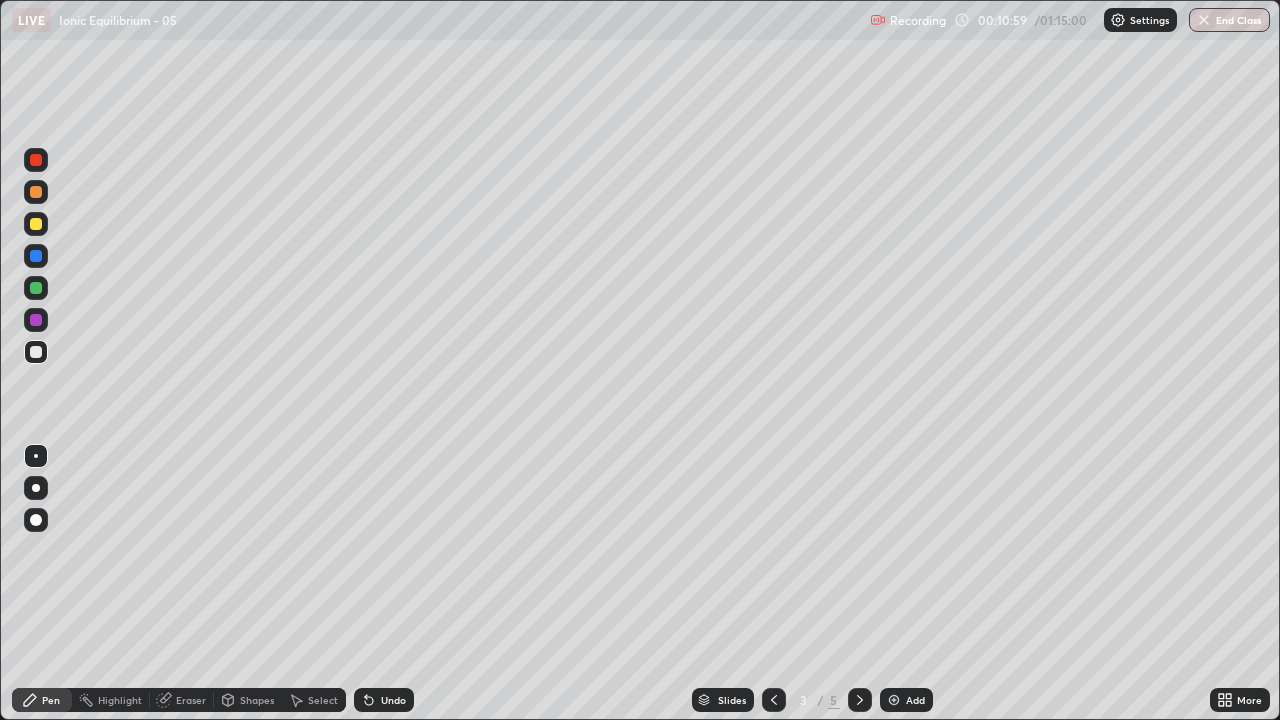 click 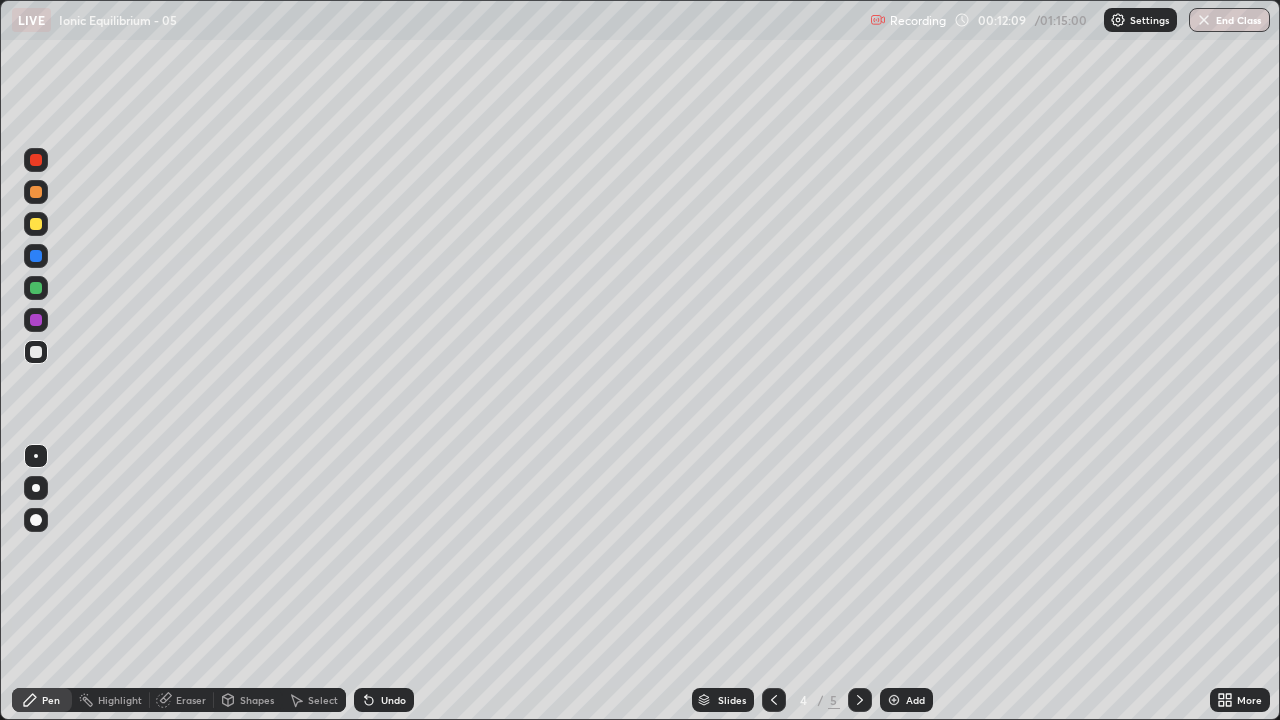 click 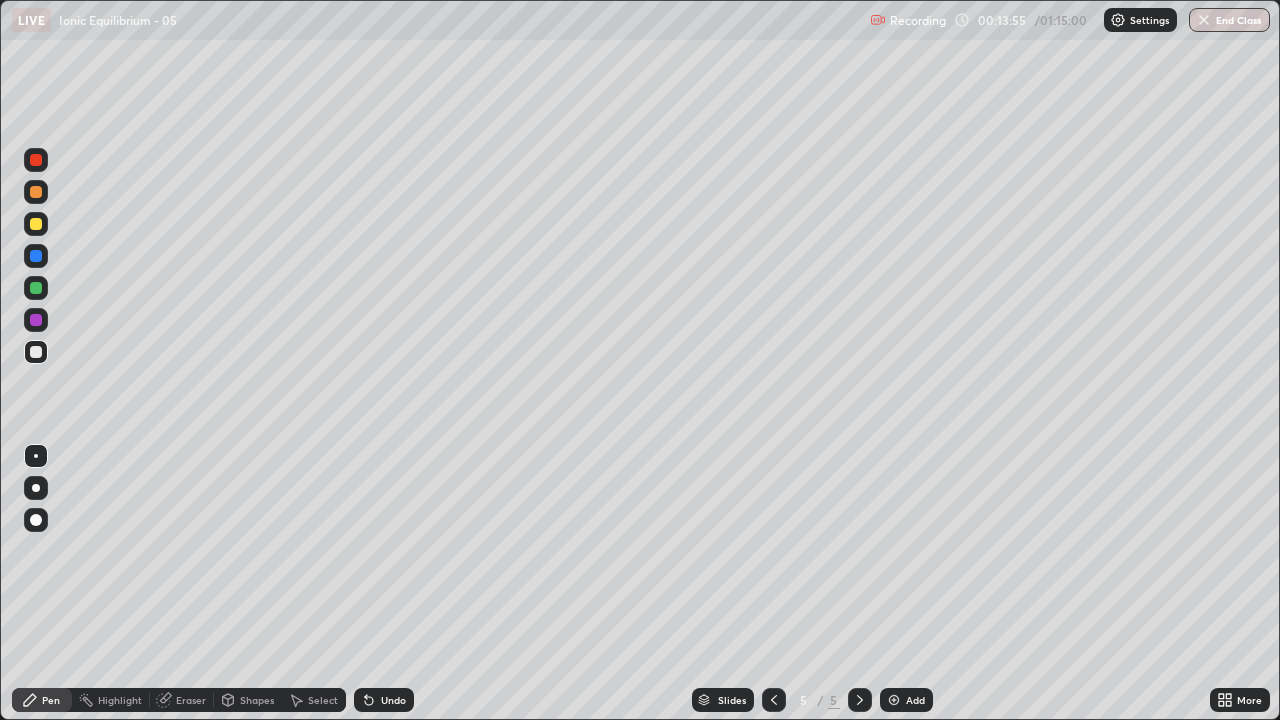 click at bounding box center [894, 700] 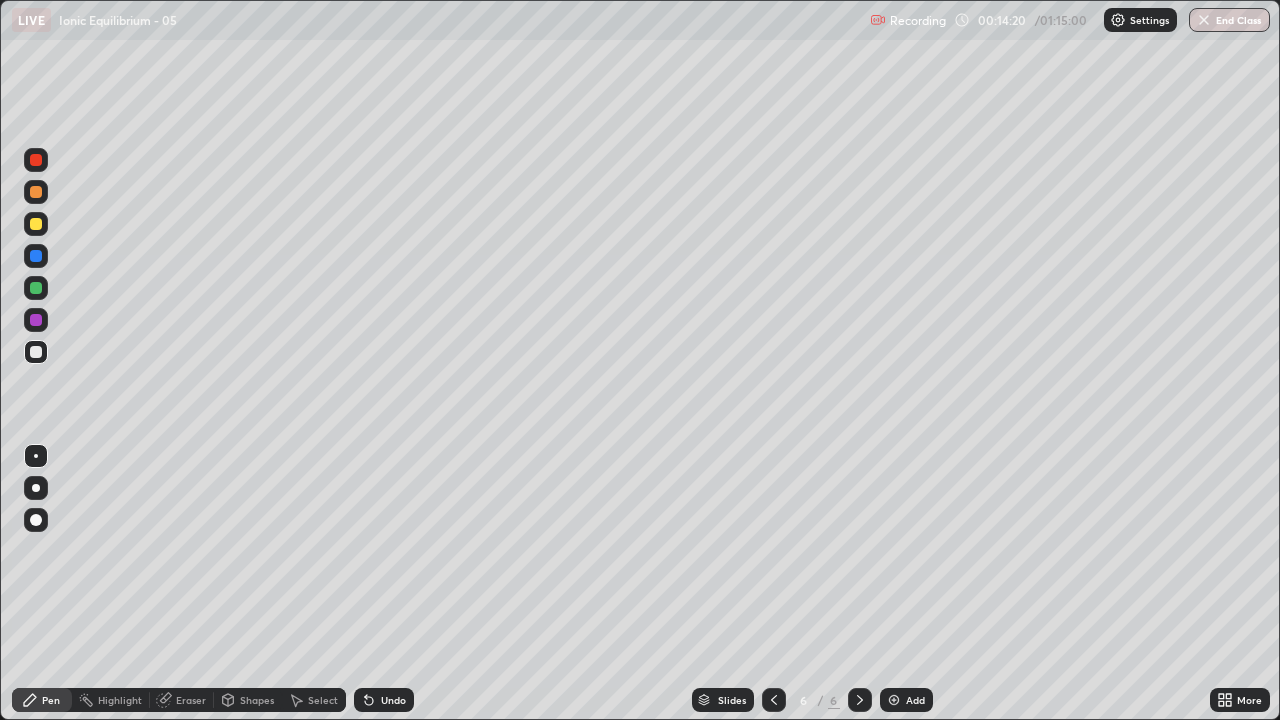 click on "Select" at bounding box center (323, 700) 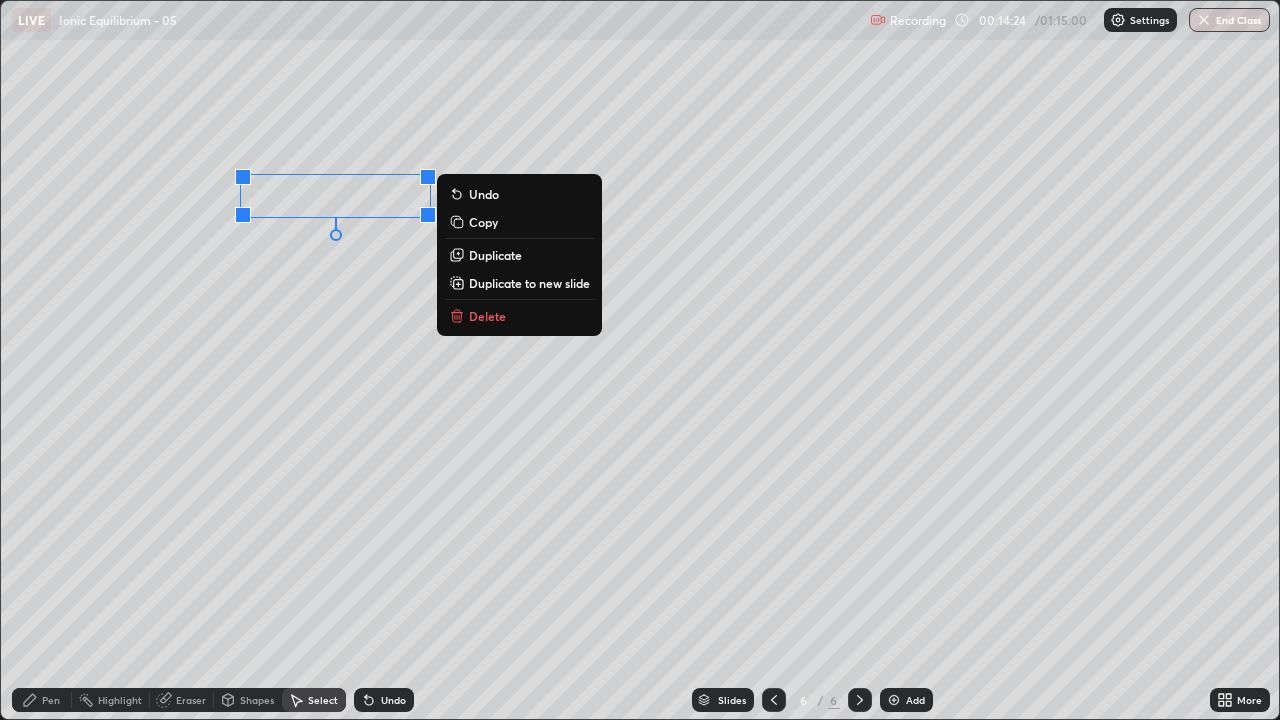 click on "Pen" at bounding box center (51, 700) 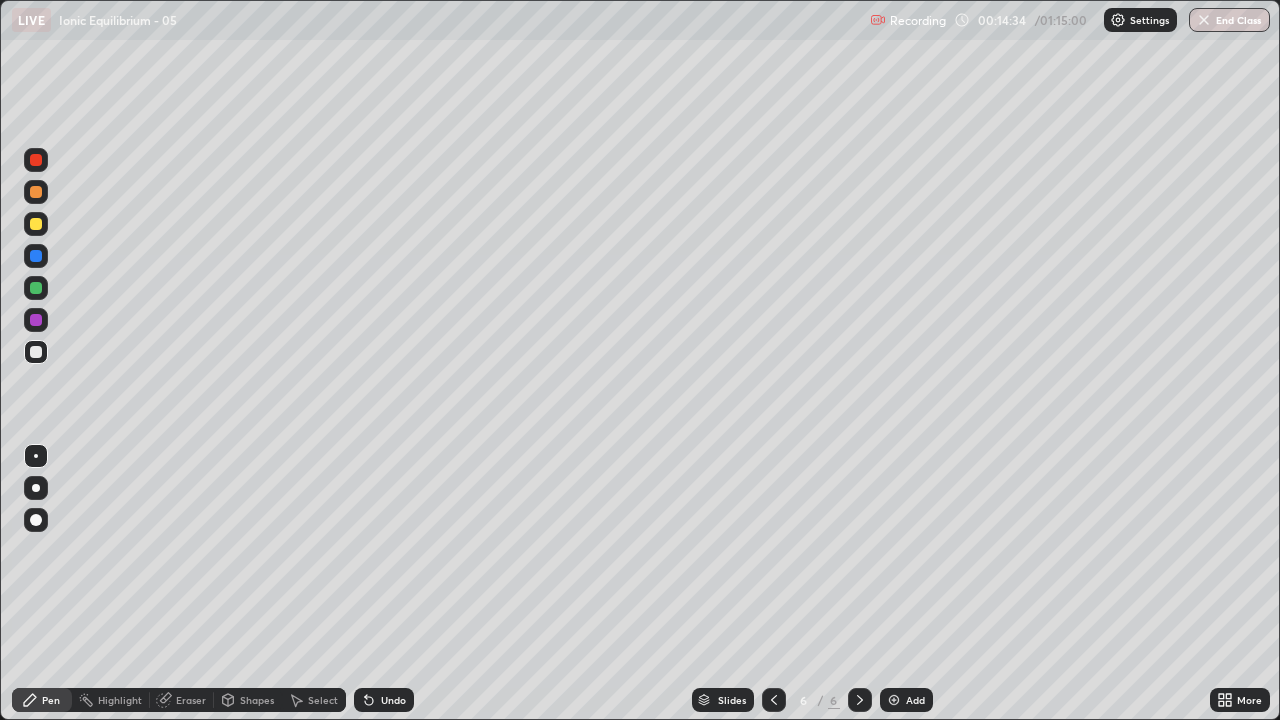 click on "Undo" at bounding box center [393, 700] 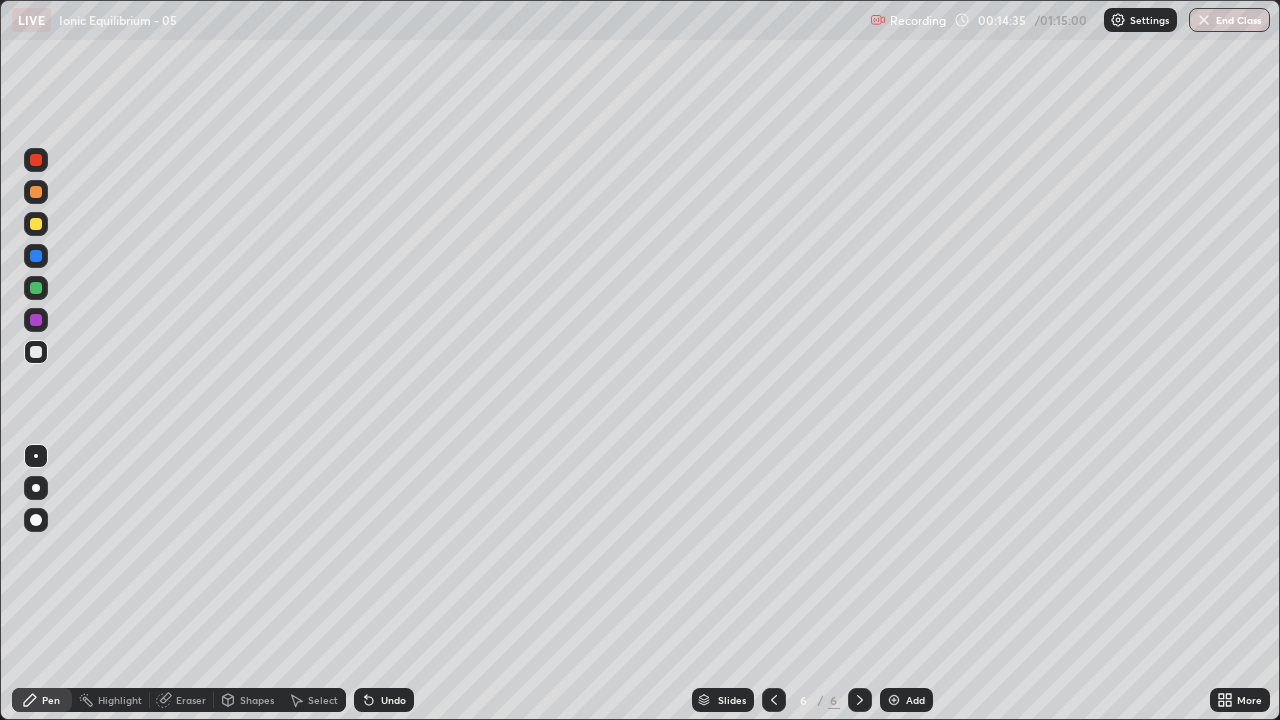 click on "Undo" at bounding box center (393, 700) 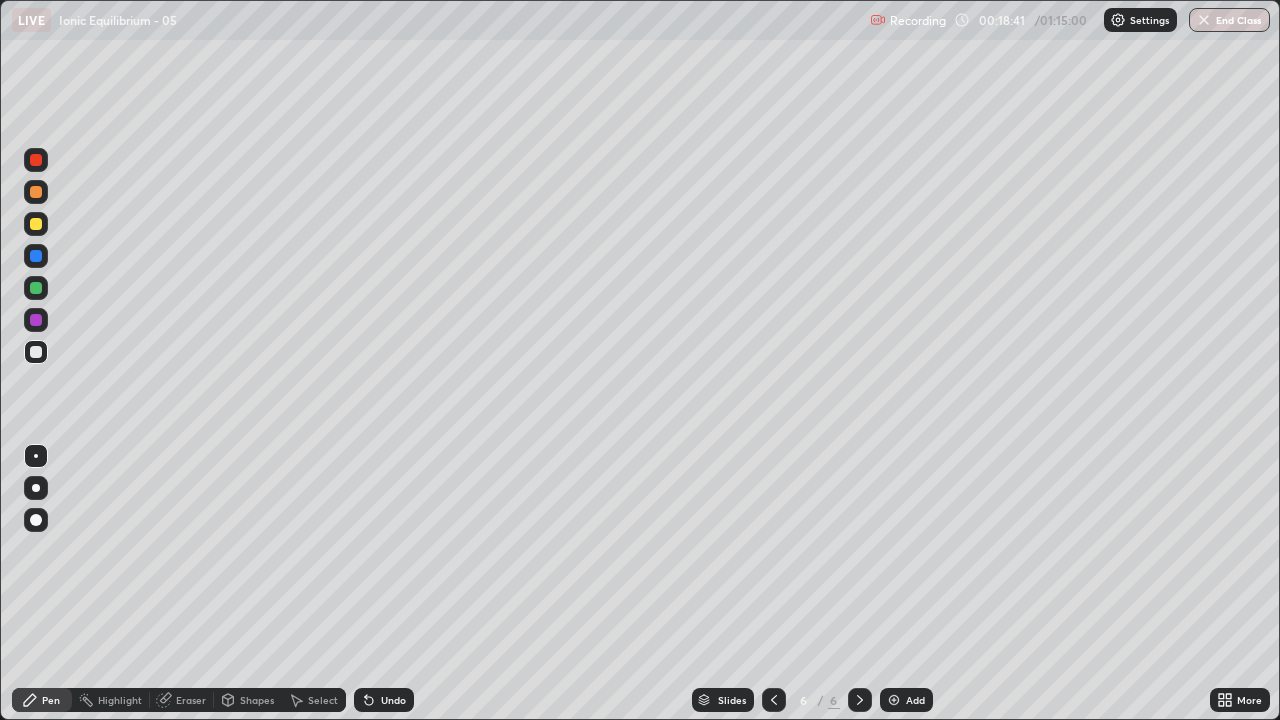 click on "Undo" at bounding box center [384, 700] 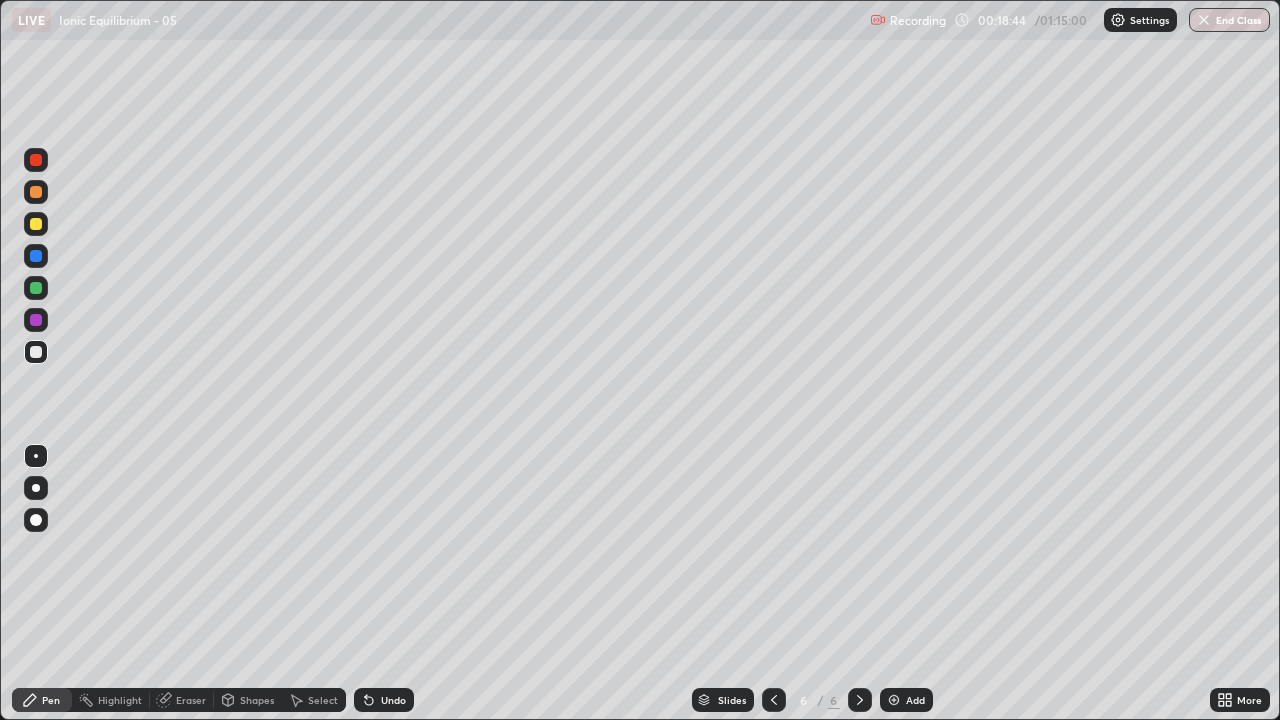 click on "Undo" at bounding box center (393, 700) 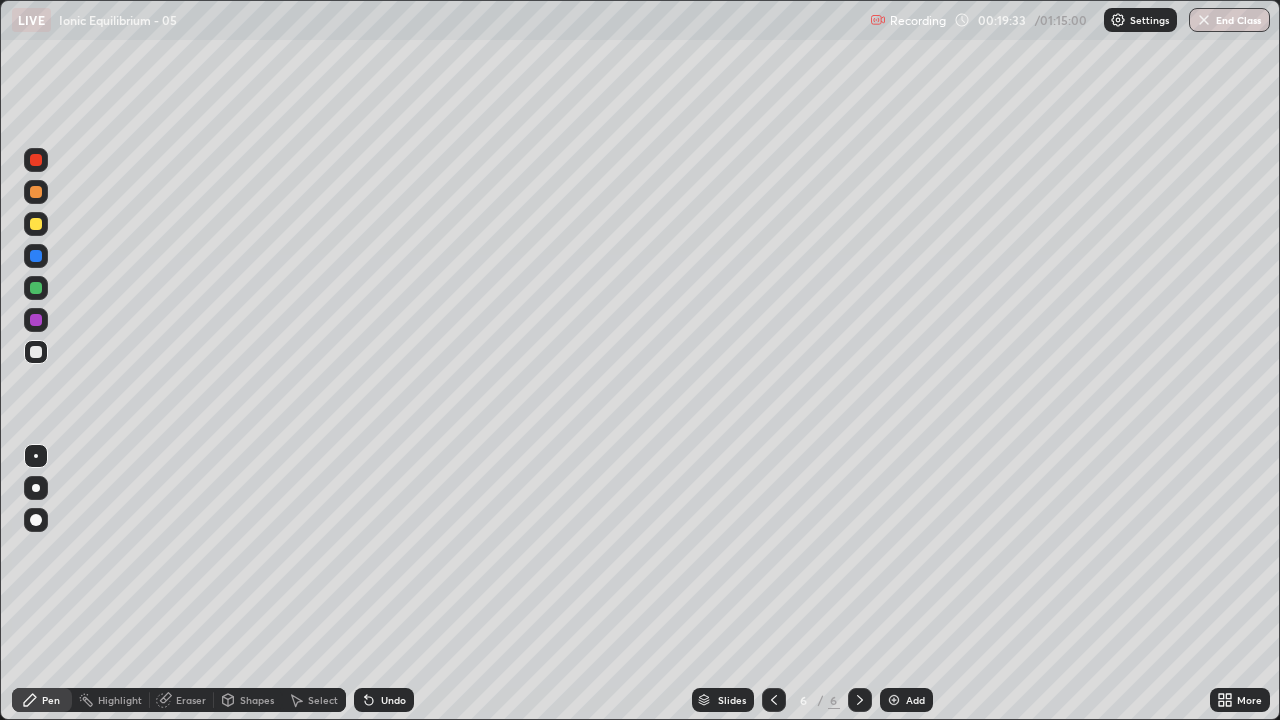 click on "Eraser" at bounding box center [191, 700] 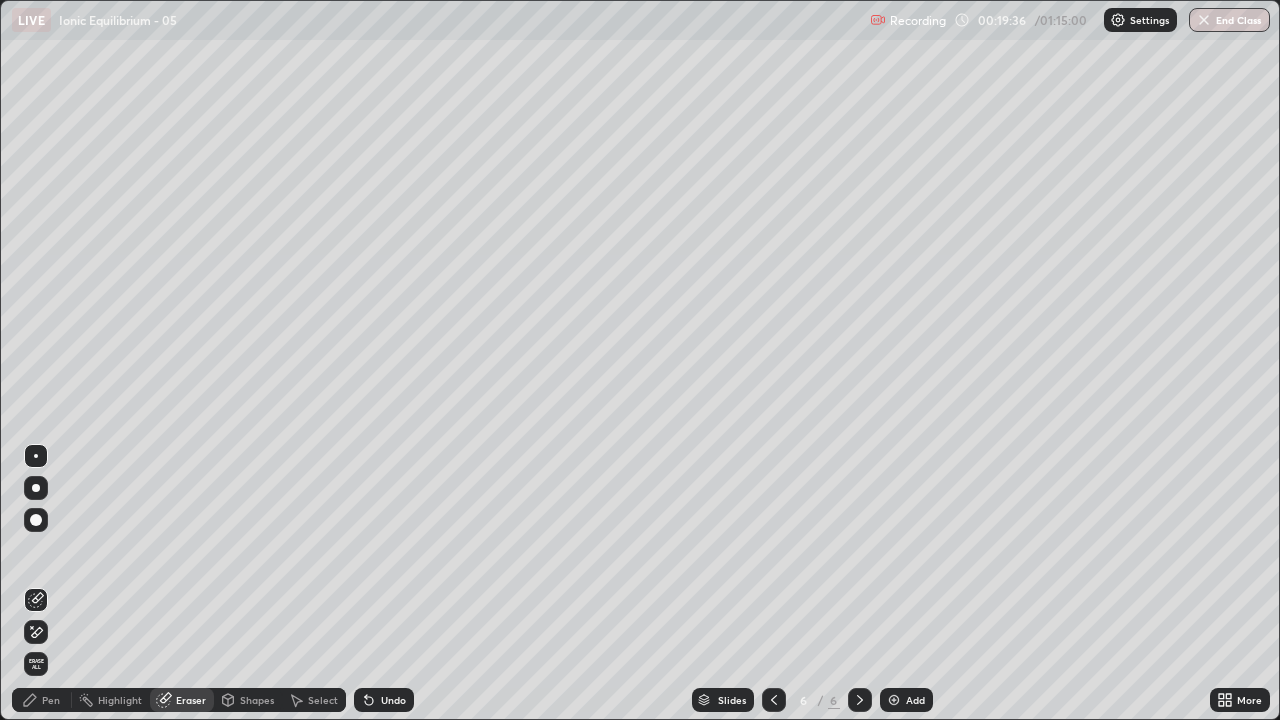 click on "Pen" at bounding box center (42, 700) 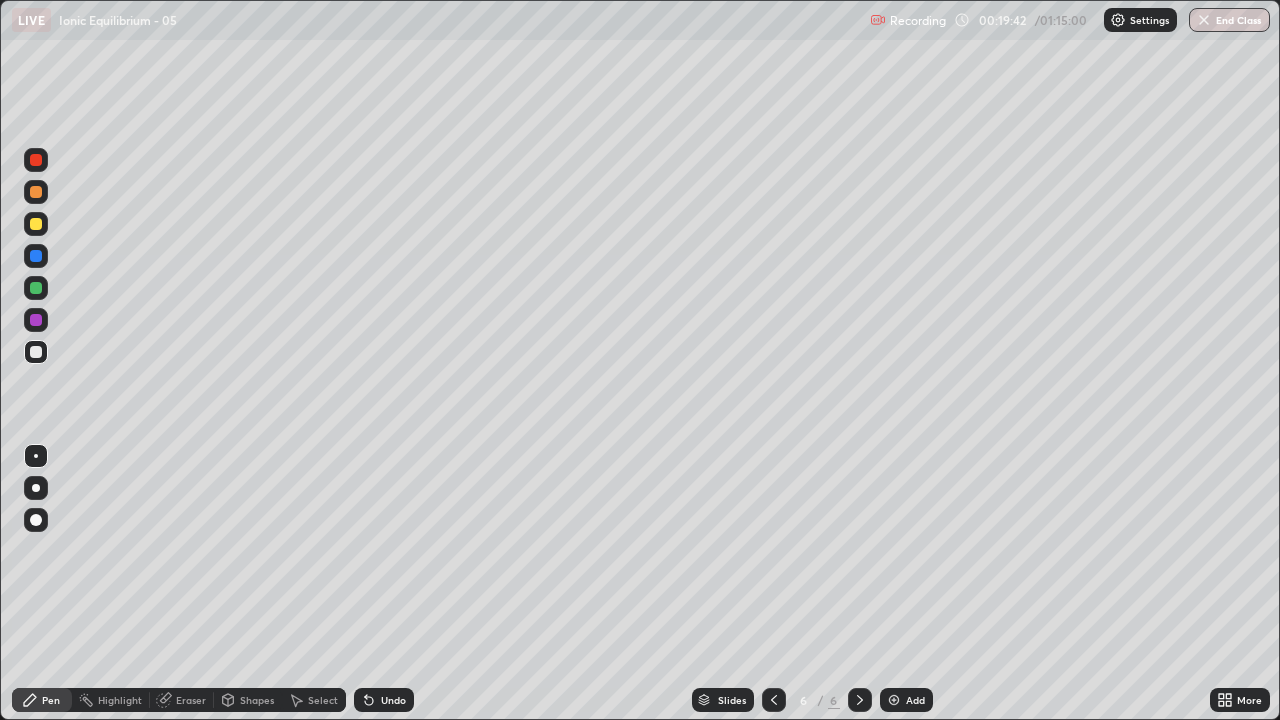 click 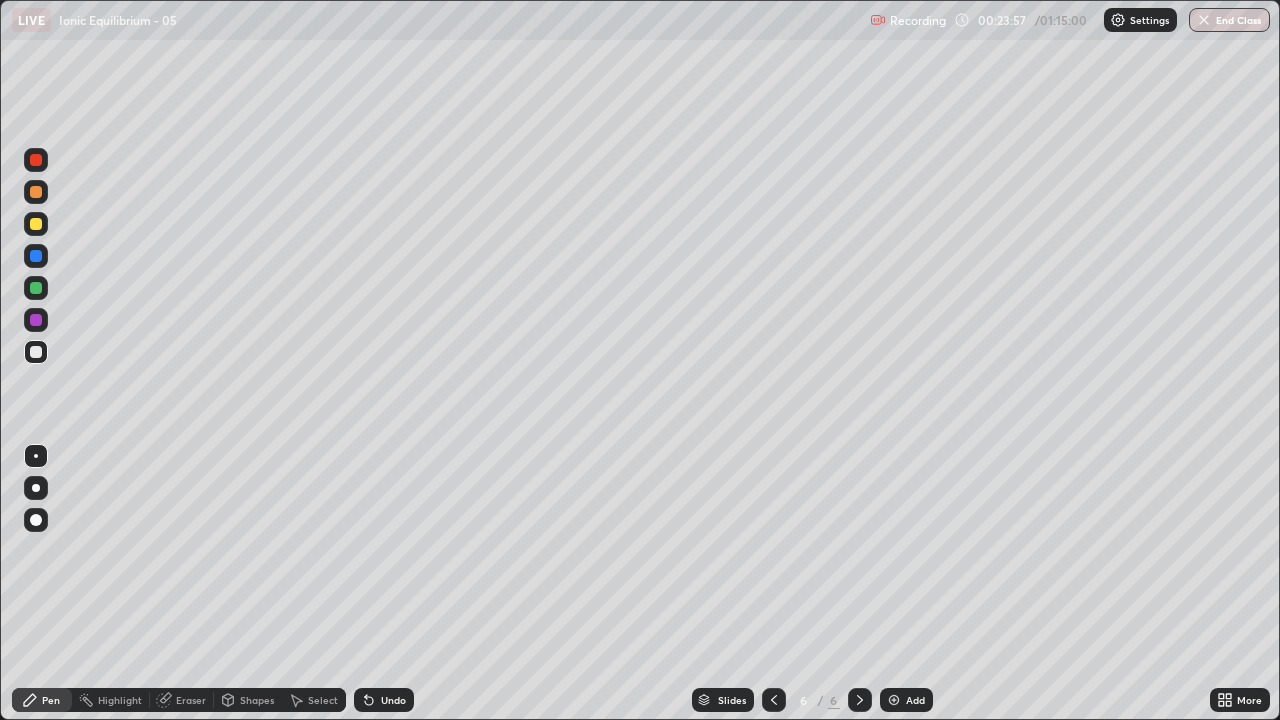 click at bounding box center [894, 700] 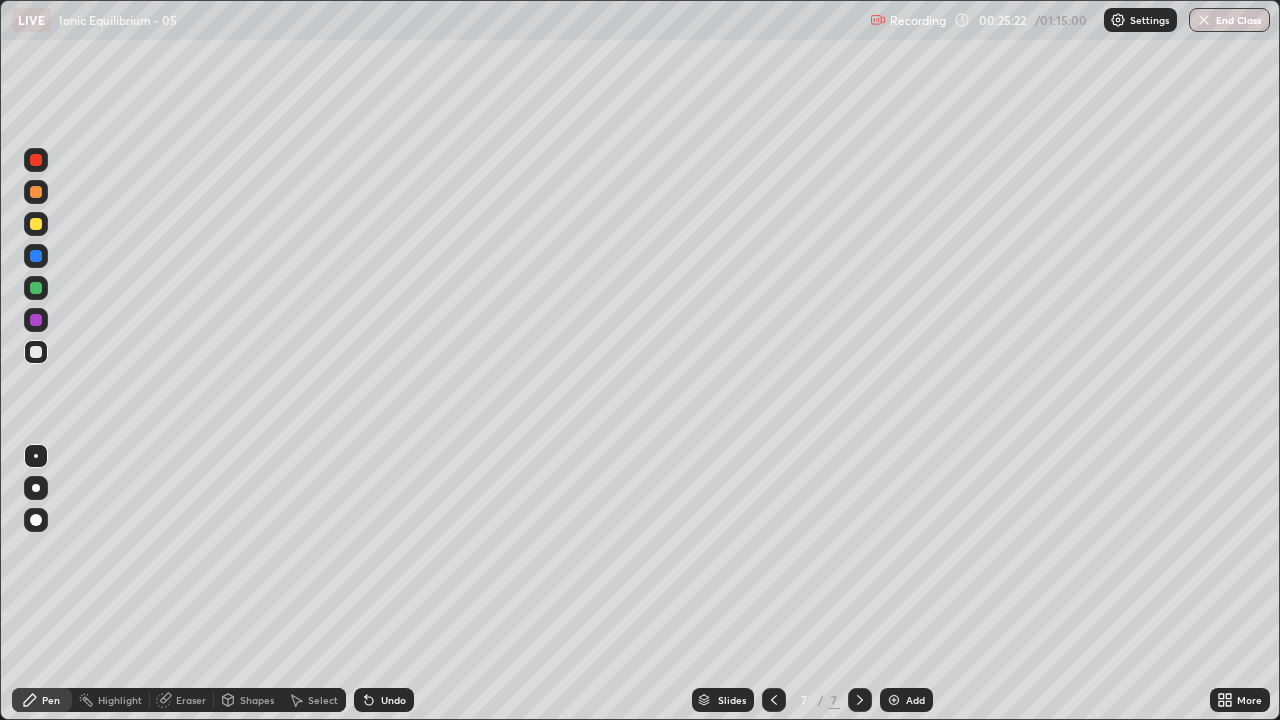 click on "Undo" at bounding box center [393, 700] 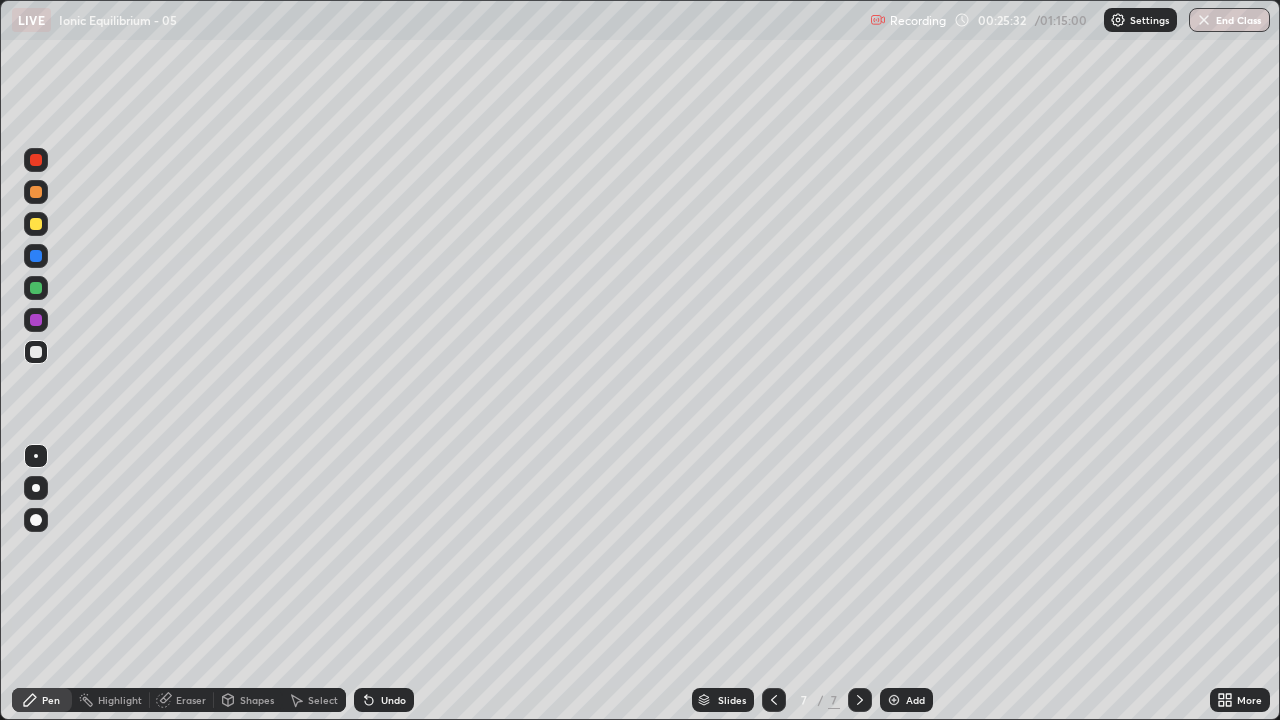 click on "Eraser" at bounding box center [182, 700] 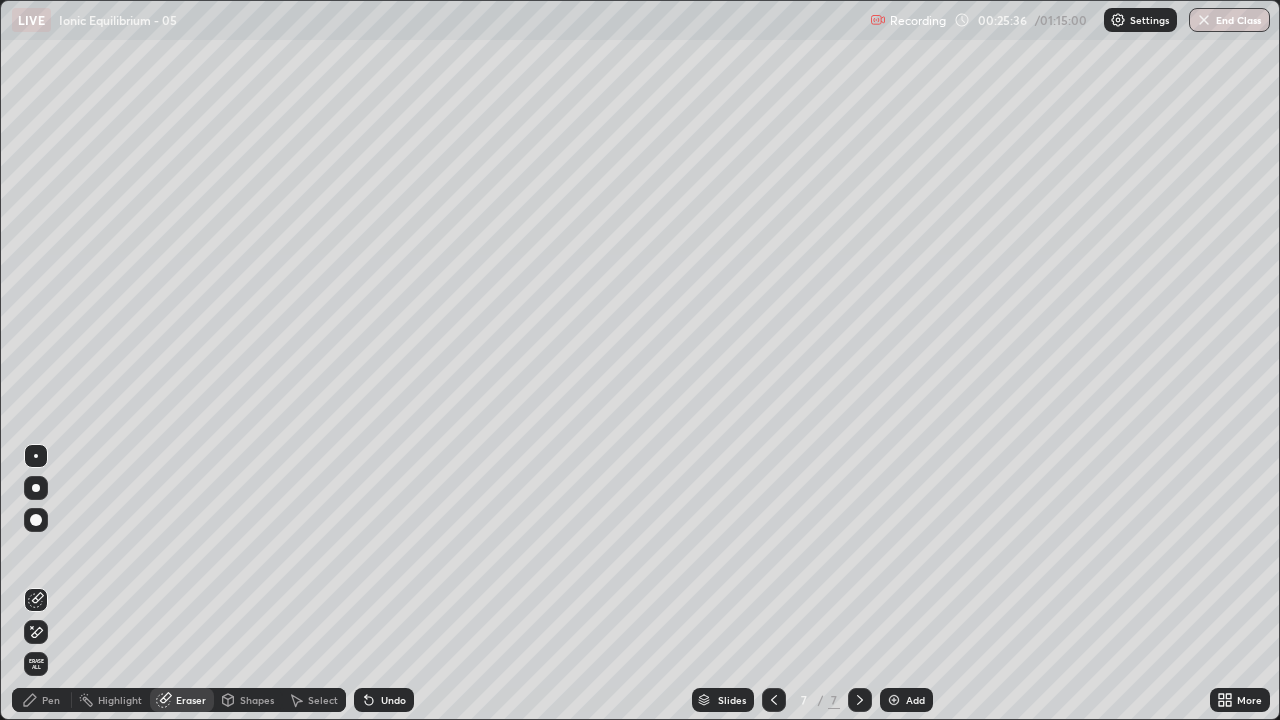 click on "Pen" at bounding box center [42, 700] 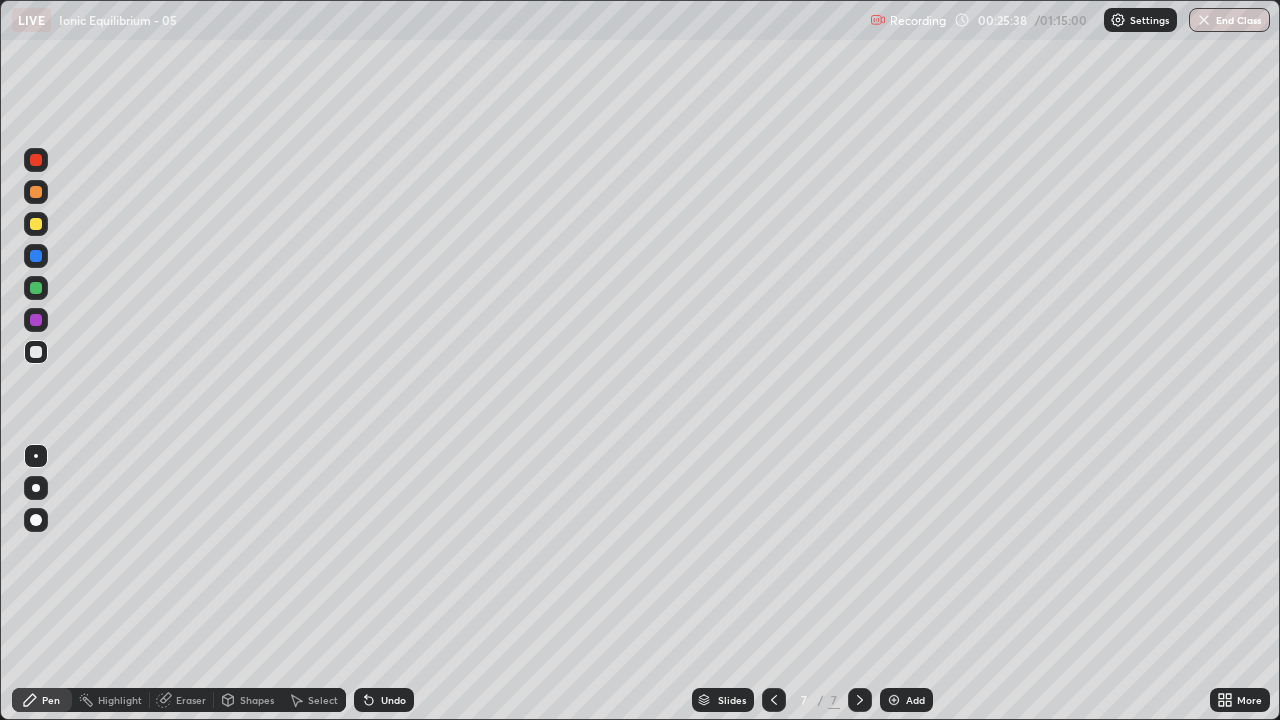 click on "Eraser" at bounding box center [182, 700] 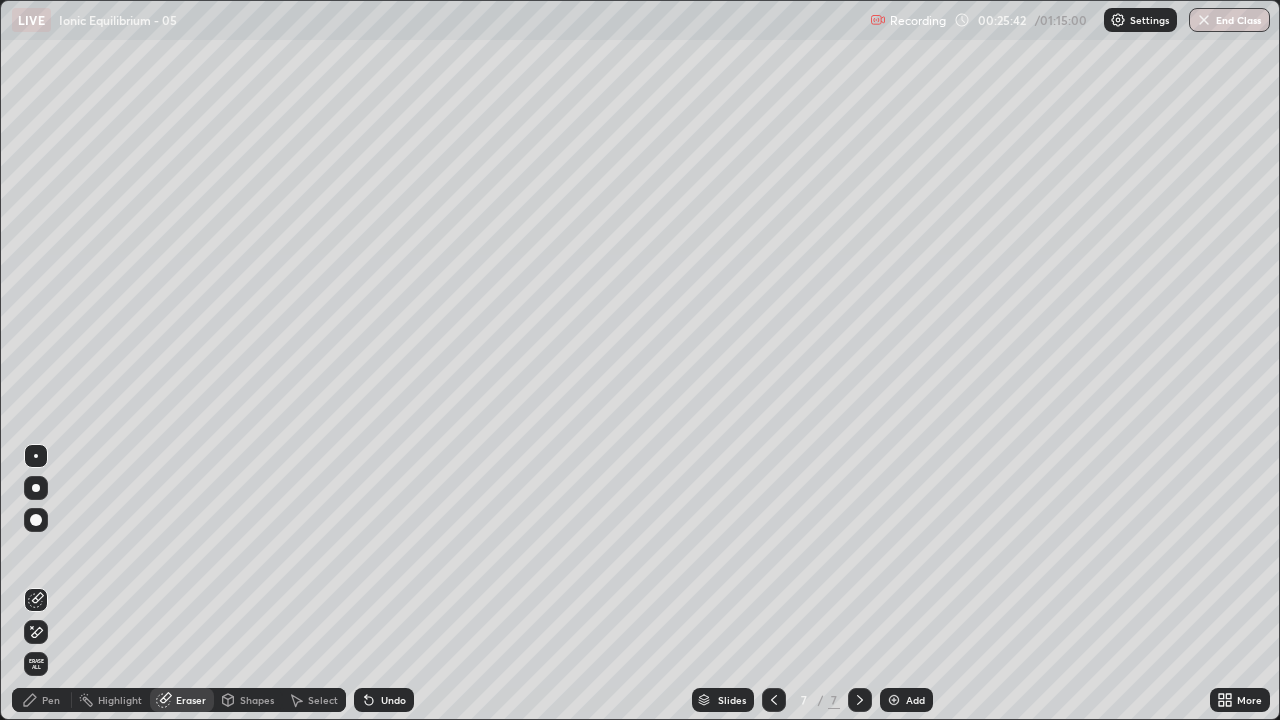 click on "Pen" at bounding box center (42, 700) 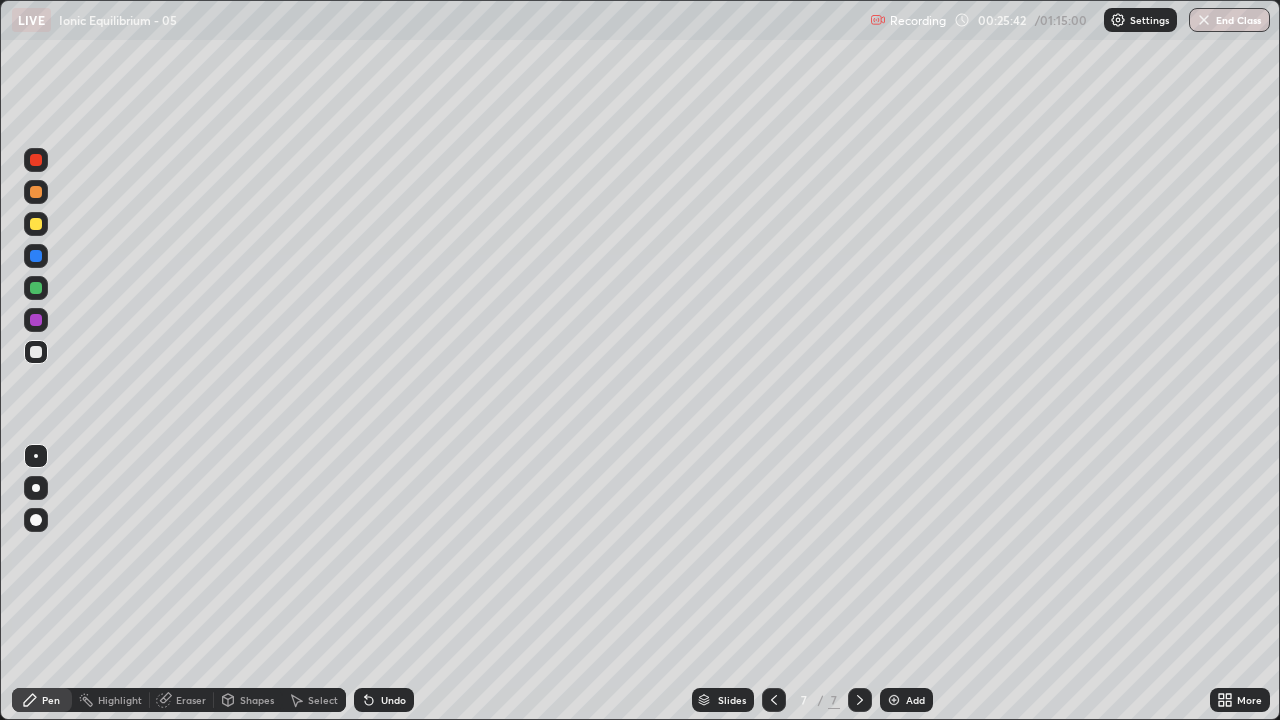 click on "Pen" at bounding box center (51, 700) 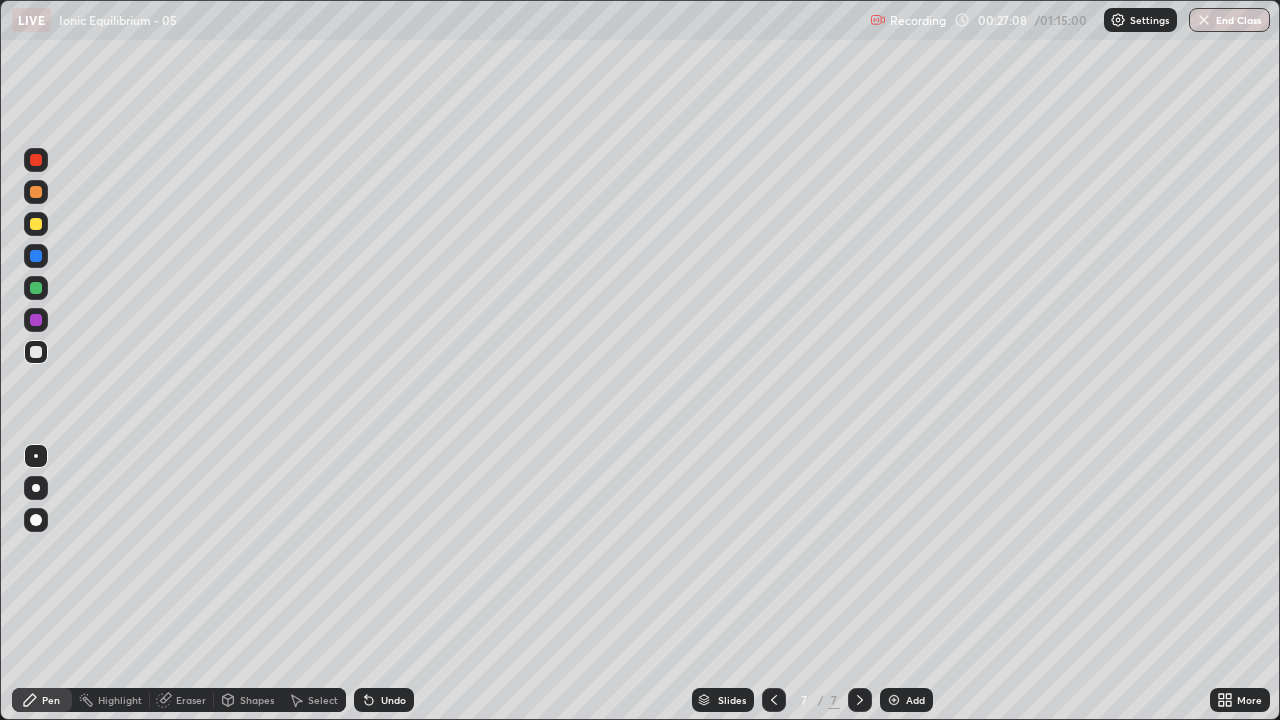click 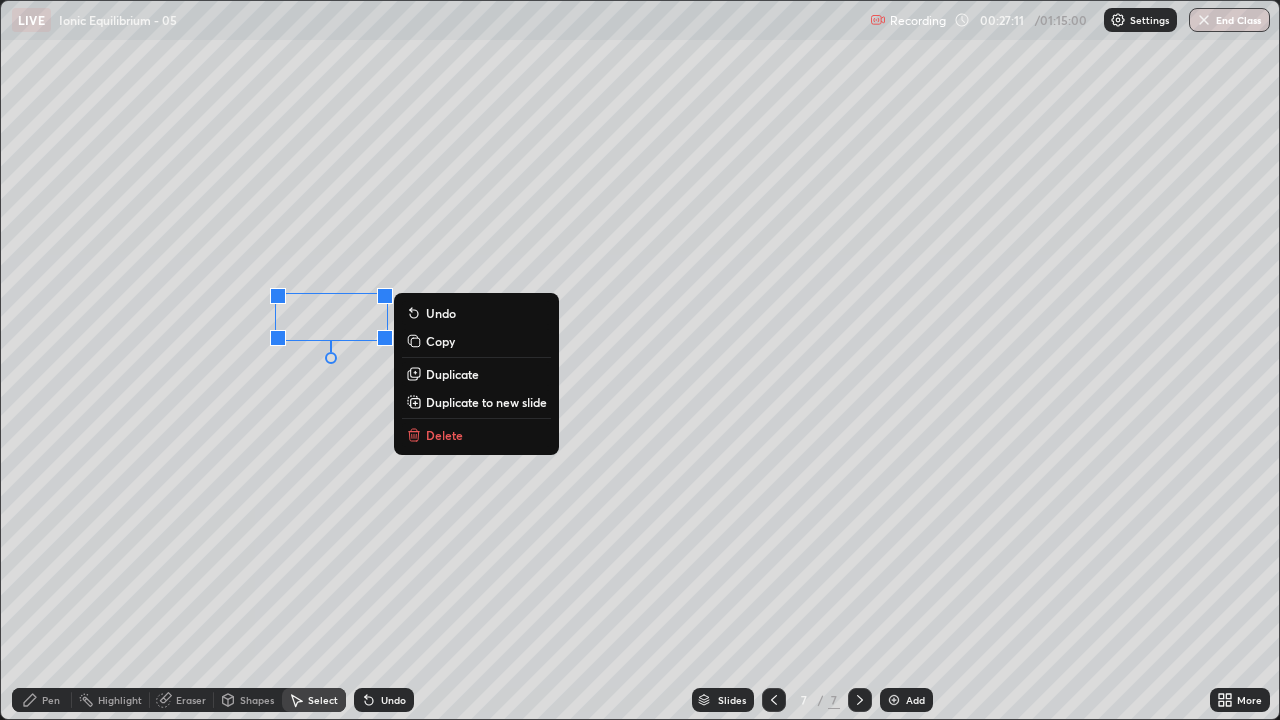 click 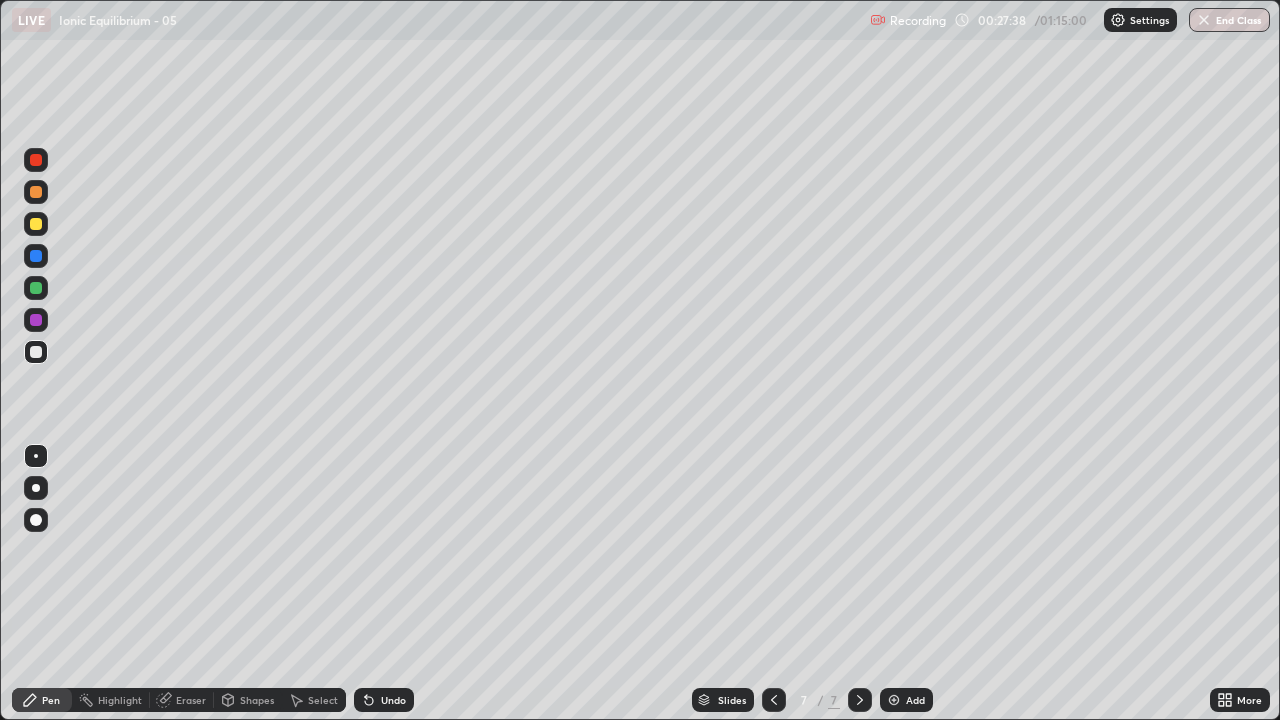 click on "Select" at bounding box center (323, 700) 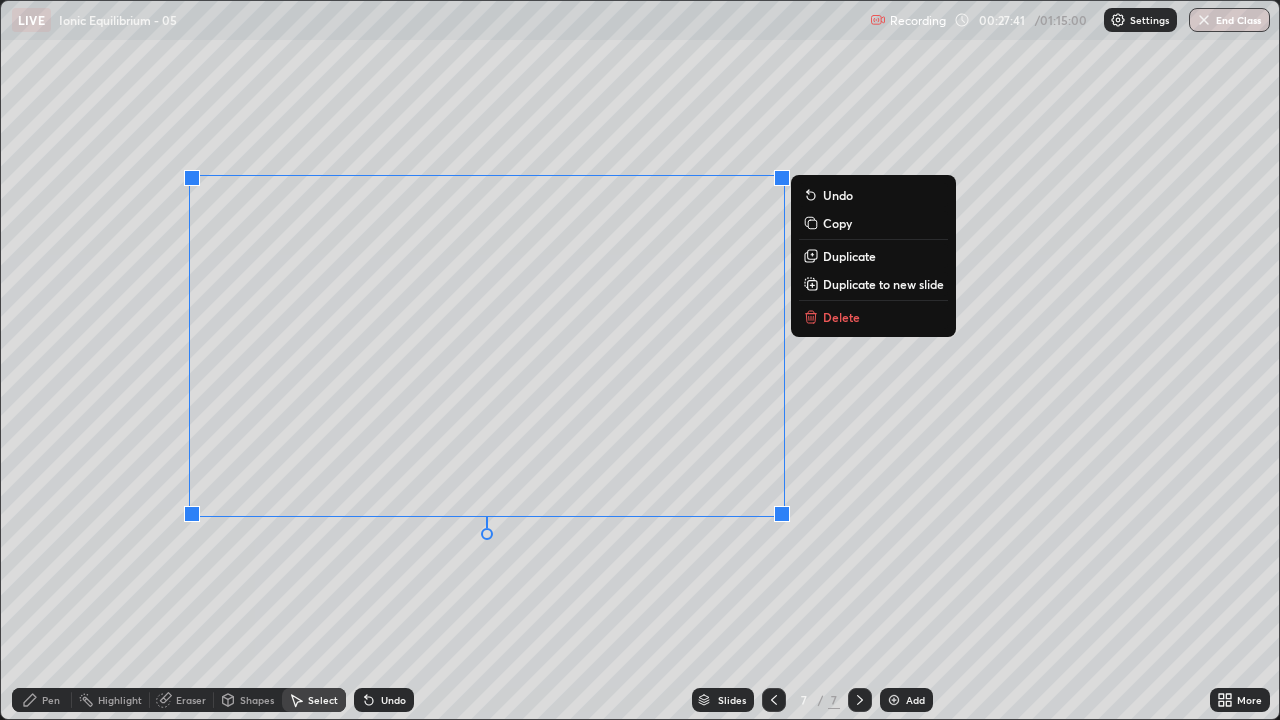 click on "Delete" at bounding box center (841, 317) 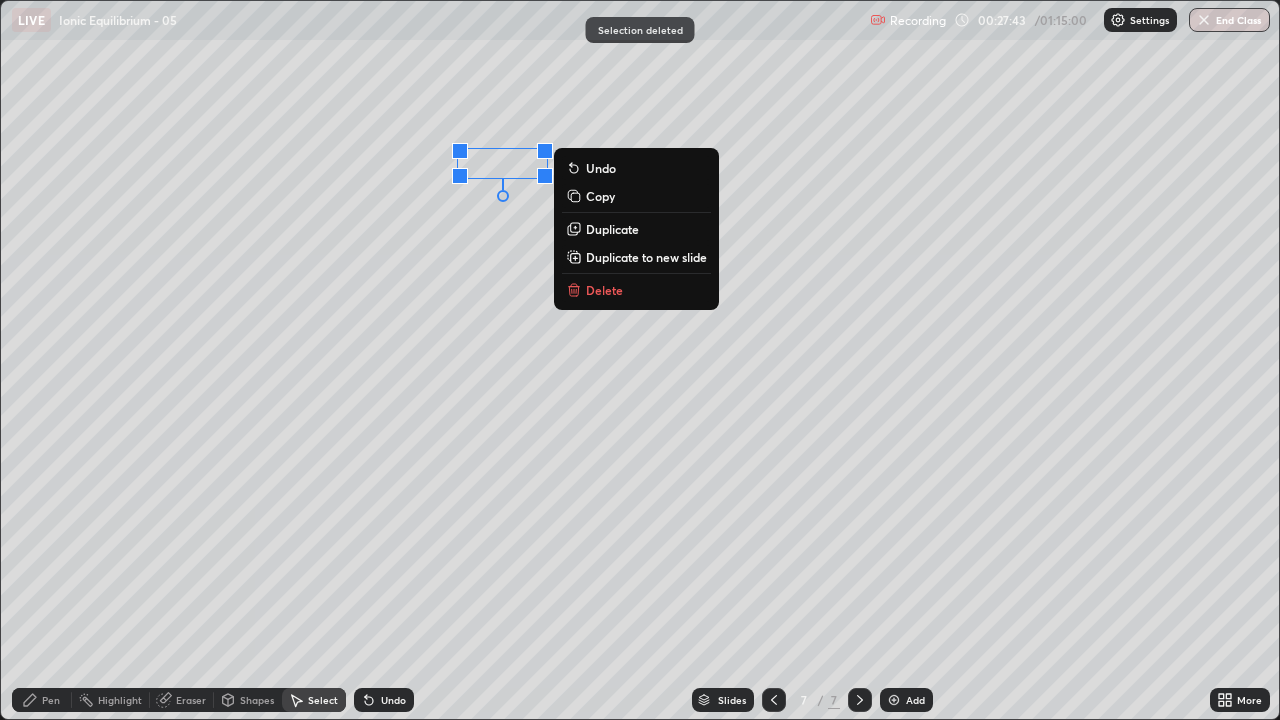 click on "Delete" at bounding box center [636, 290] 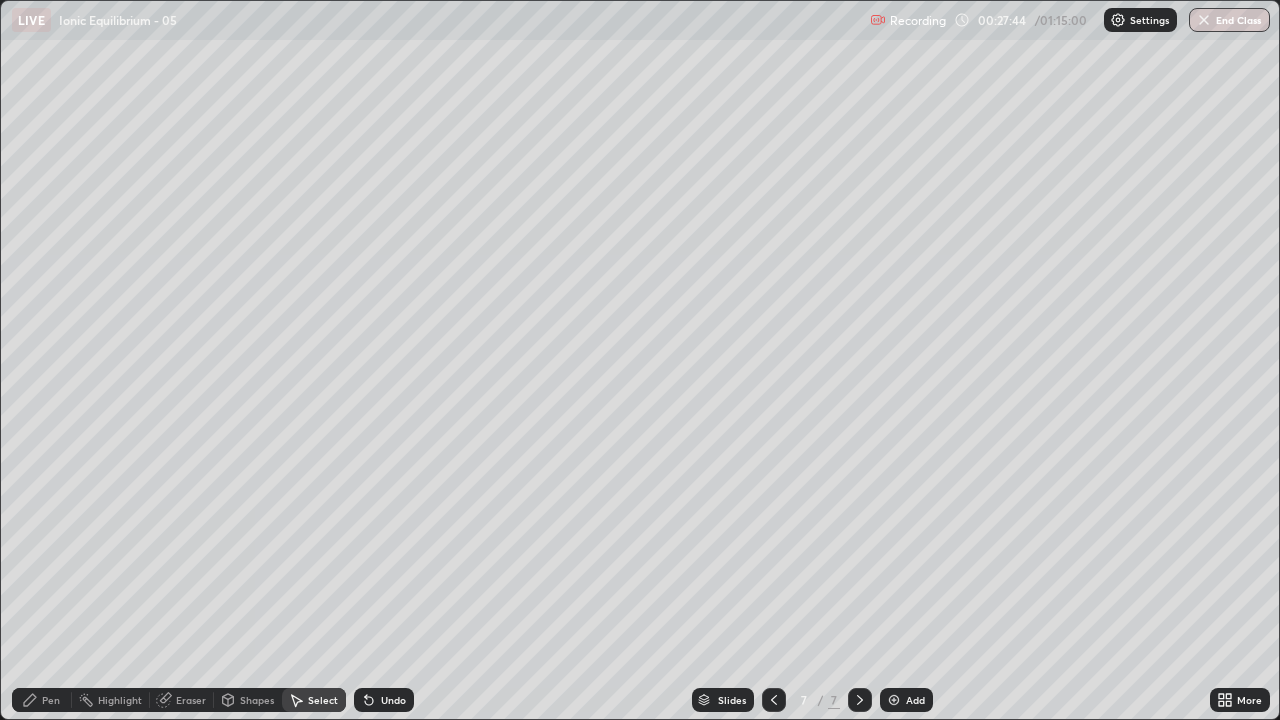 click on "Pen" at bounding box center [51, 700] 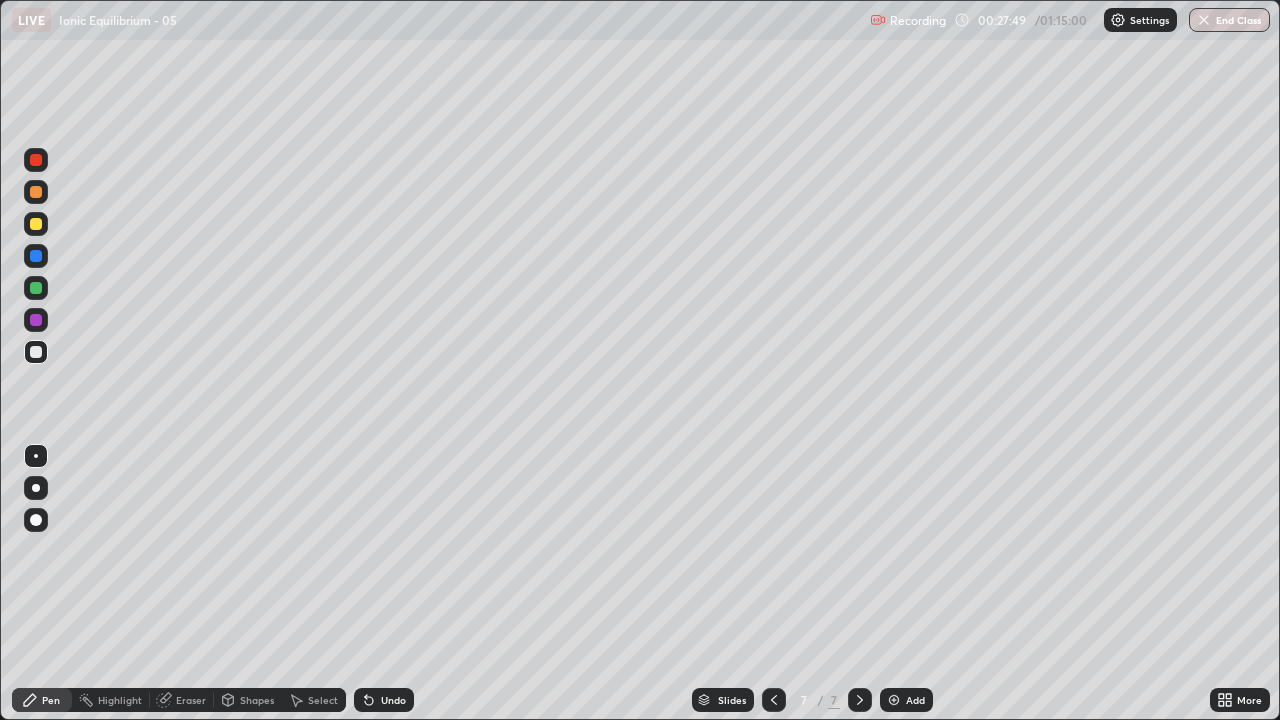 click on "Undo" at bounding box center [393, 700] 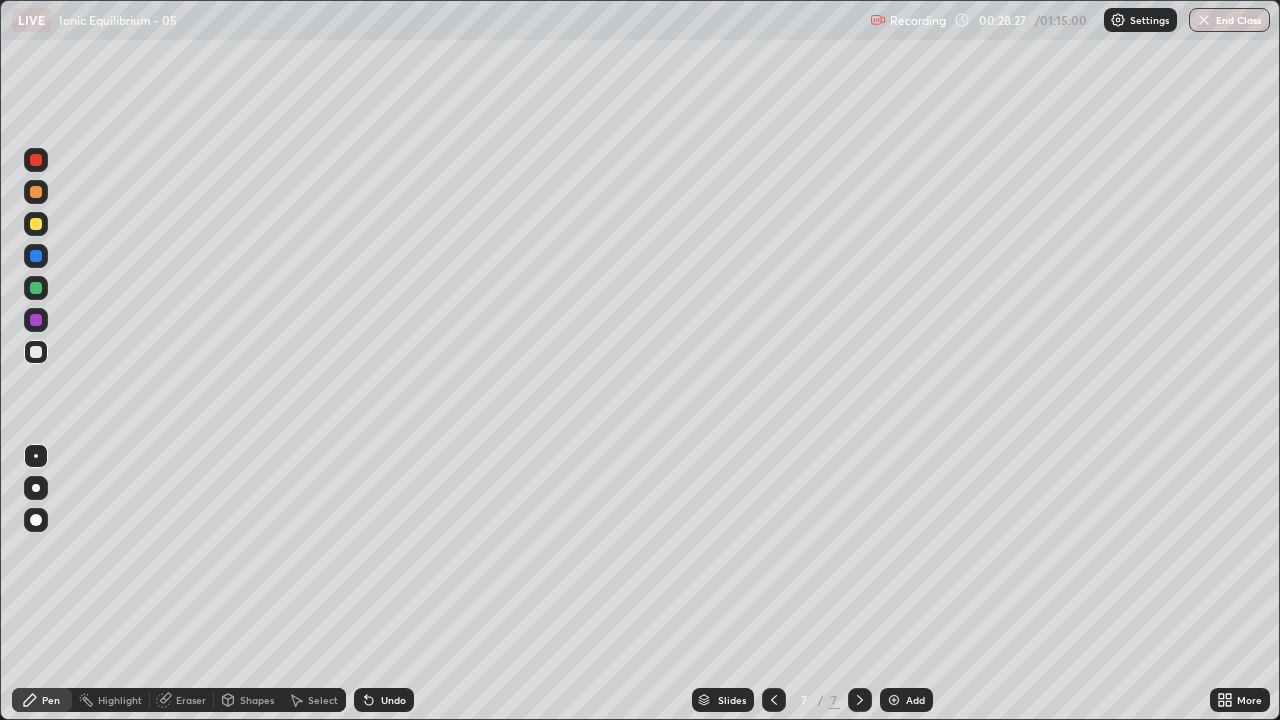 click on "Select" at bounding box center (314, 700) 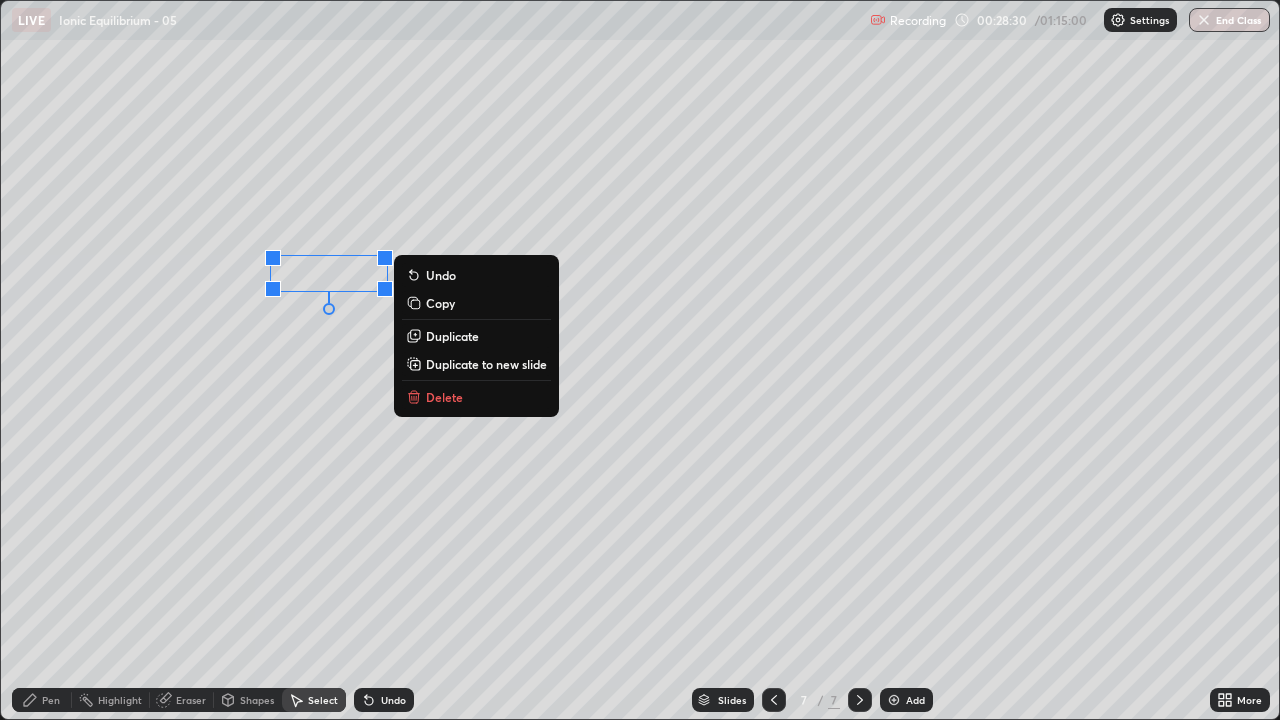 click on "Pen" at bounding box center [51, 700] 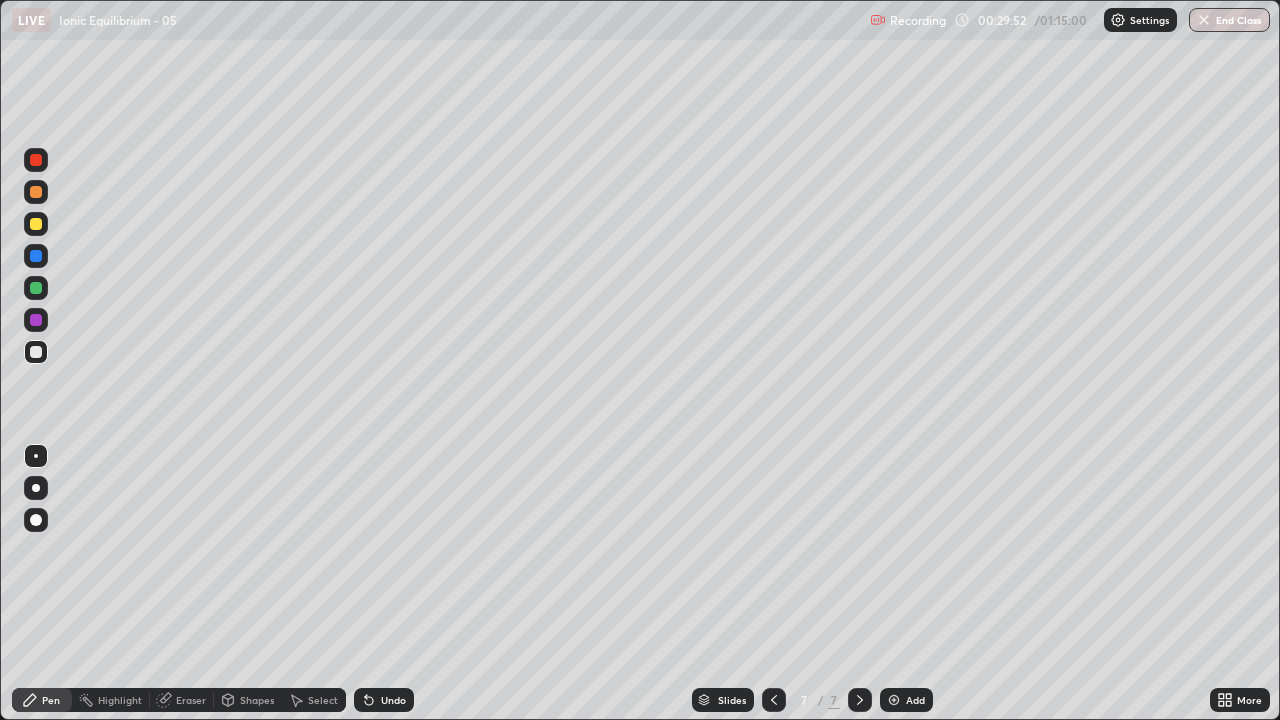 click 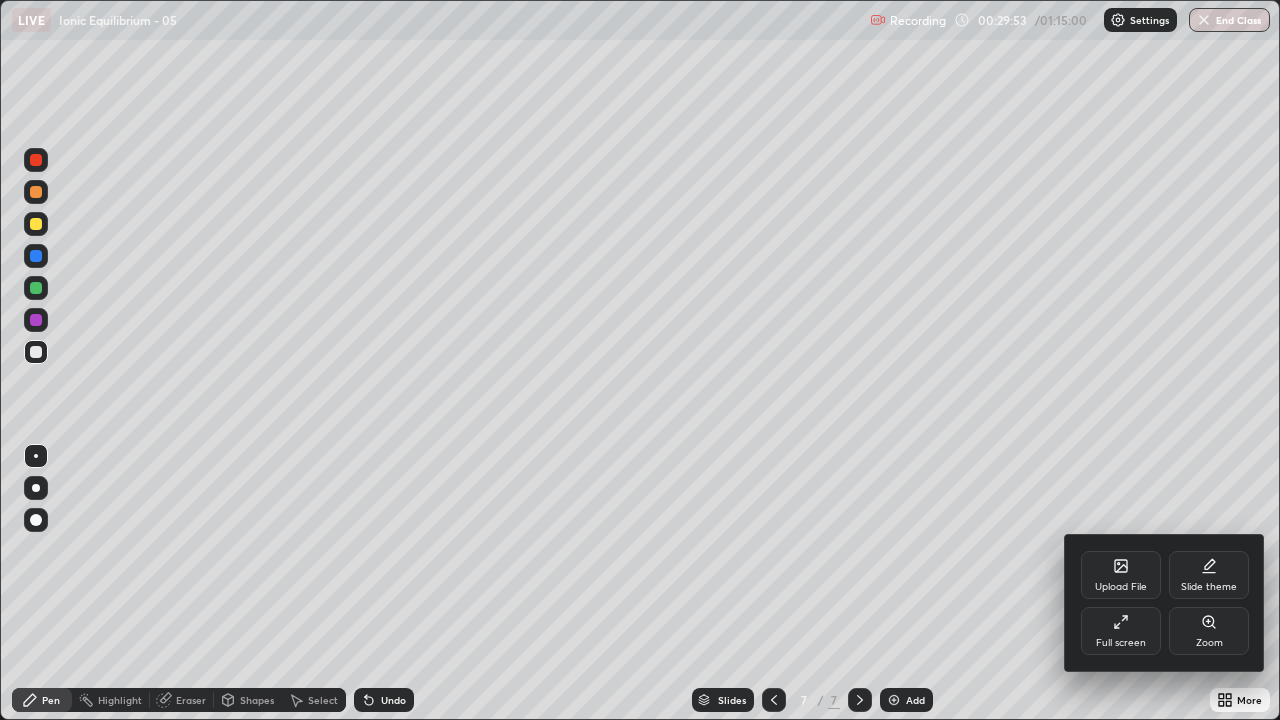 click on "Full screen" at bounding box center [1121, 631] 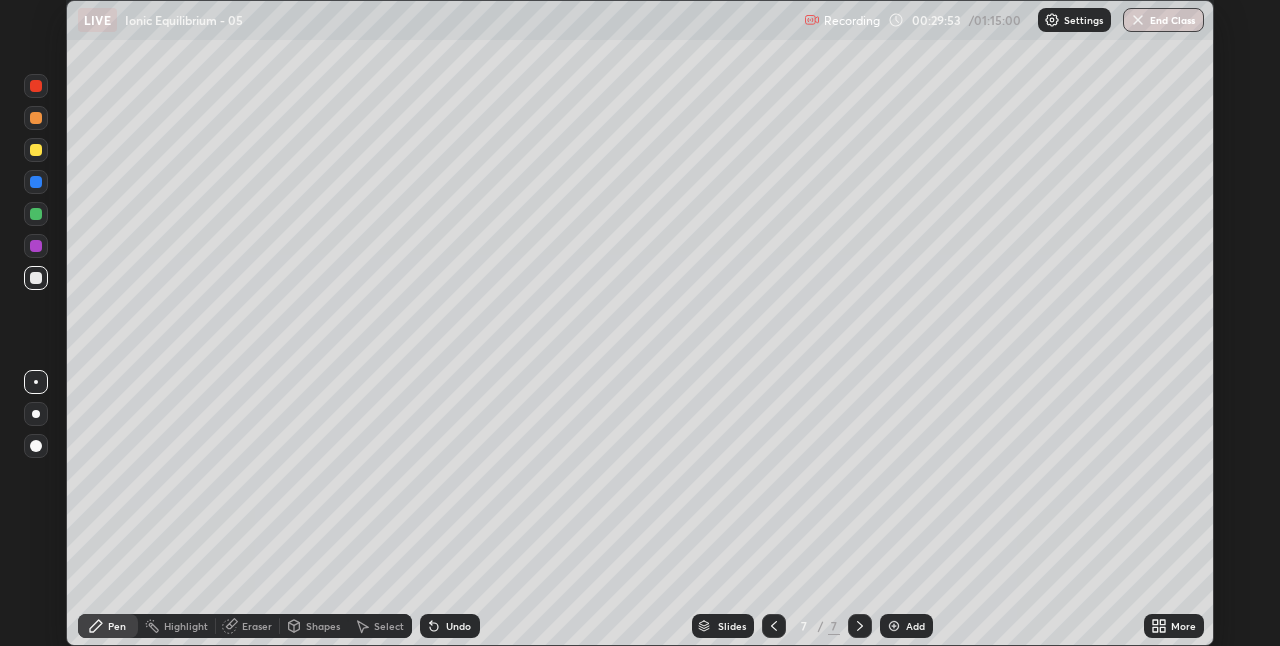 scroll, scrollTop: 646, scrollLeft: 1280, axis: both 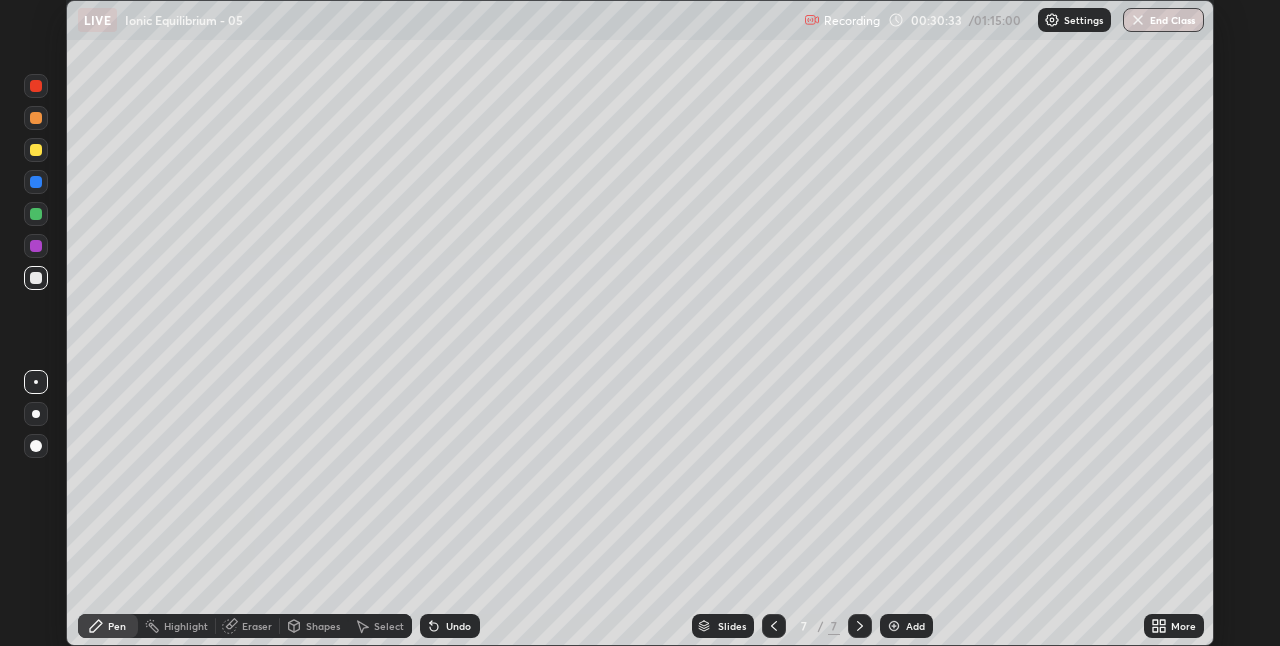 click 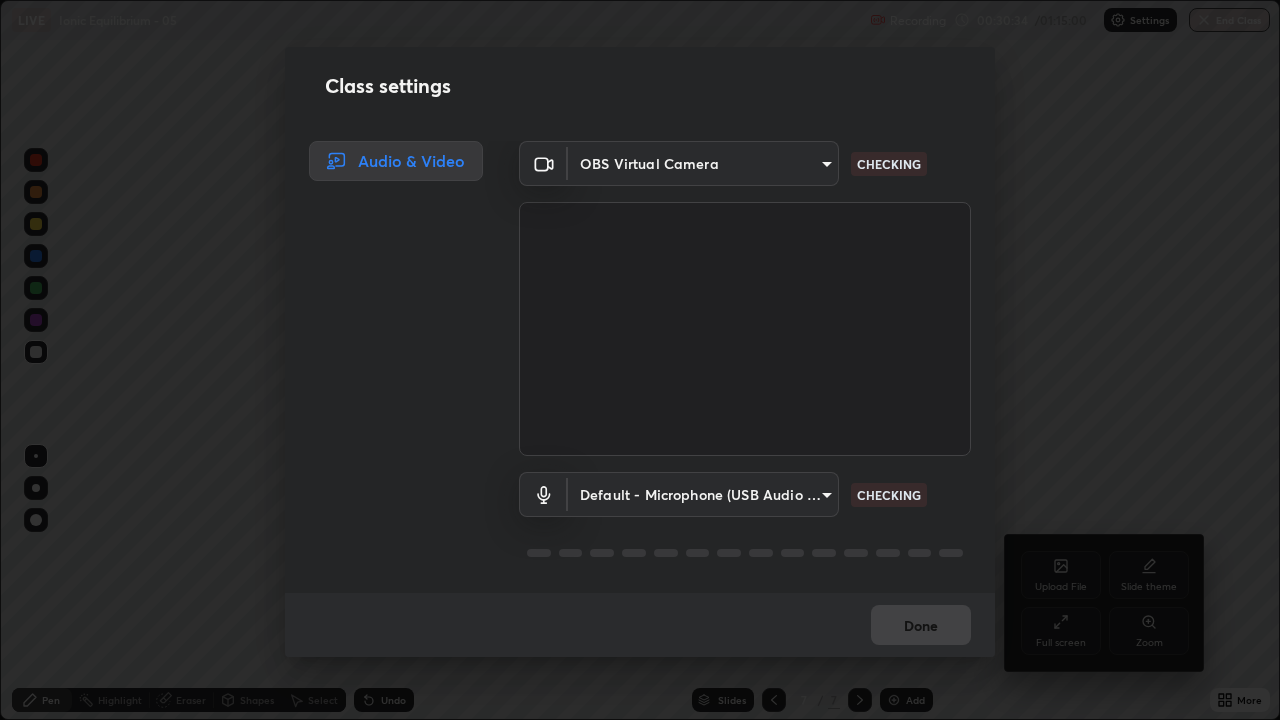 scroll, scrollTop: 99280, scrollLeft: 98720, axis: both 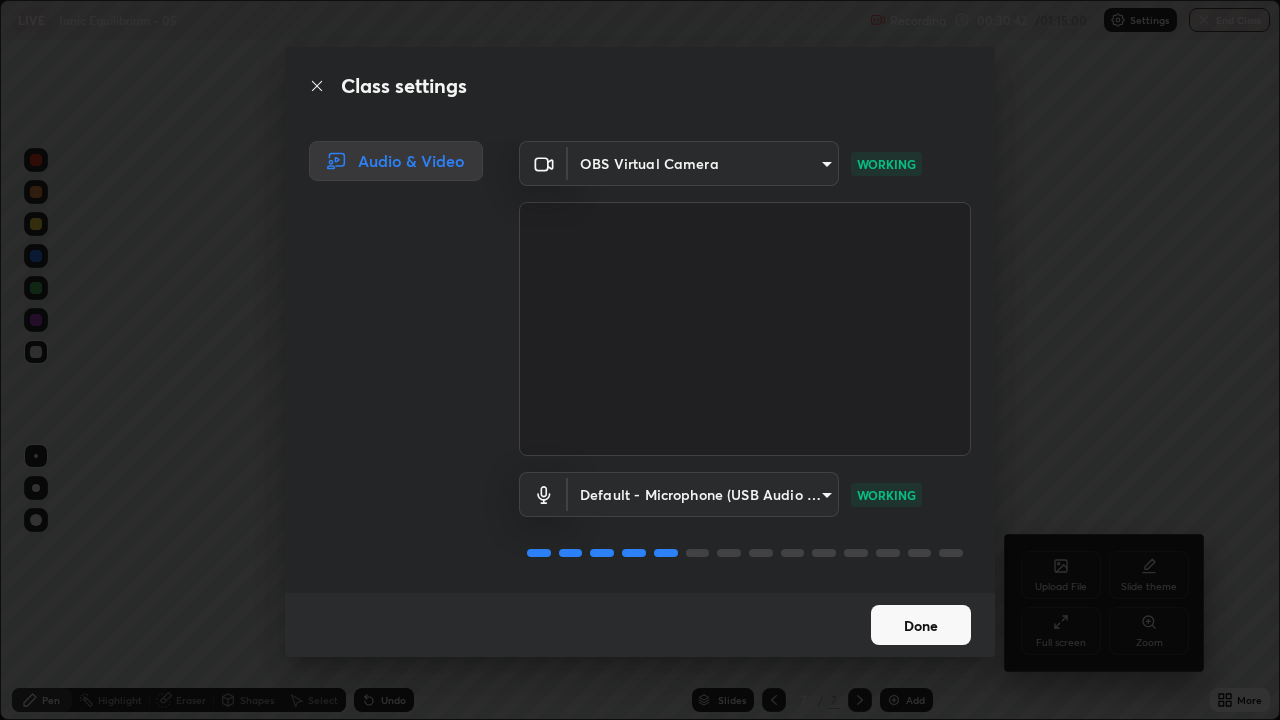 click on "Erase all LIVE Ionic Equilibrium - 05 Recording 00:30:42 /  01:15:00 Settings End Class Setting up your live class Ionic Equilibrium - 05 • L61 of Course On Chemistry for JEE Conquer 1 2026 Shashank Kumar Mishra Pen Highlight Eraser Shapes Select Undo Slides 7 / 7 Add More No doubts shared Encourage your learners to ask a doubt for better clarity Report an issue Reason for reporting Buffering Chat not working Audio - Video sync issue Educator video quality low ​ Attach an image Report Upload File Slide theme Full screen Zoom Class settings Audio & Video OBS Virtual Camera 028e6636b9c1bc203e9b8b979946ed412555754adccde9980a10a4eaffcc1ffb WORKING Default - Microphone (USB Audio Device) default WORKING Done" at bounding box center [640, 360] 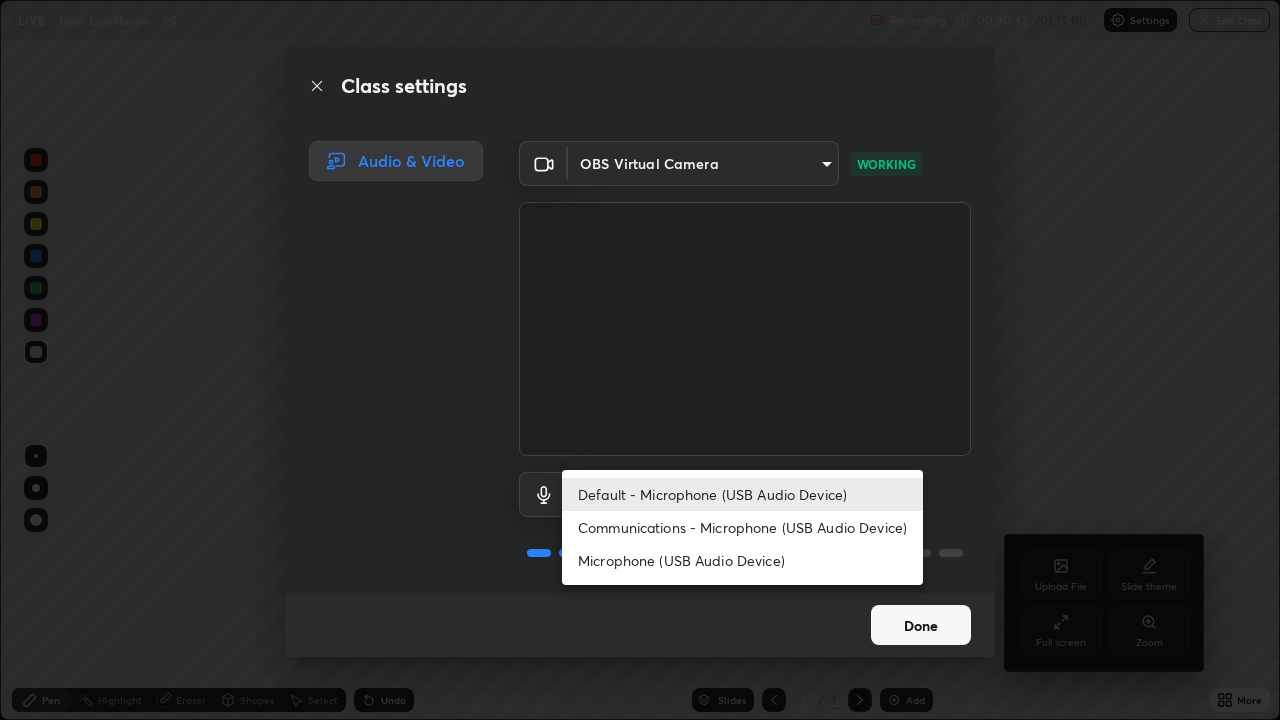 click on "Communications - Microphone (USB Audio Device)" at bounding box center [742, 527] 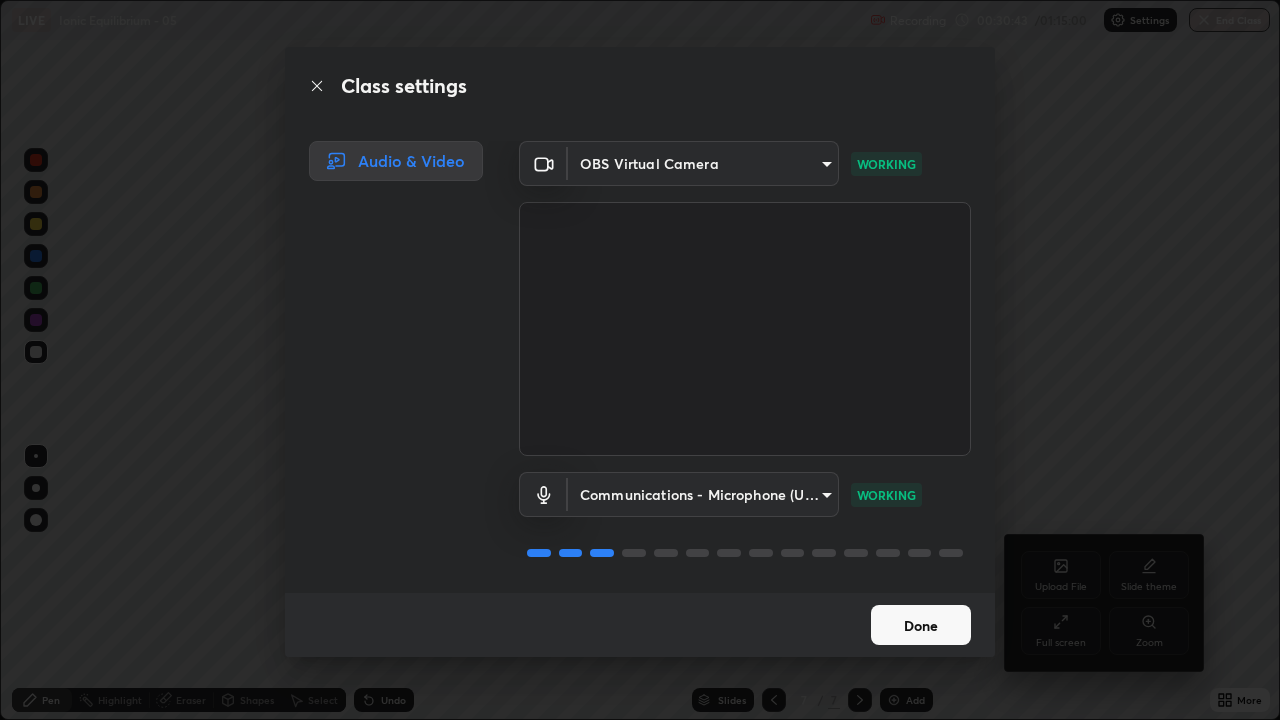 click on "Erase all LIVE Ionic Equilibrium - 05 Recording 00:30:43 /  01:15:00 Settings End Class Setting up your live class Ionic Equilibrium - 05 • L61 of Course On Chemistry for JEE Conquer 1 2026 Shashank Kumar Mishra Pen Highlight Eraser Shapes Select Undo Slides 7 / 7 Add More No doubts shared Encourage your learners to ask a doubt for better clarity Report an issue Reason for reporting Buffering Chat not working Audio - Video sync issue Educator video quality low ​ Attach an image Report Upload File Slide theme Full screen Zoom Class settings Audio & Video OBS Virtual Camera 028e6636b9c1bc203e9b8b979946ed412555754adccde9980a10a4eaffcc1ffb WORKING Communications - Microphone (USB Audio Device) communications WORKING Done Default - Microphone (USB Audio Device) Communications - Microphone (USB Audio Device) Microphone (USB Audio Device)" at bounding box center (640, 360) 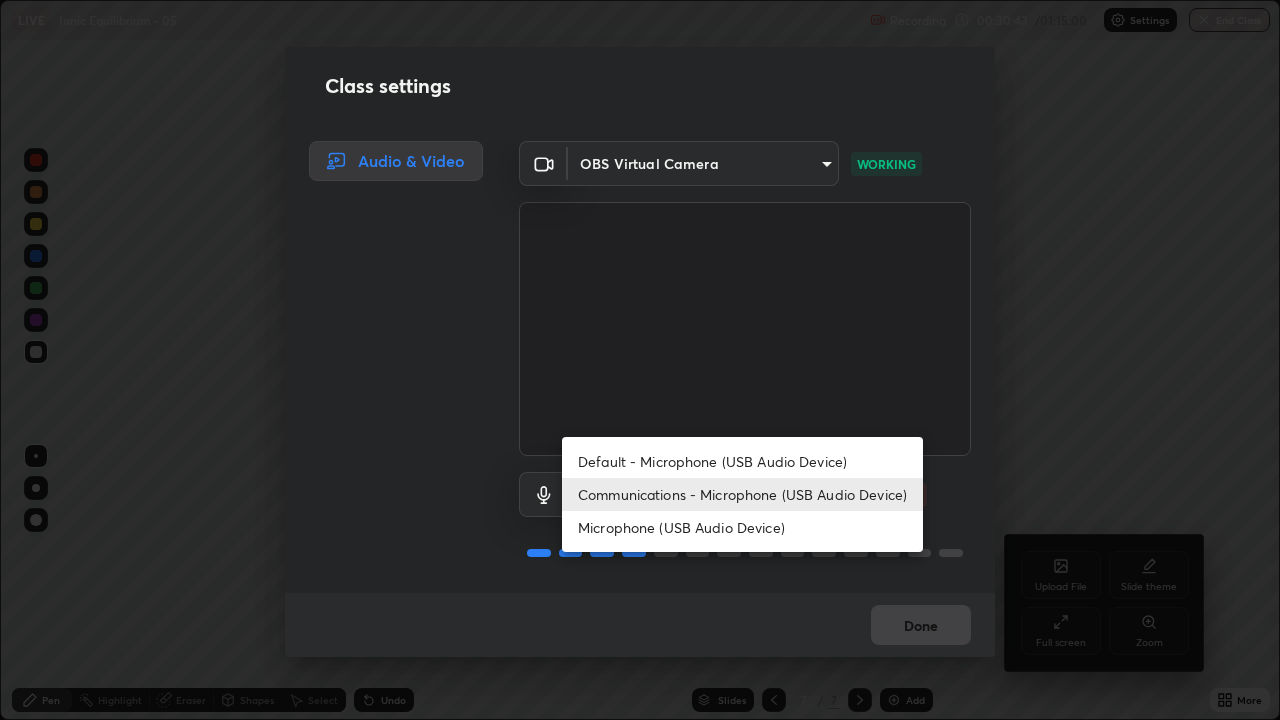 click on "Default - Microphone (USB Audio Device)" at bounding box center [742, 461] 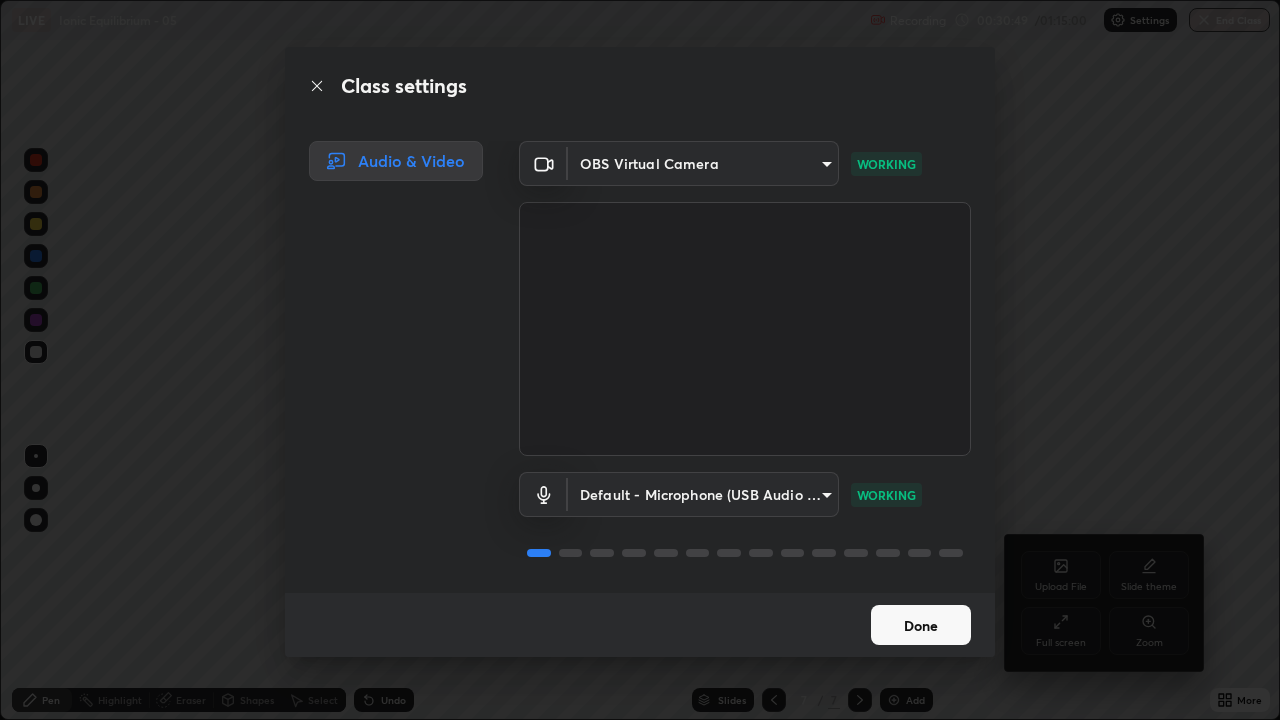 click on "Done" at bounding box center [921, 625] 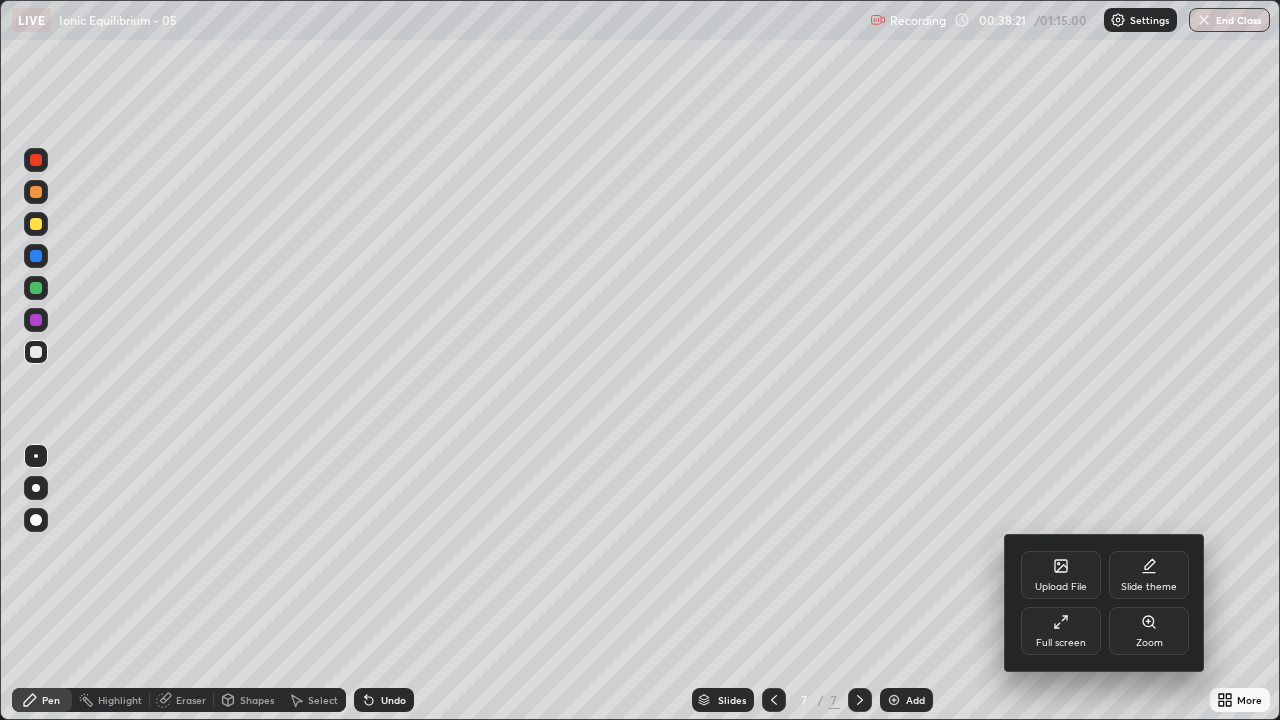 click at bounding box center (640, 360) 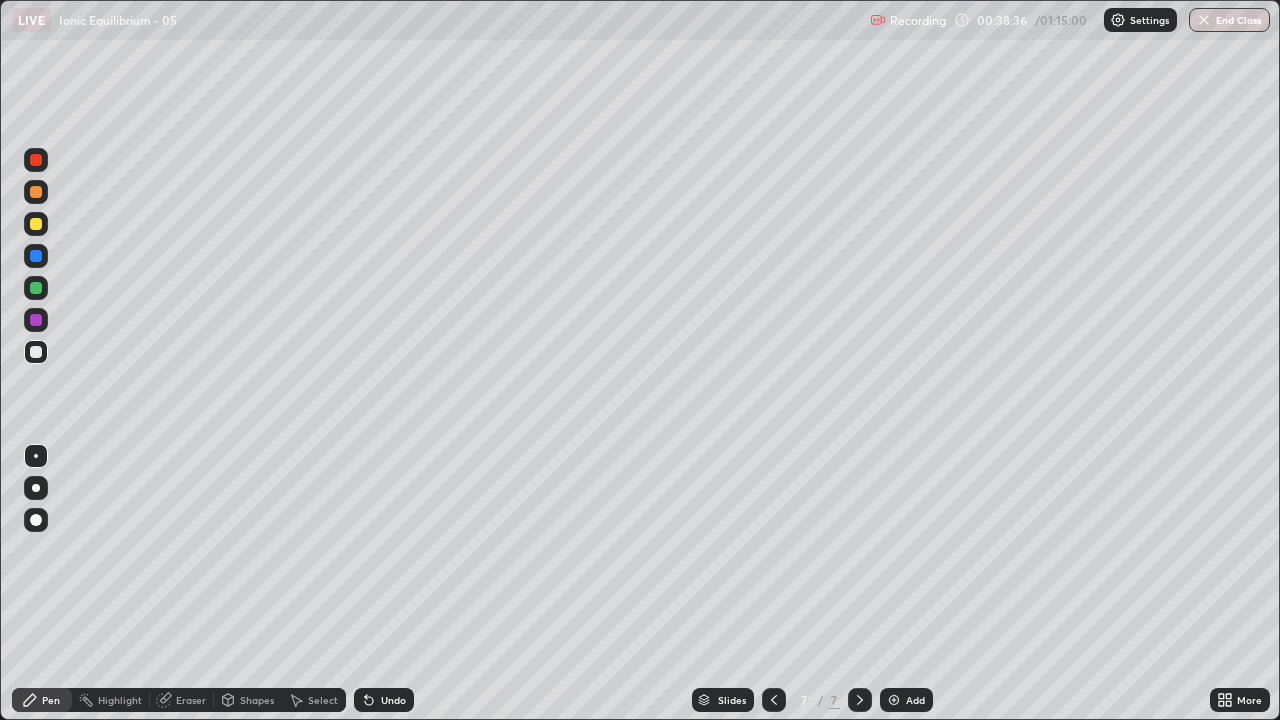 click at bounding box center (894, 700) 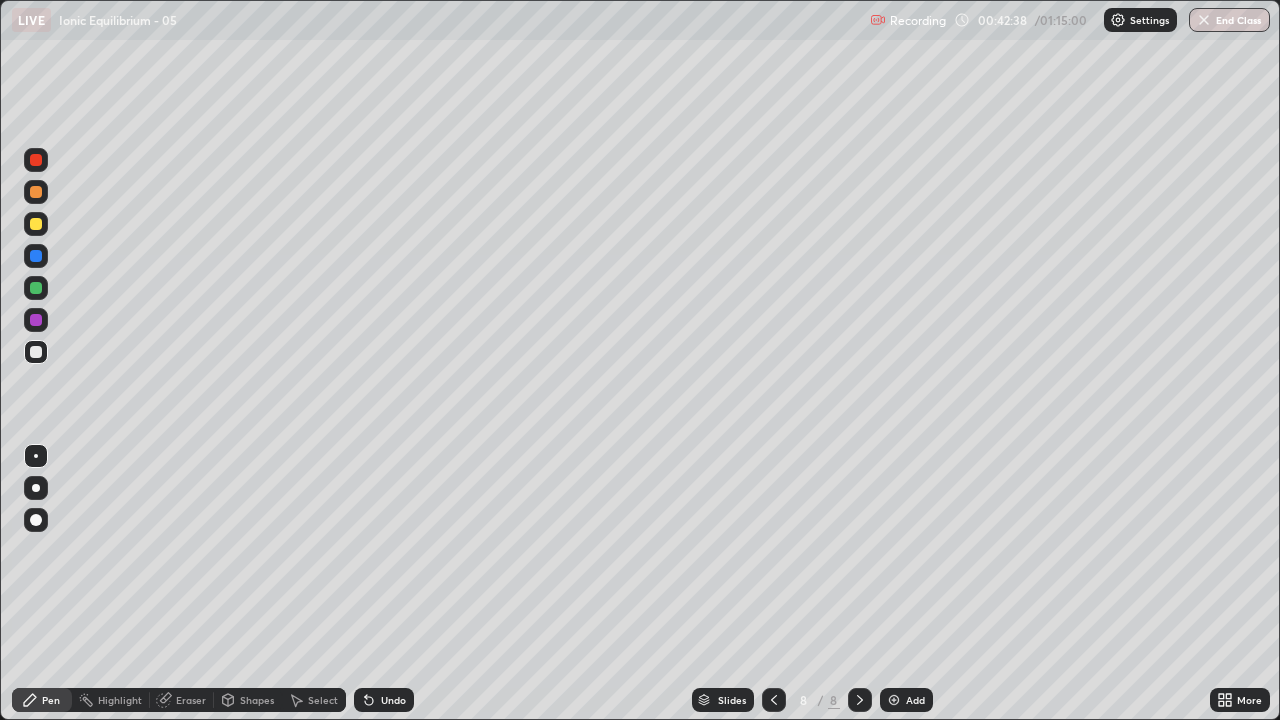 click on "Eraser" at bounding box center [191, 700] 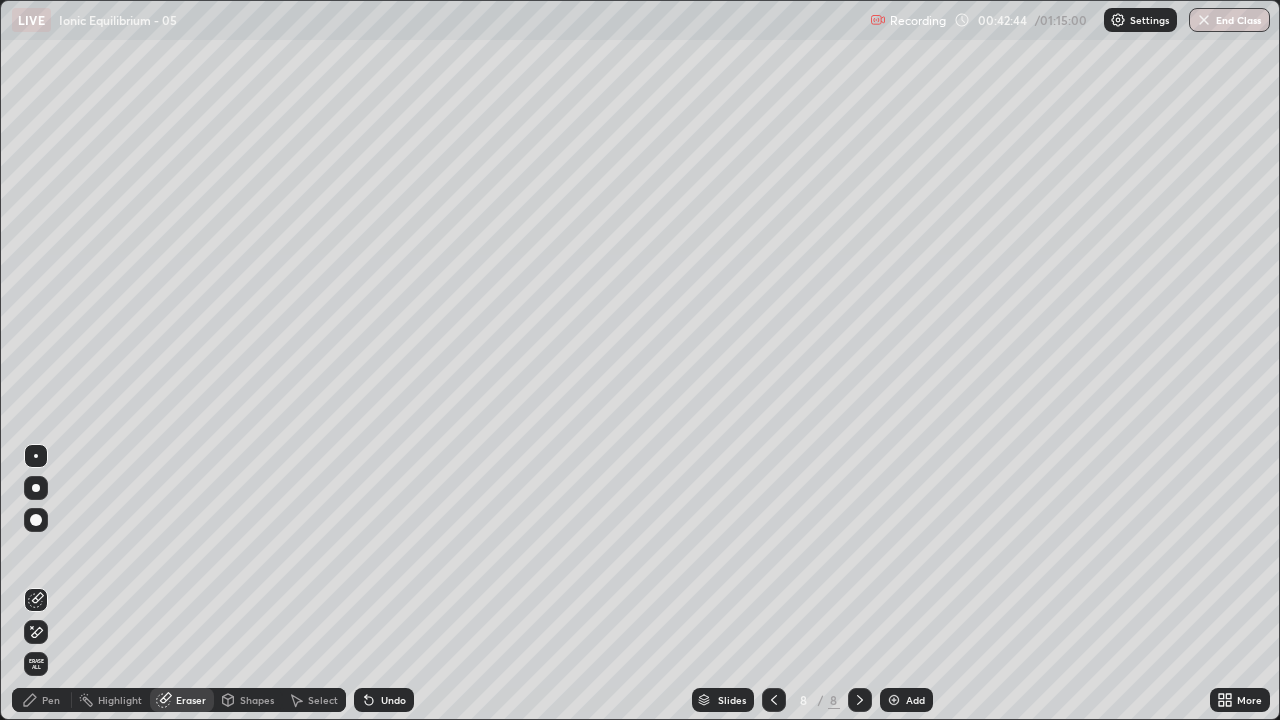 click on "Pen" at bounding box center (51, 700) 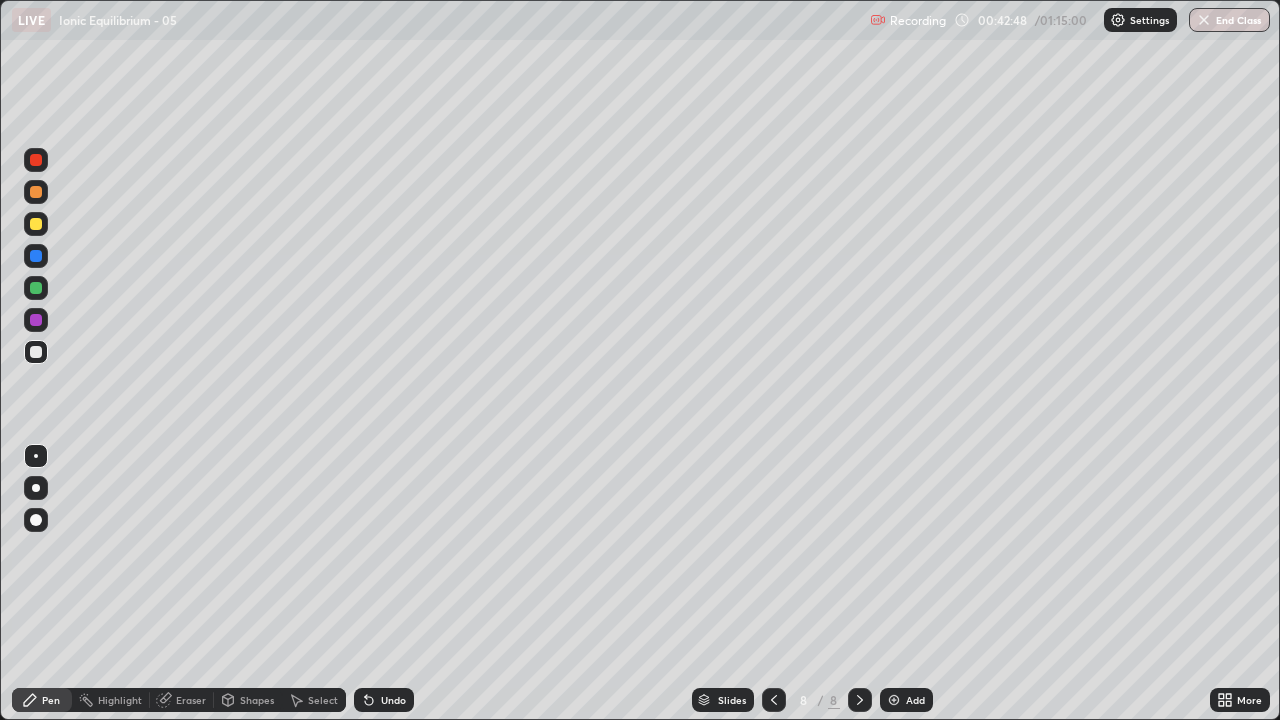 click on "Eraser" at bounding box center (191, 700) 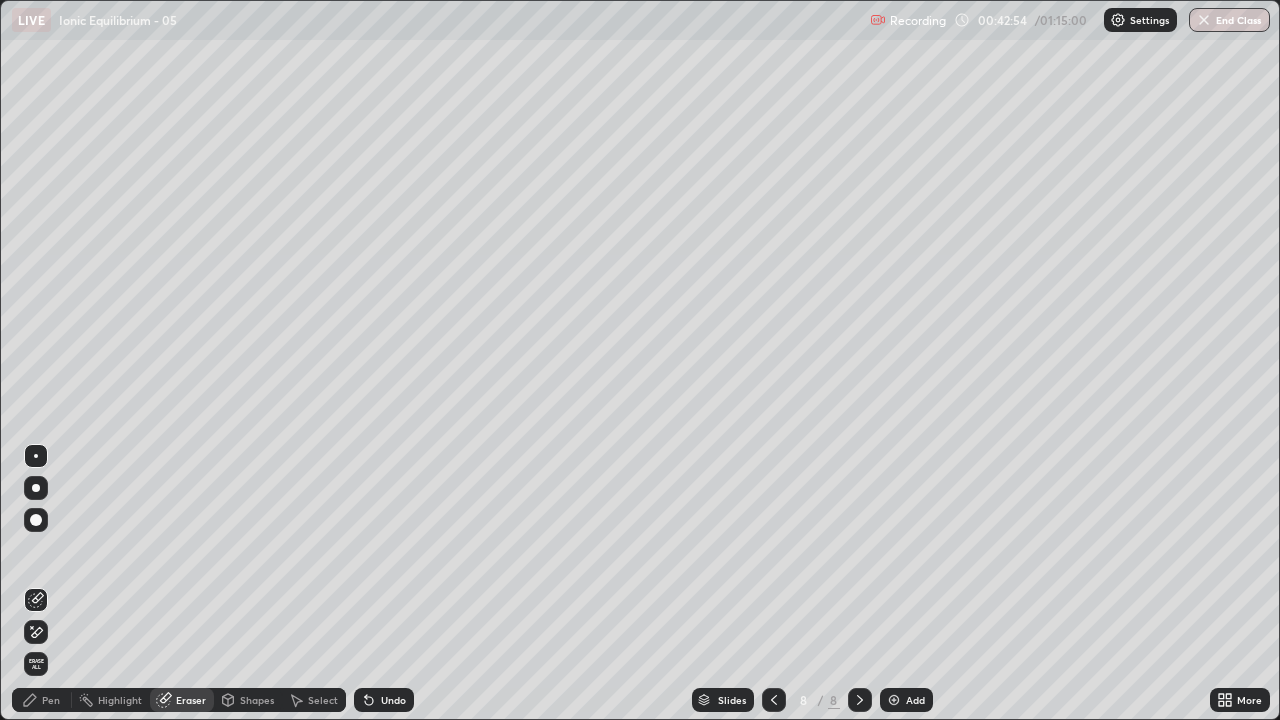 click at bounding box center [894, 700] 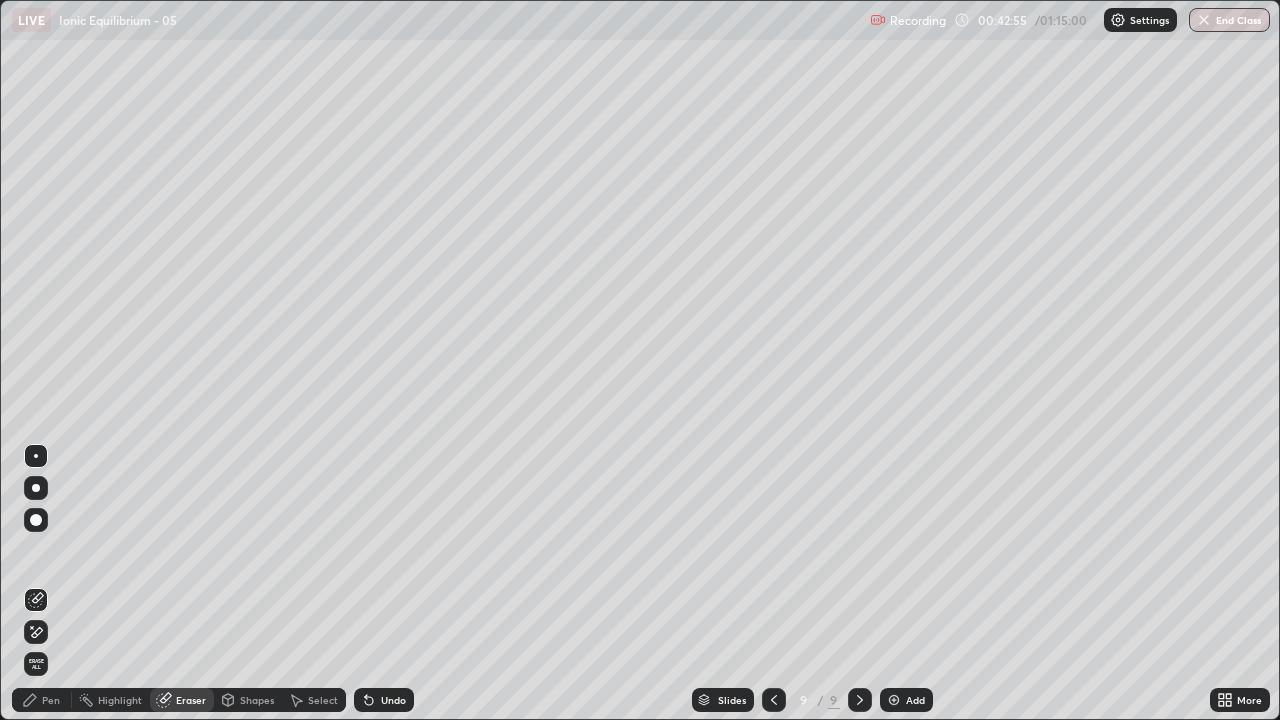 click on "Pen" at bounding box center [42, 700] 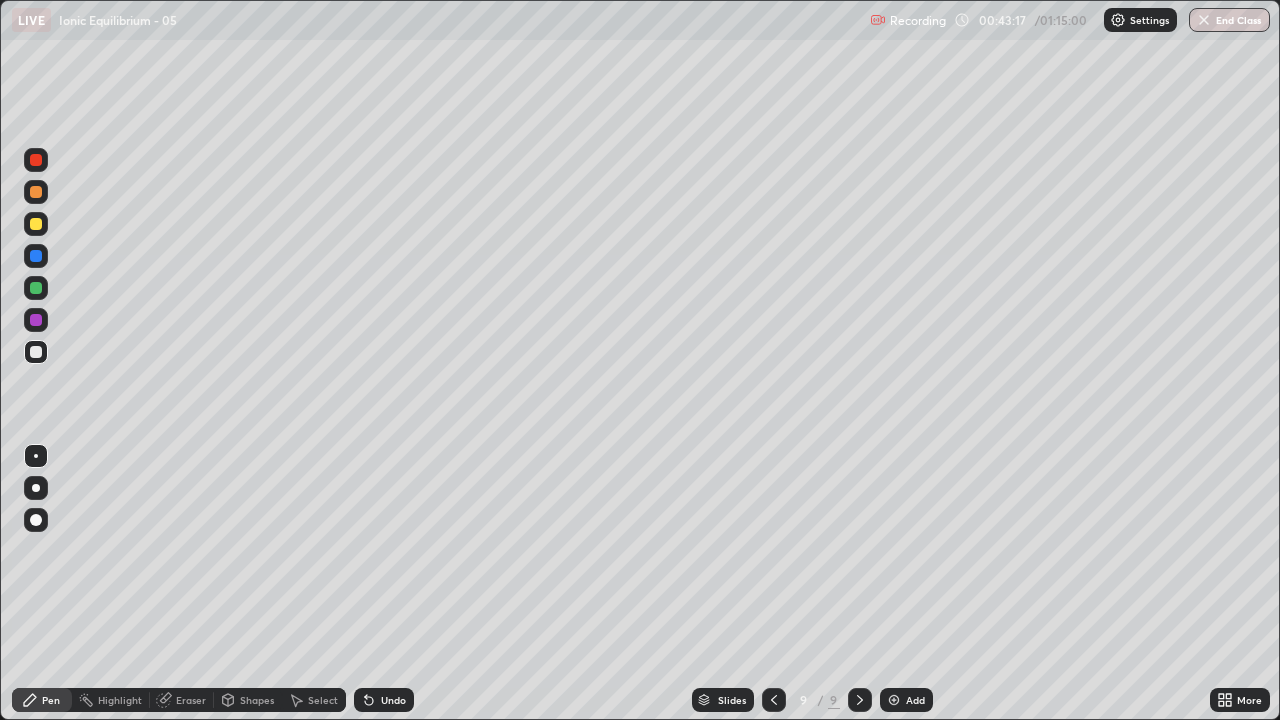 click 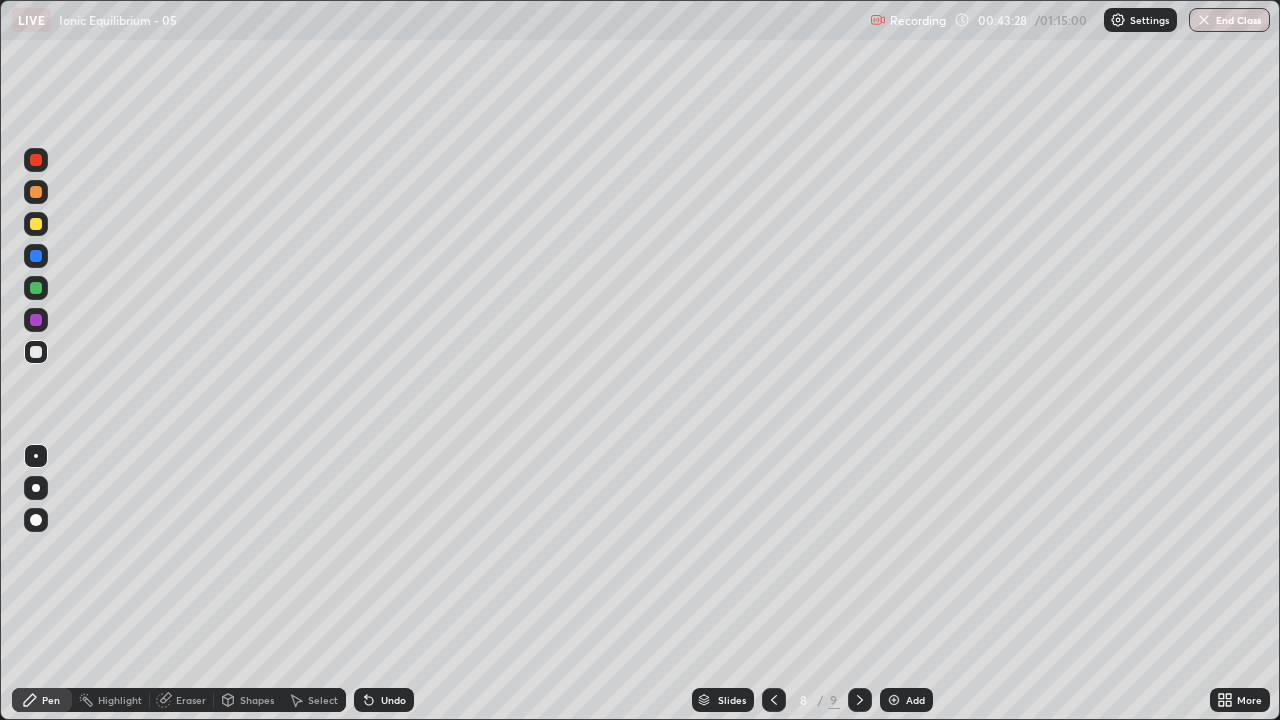 click 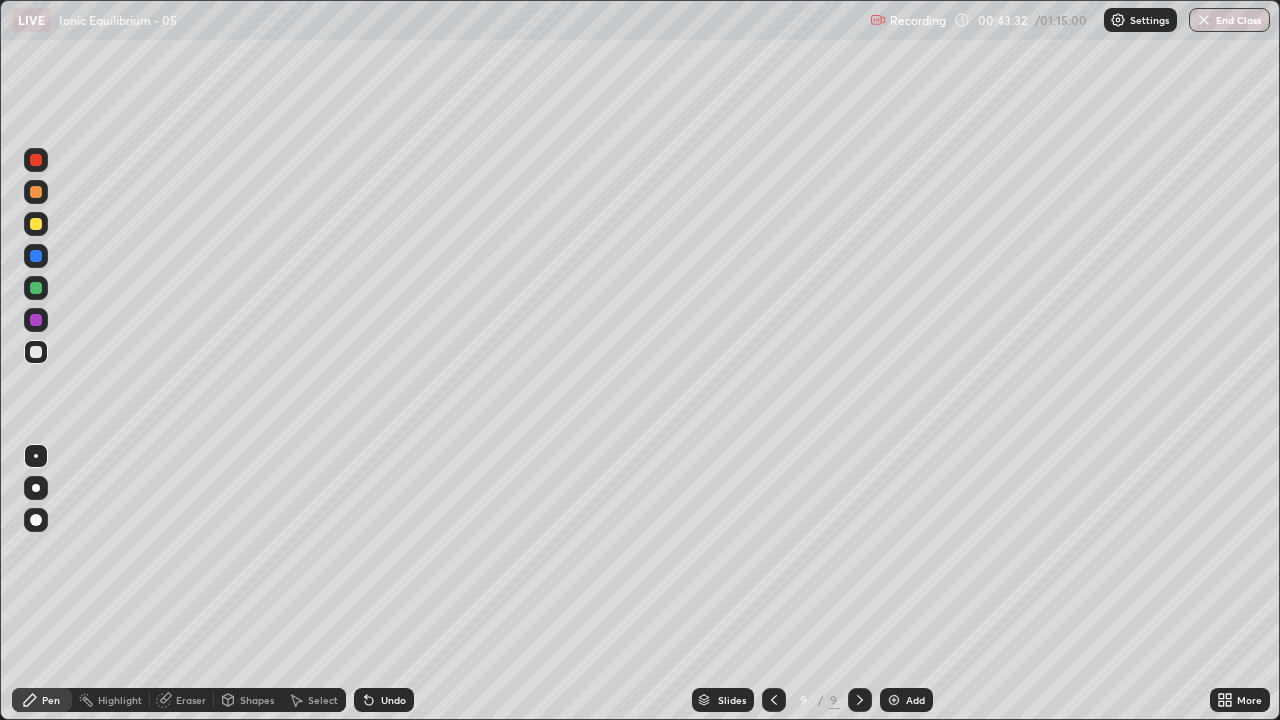 click 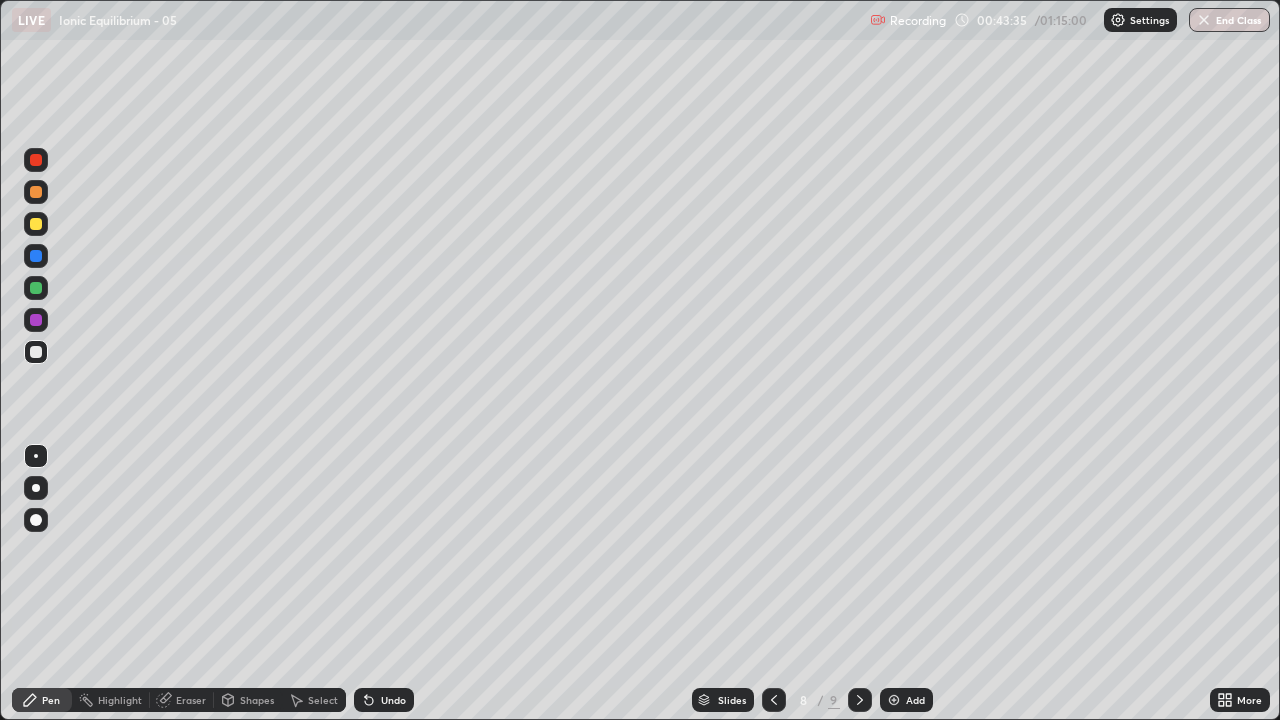click 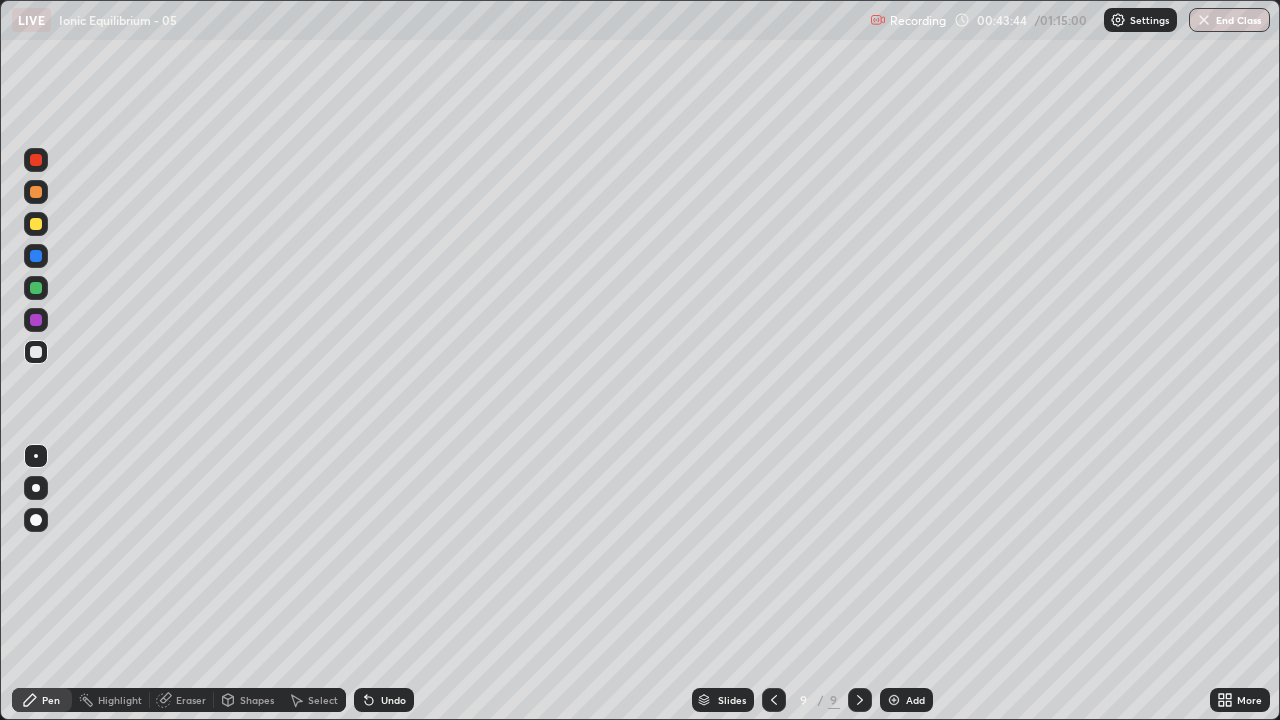click 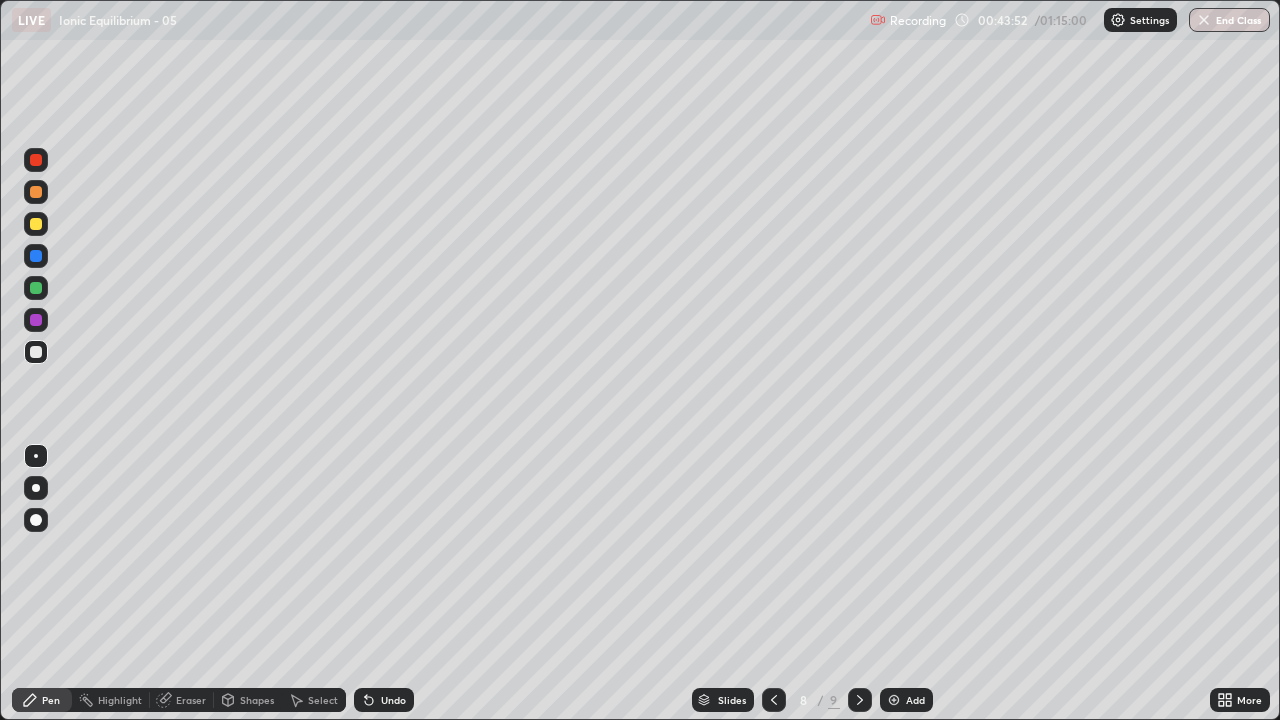 click 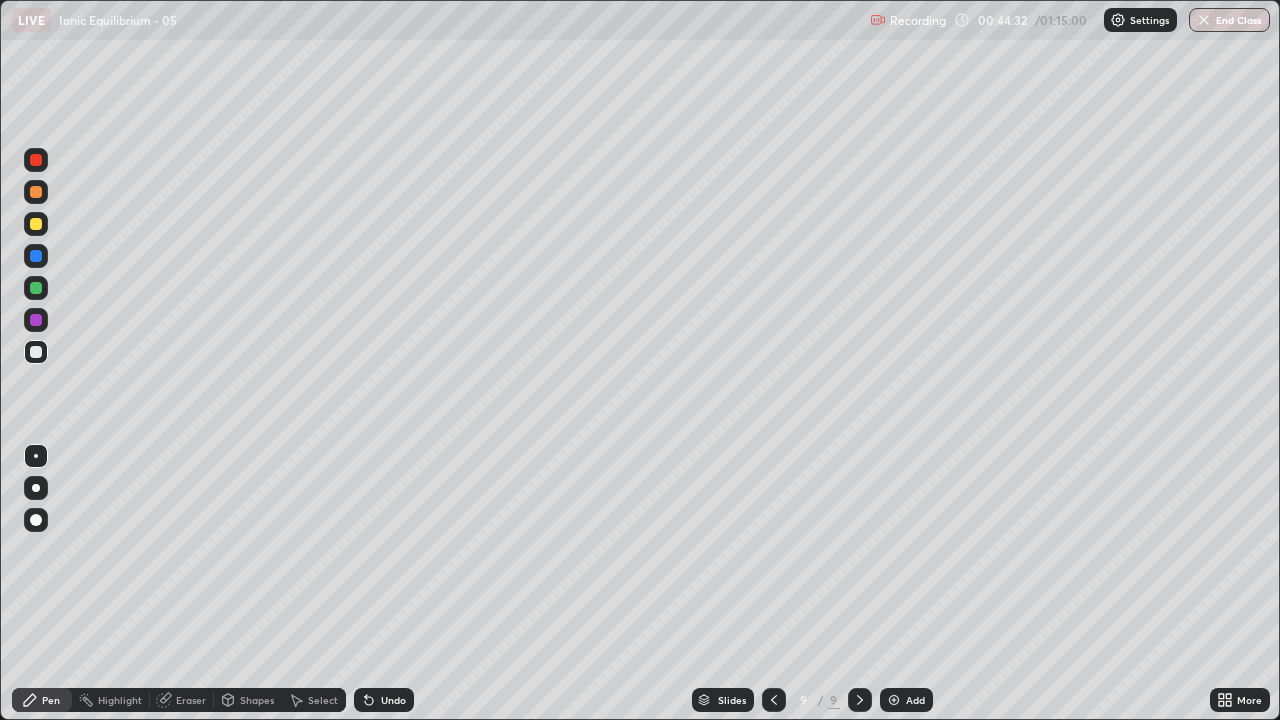 click 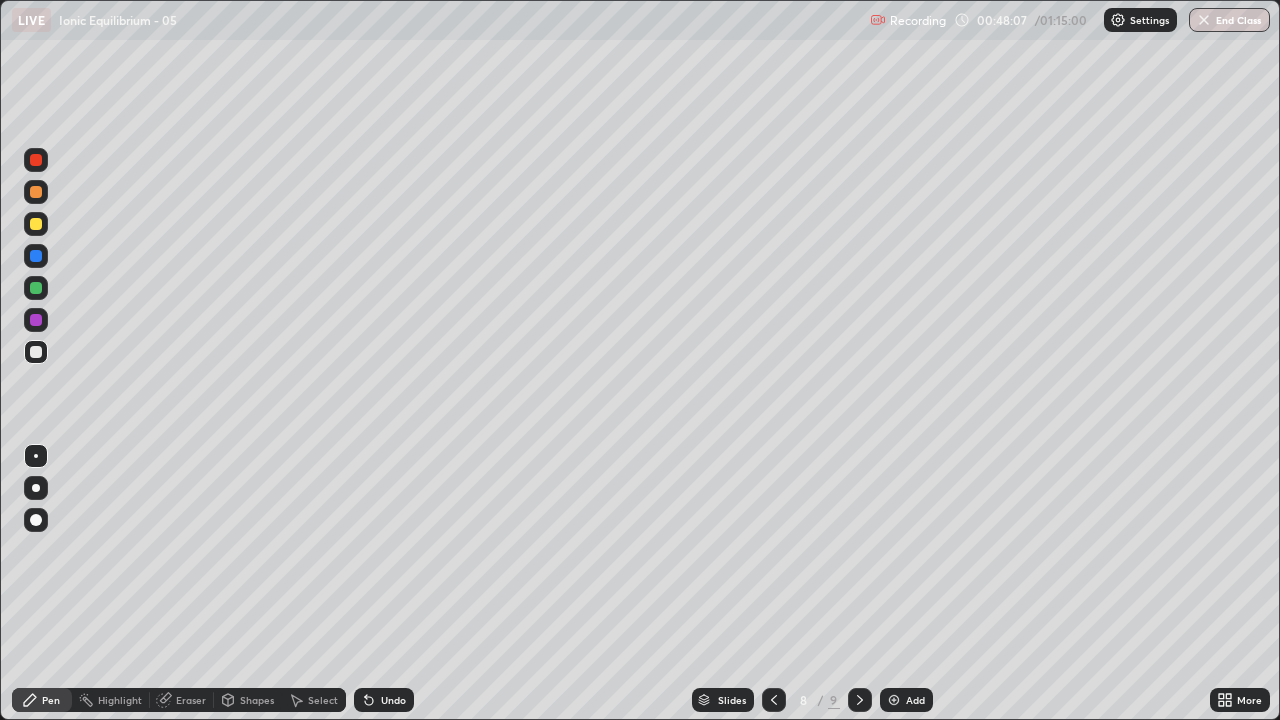 click 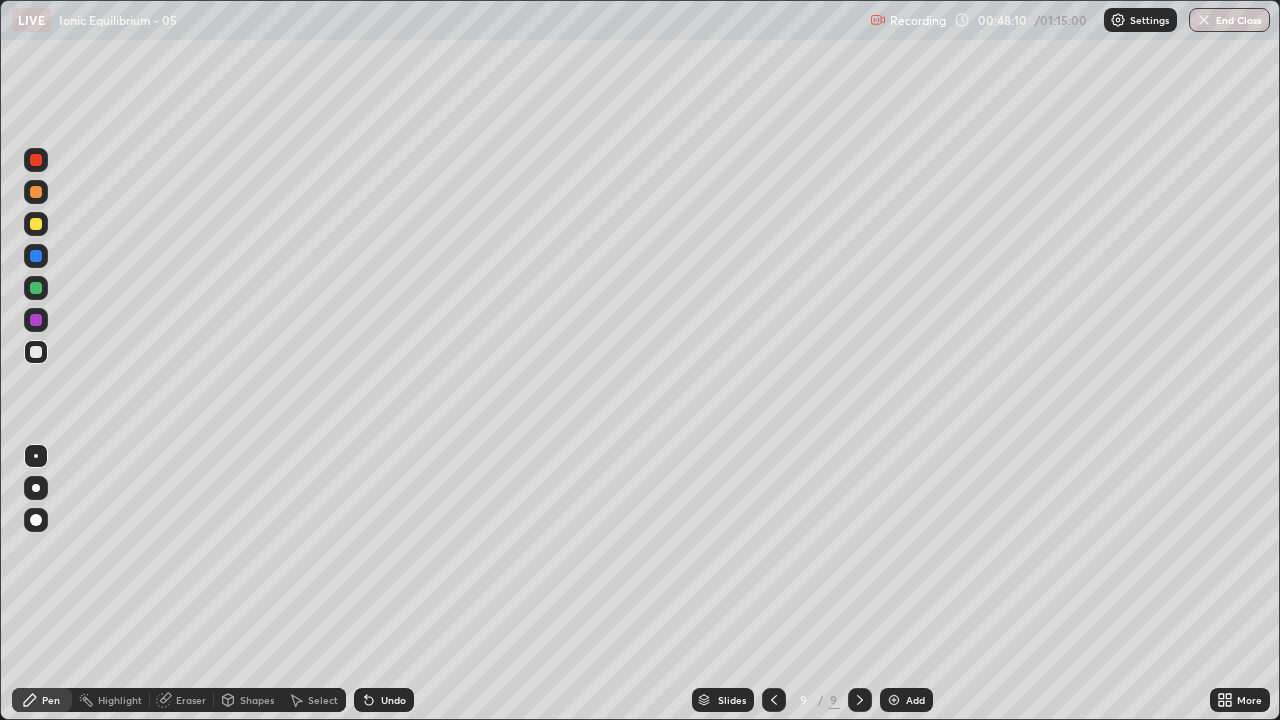 click at bounding box center (894, 700) 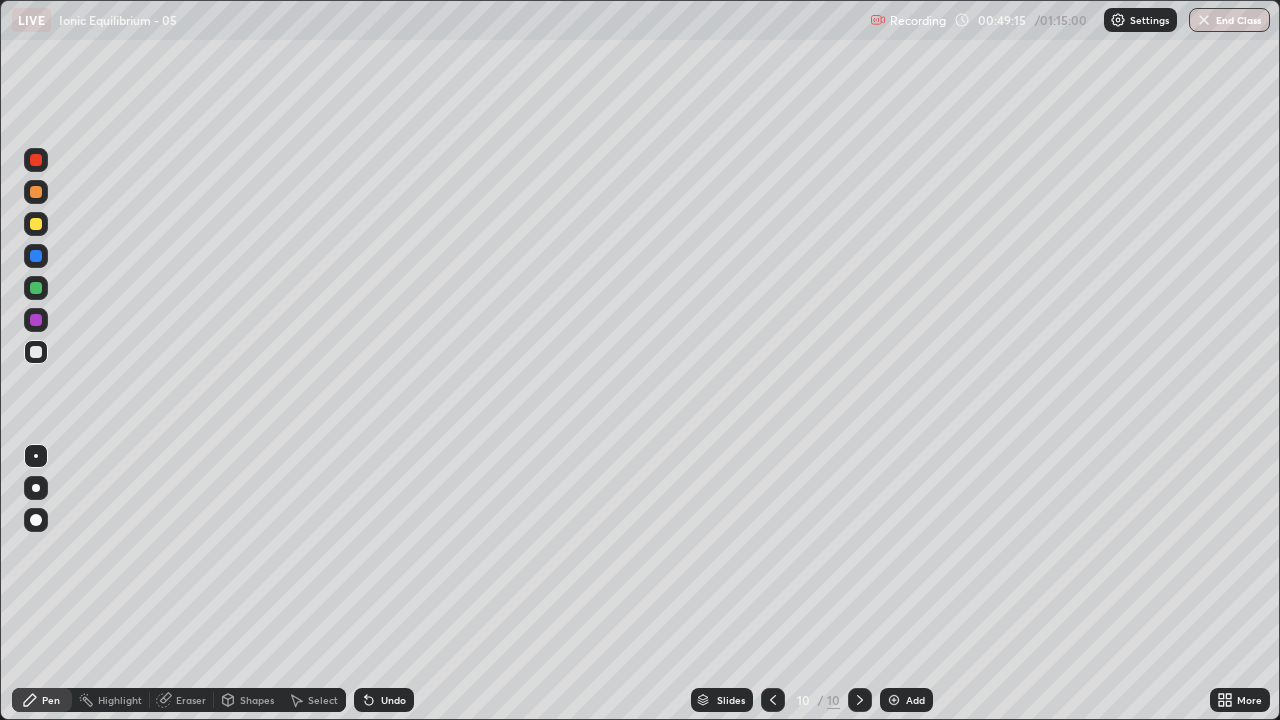 click on "Eraser" at bounding box center (182, 700) 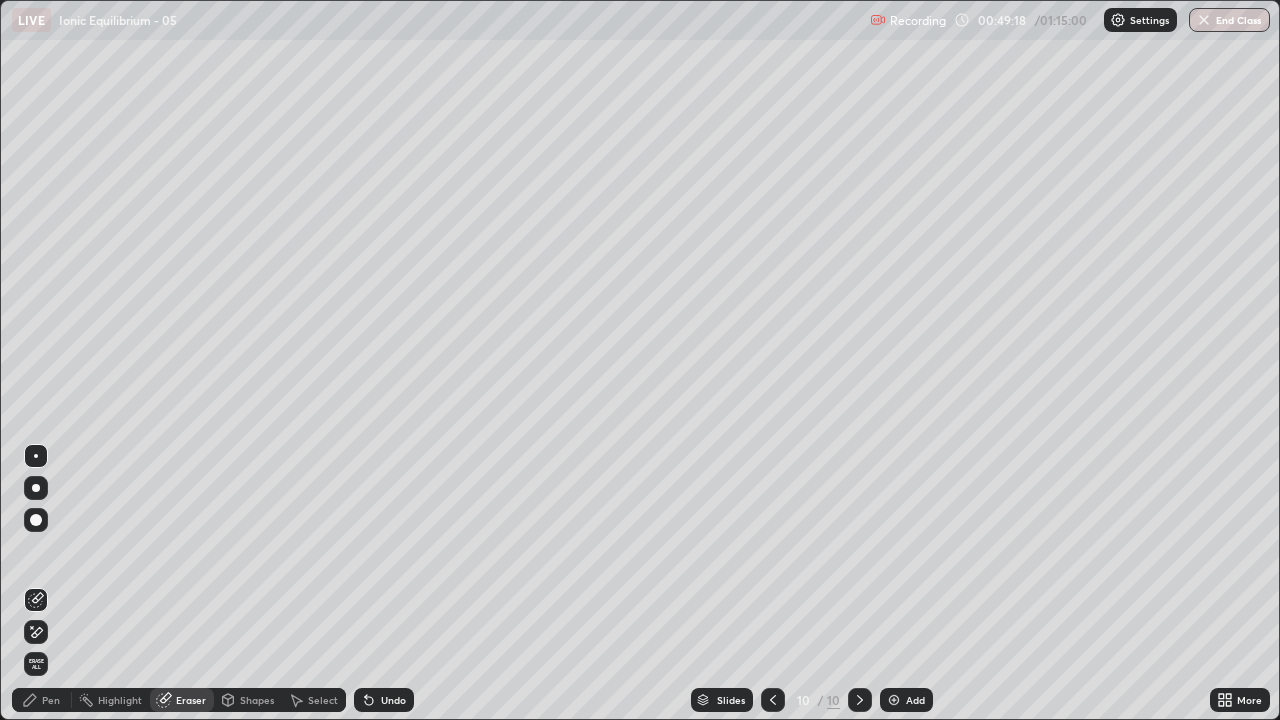 click on "Pen" at bounding box center (51, 700) 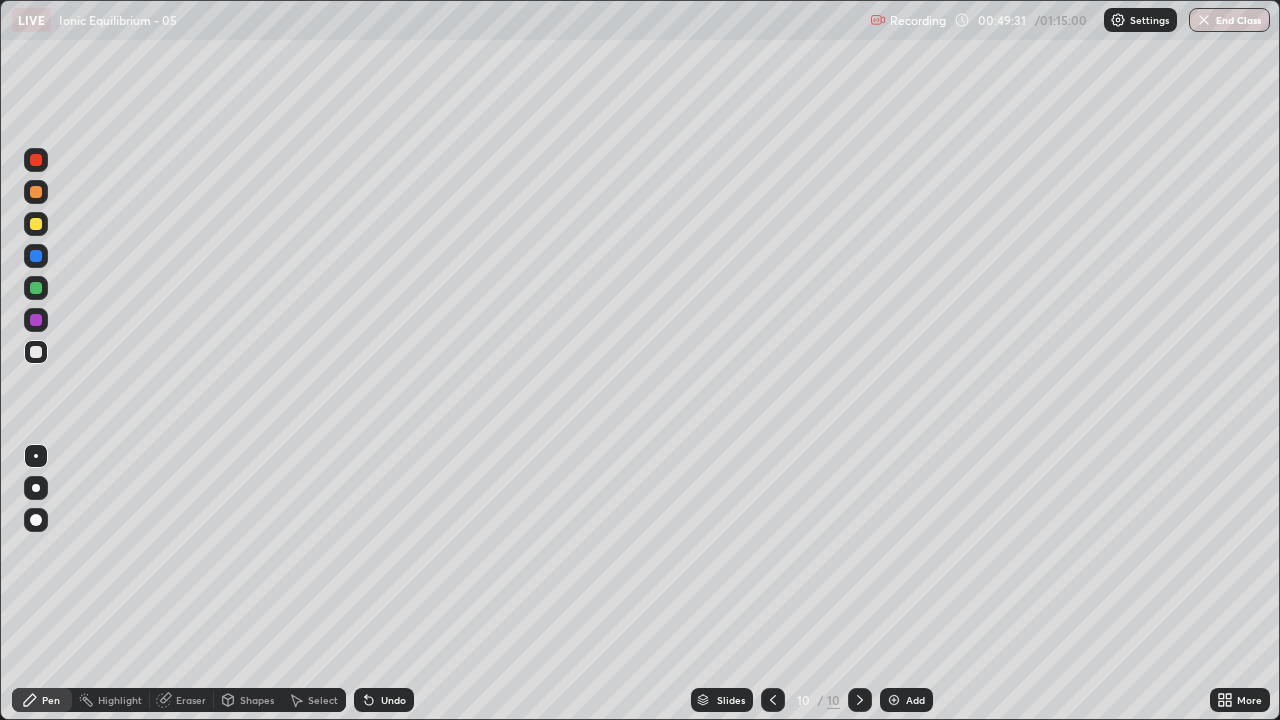 click on "Undo" at bounding box center [384, 700] 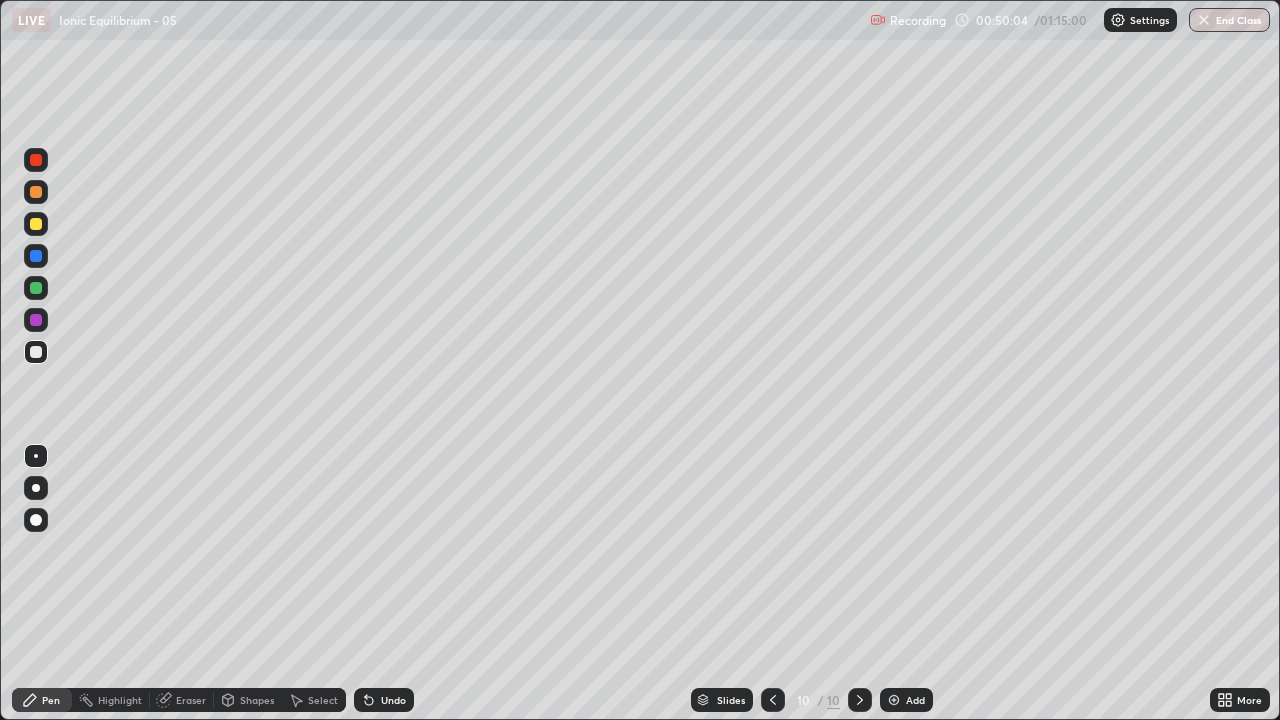click on "Eraser" at bounding box center (191, 700) 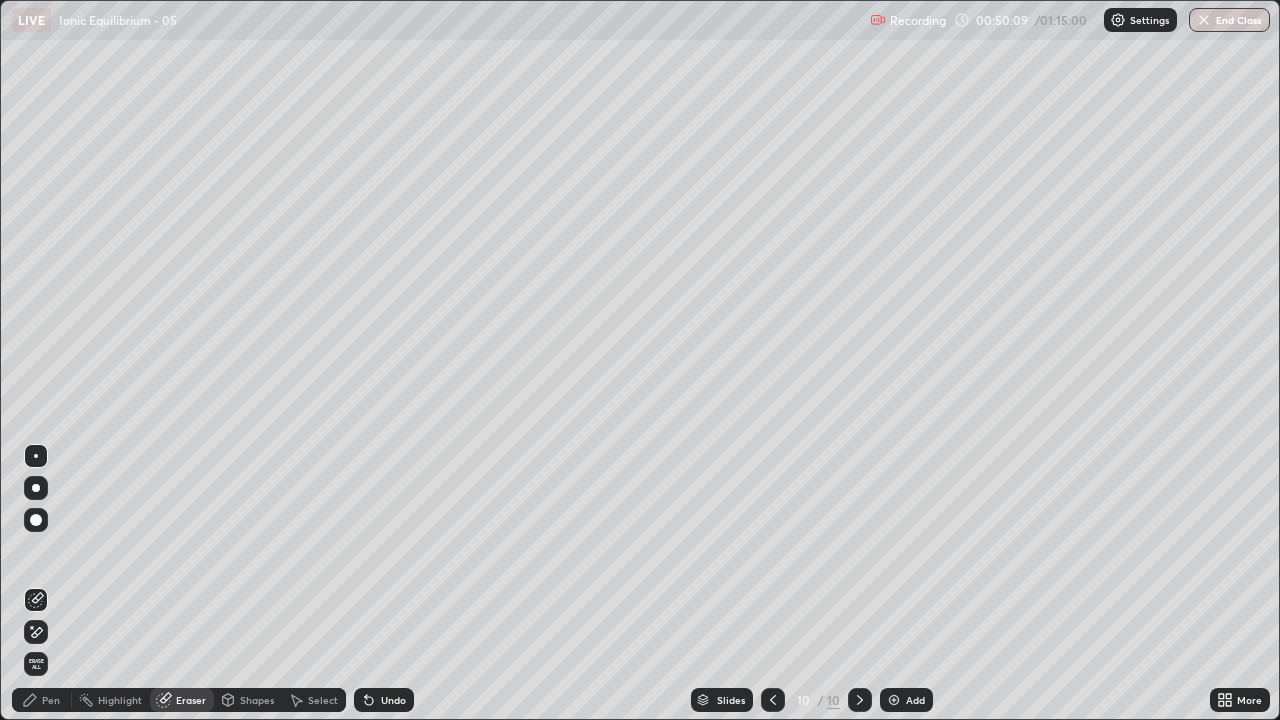 click on "Pen" at bounding box center [51, 700] 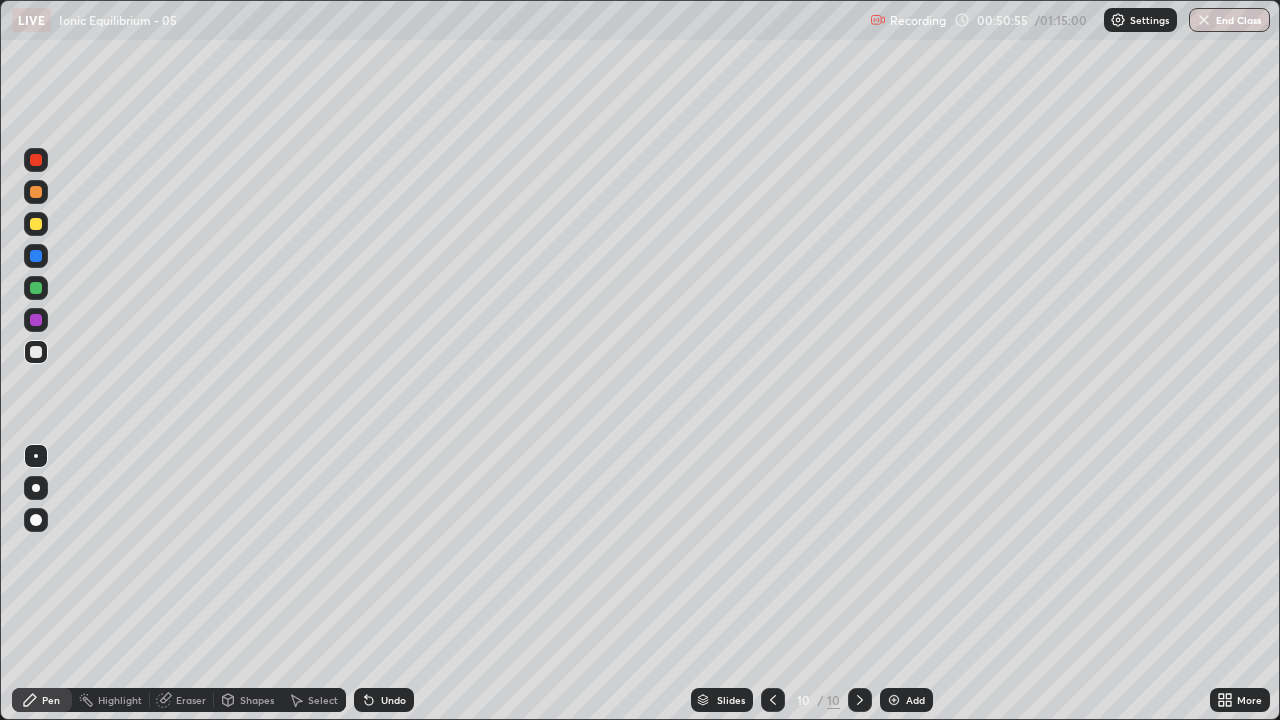 click on "Eraser" at bounding box center (182, 700) 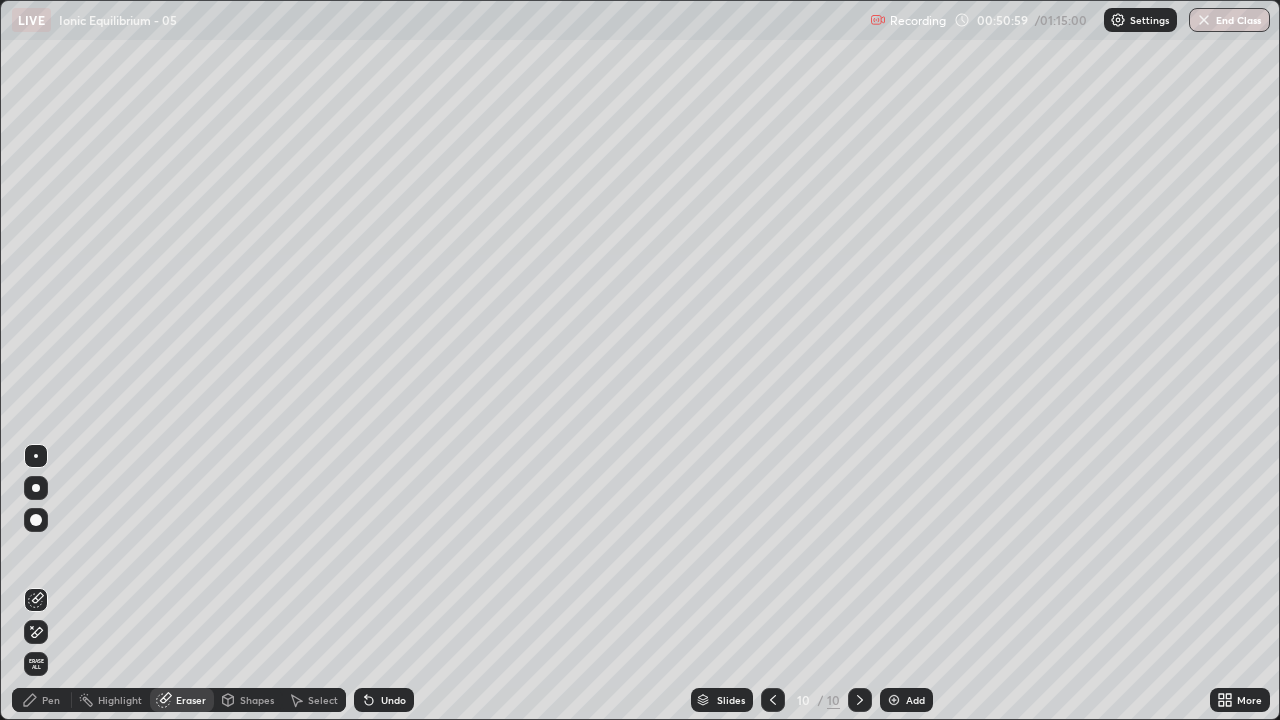 click on "Pen" at bounding box center [51, 700] 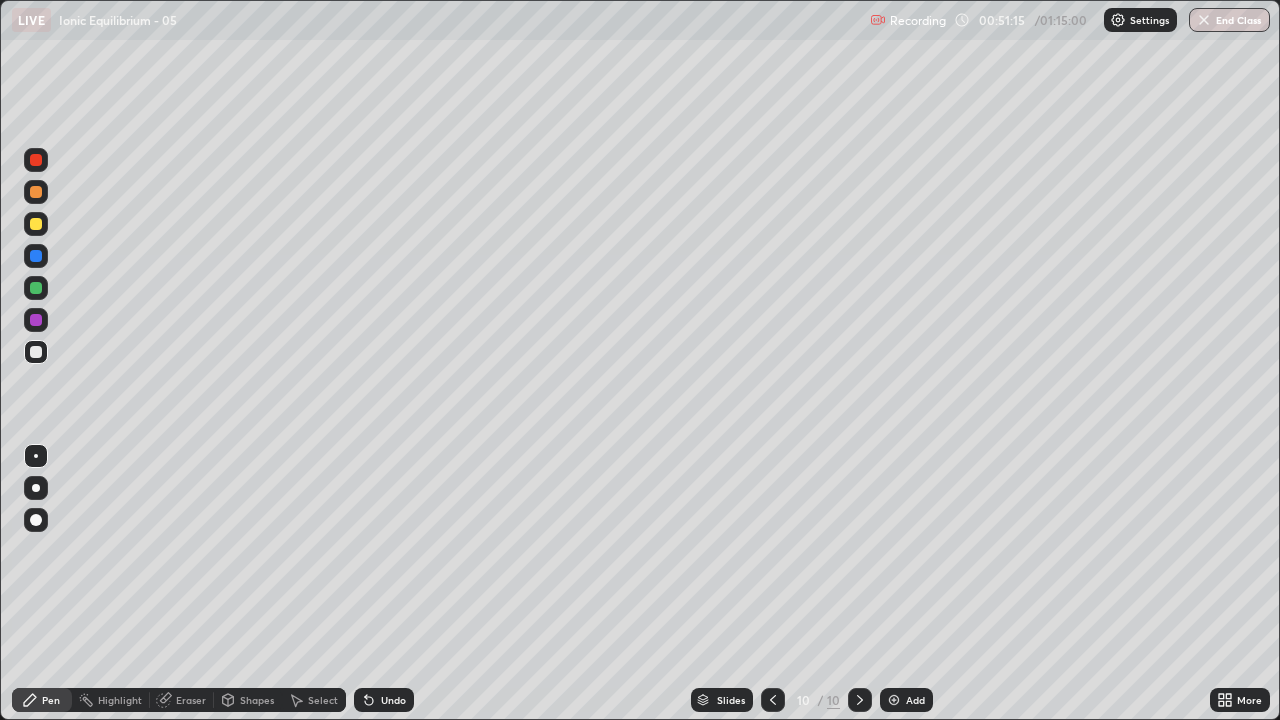 click on "Undo" at bounding box center (393, 700) 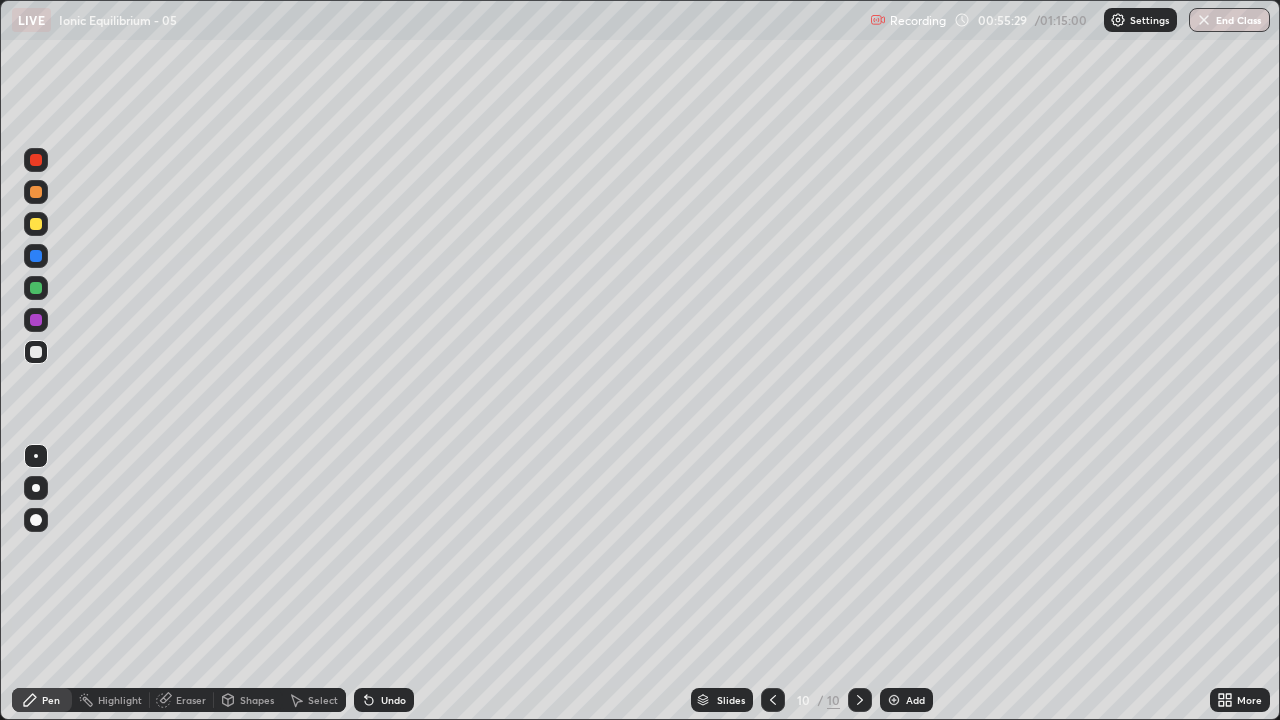 click on "Eraser" at bounding box center [191, 700] 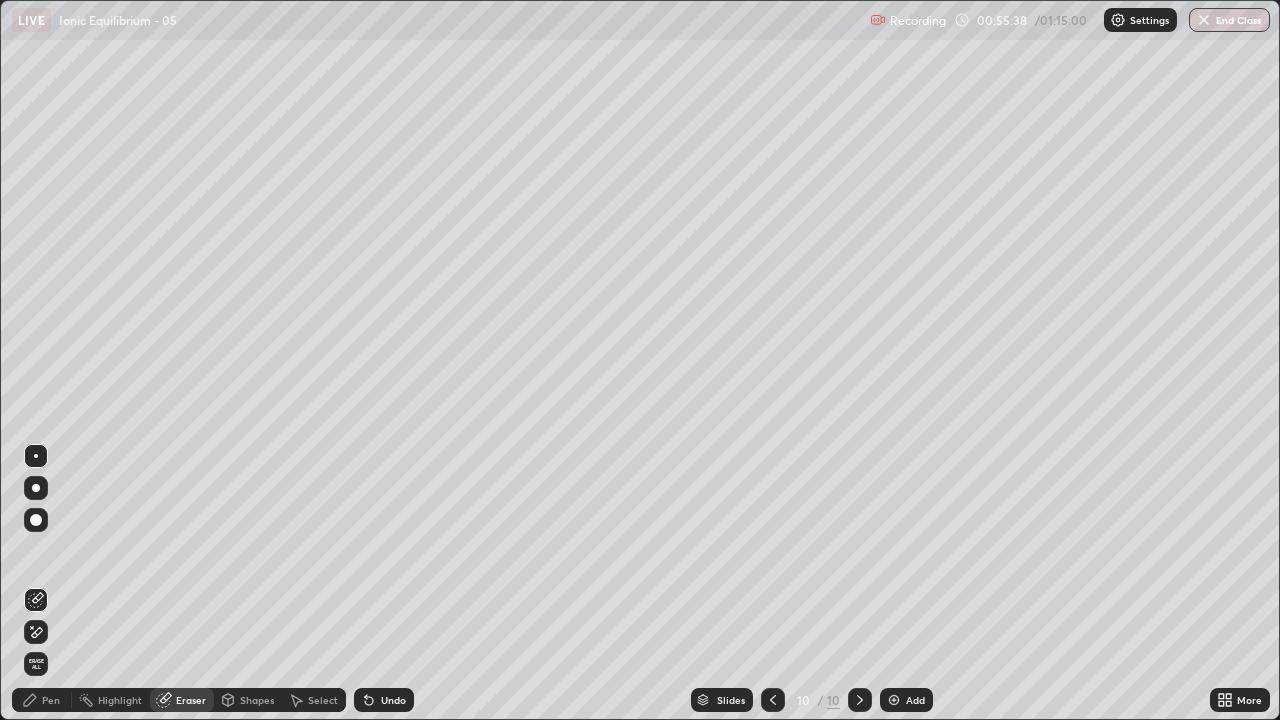click on "Pen" at bounding box center [51, 700] 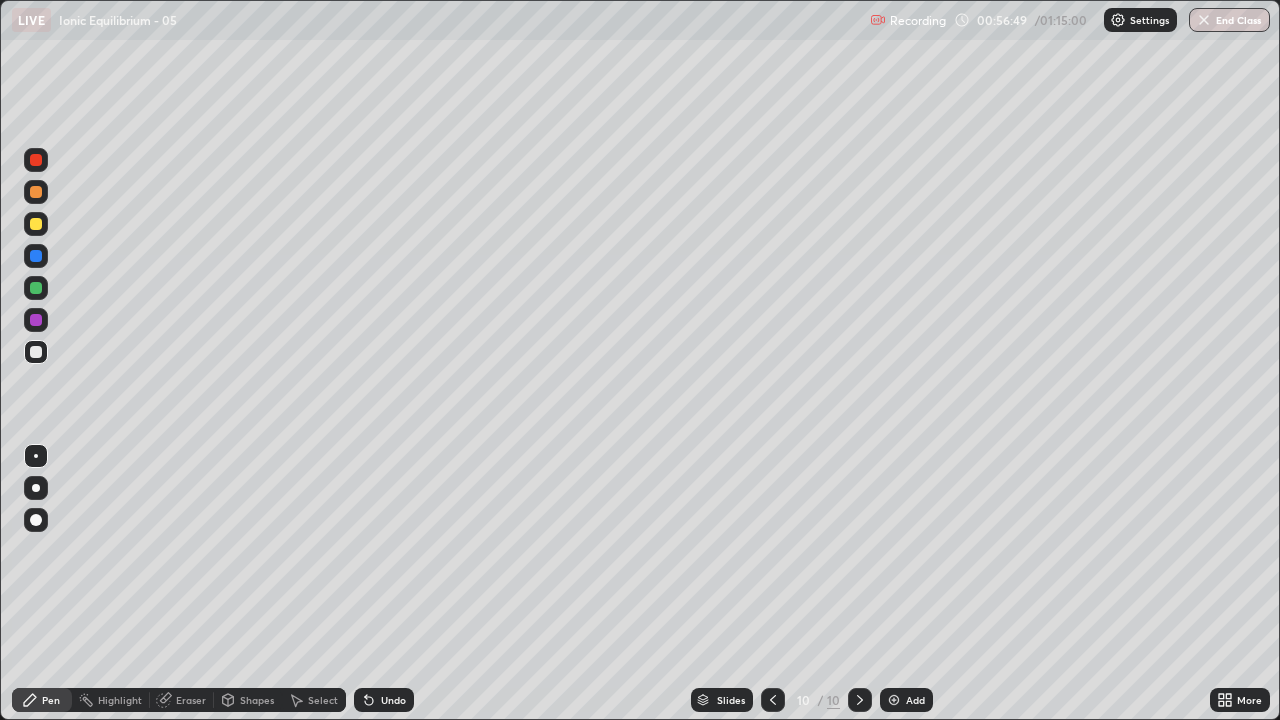 click on "Eraser" at bounding box center [191, 700] 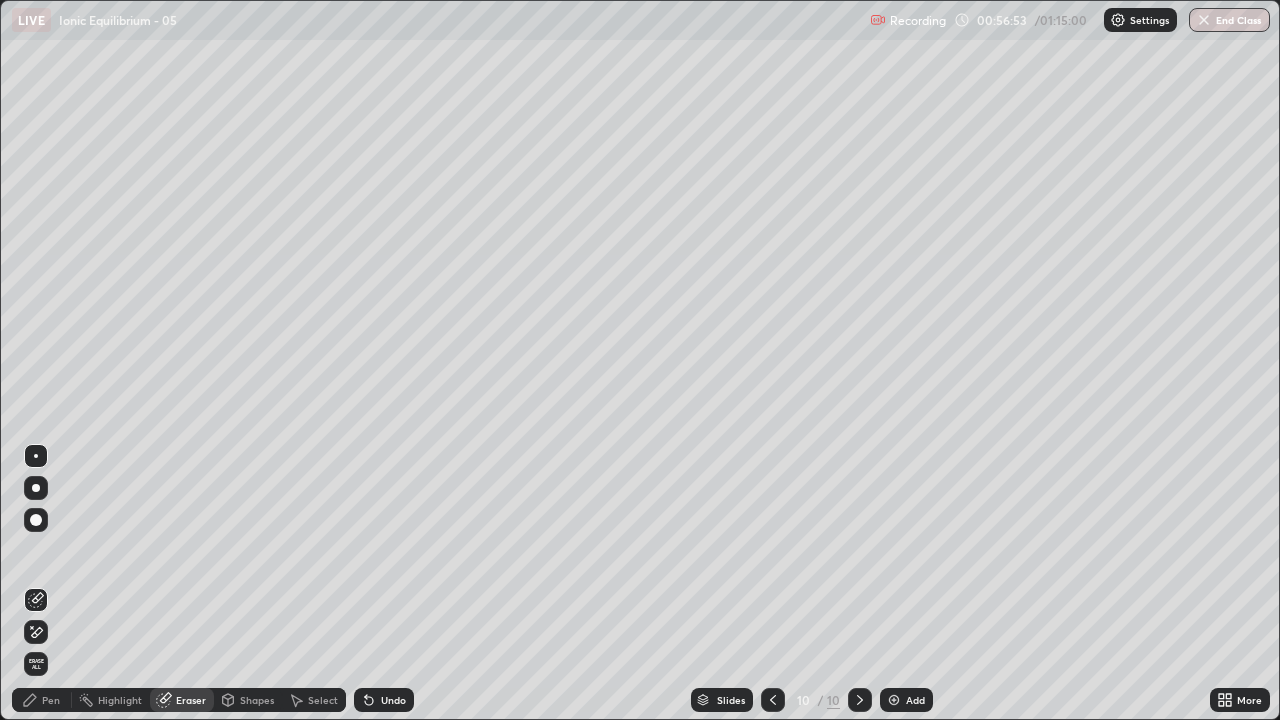 click on "Pen" at bounding box center (42, 700) 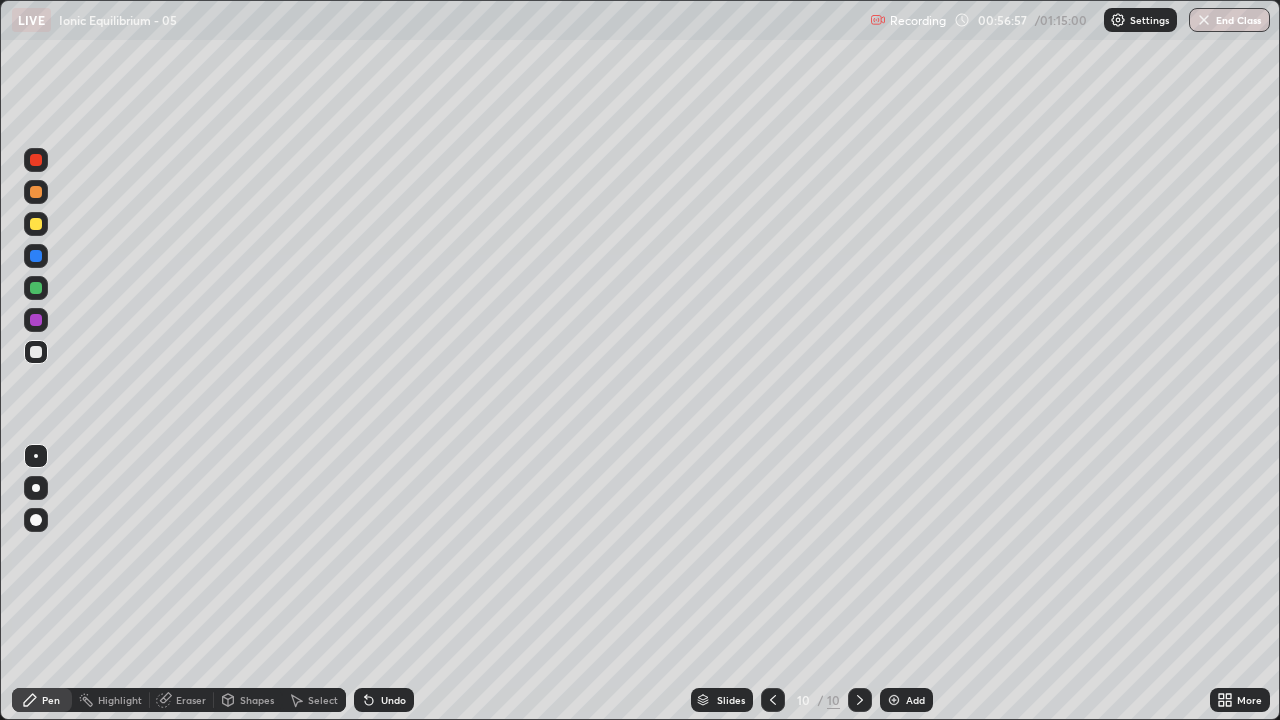 click 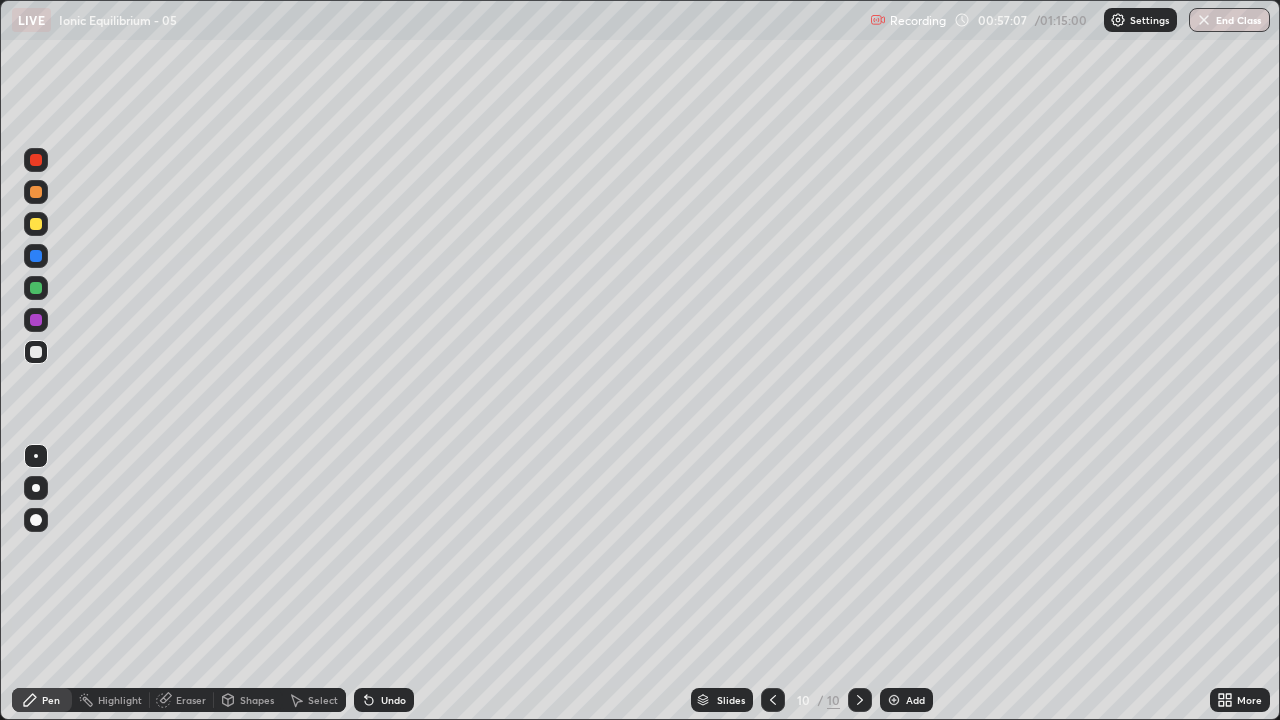 click at bounding box center (894, 700) 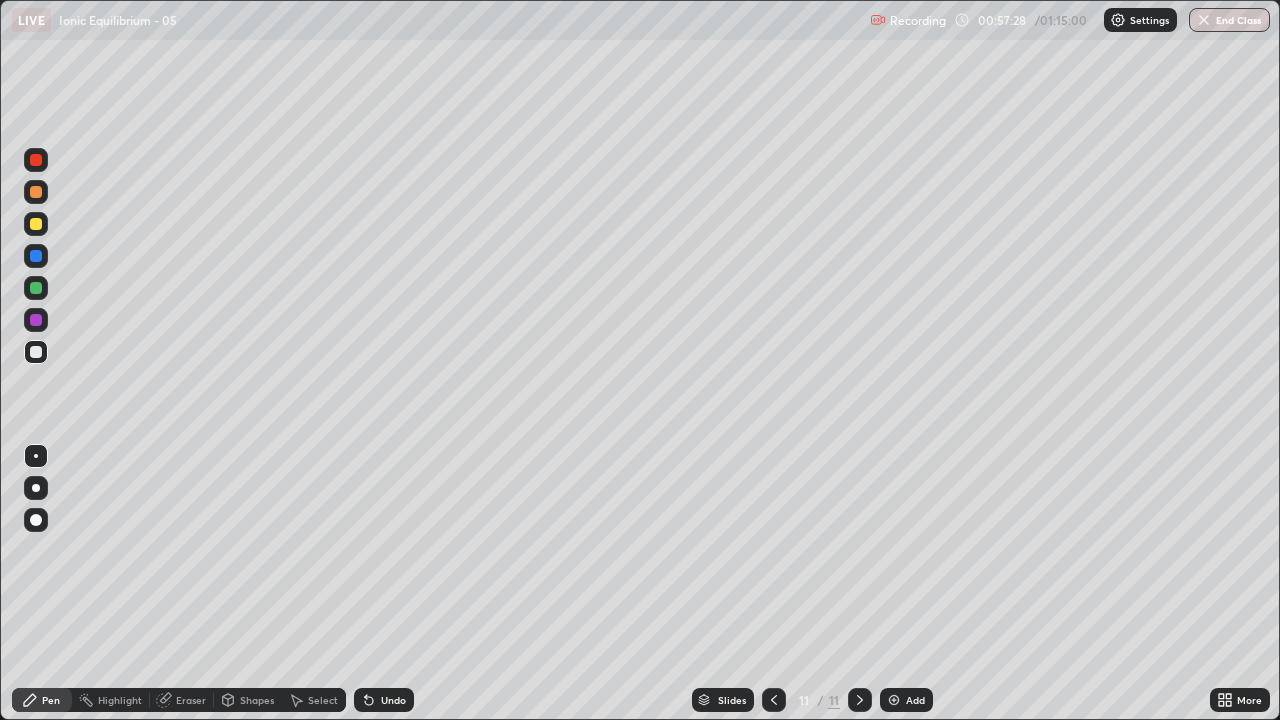 click on "Undo" at bounding box center (393, 700) 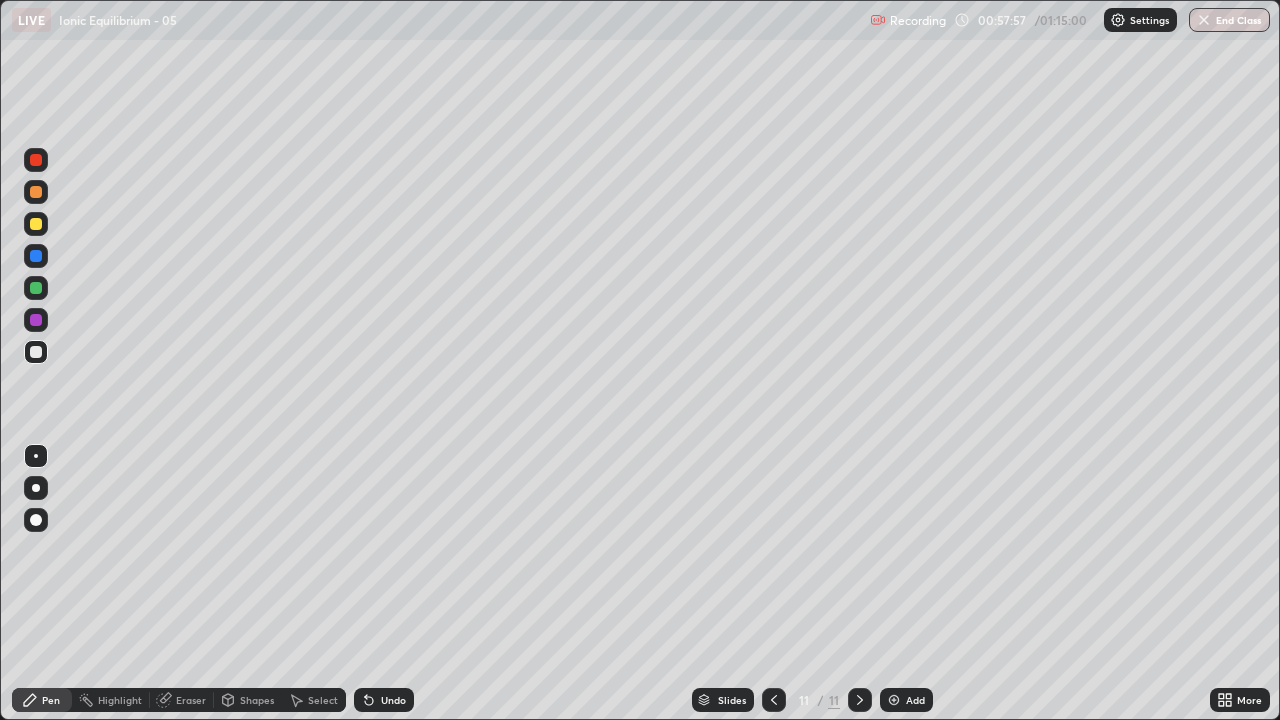 click at bounding box center (774, 700) 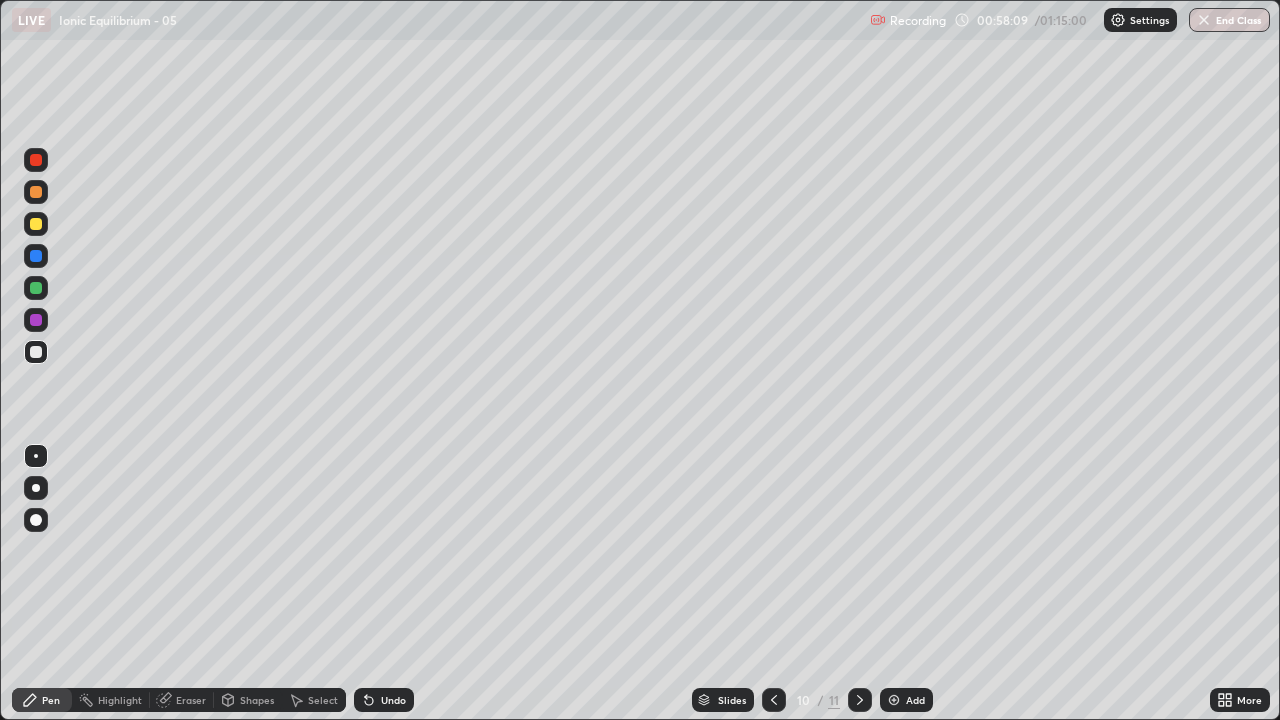 click 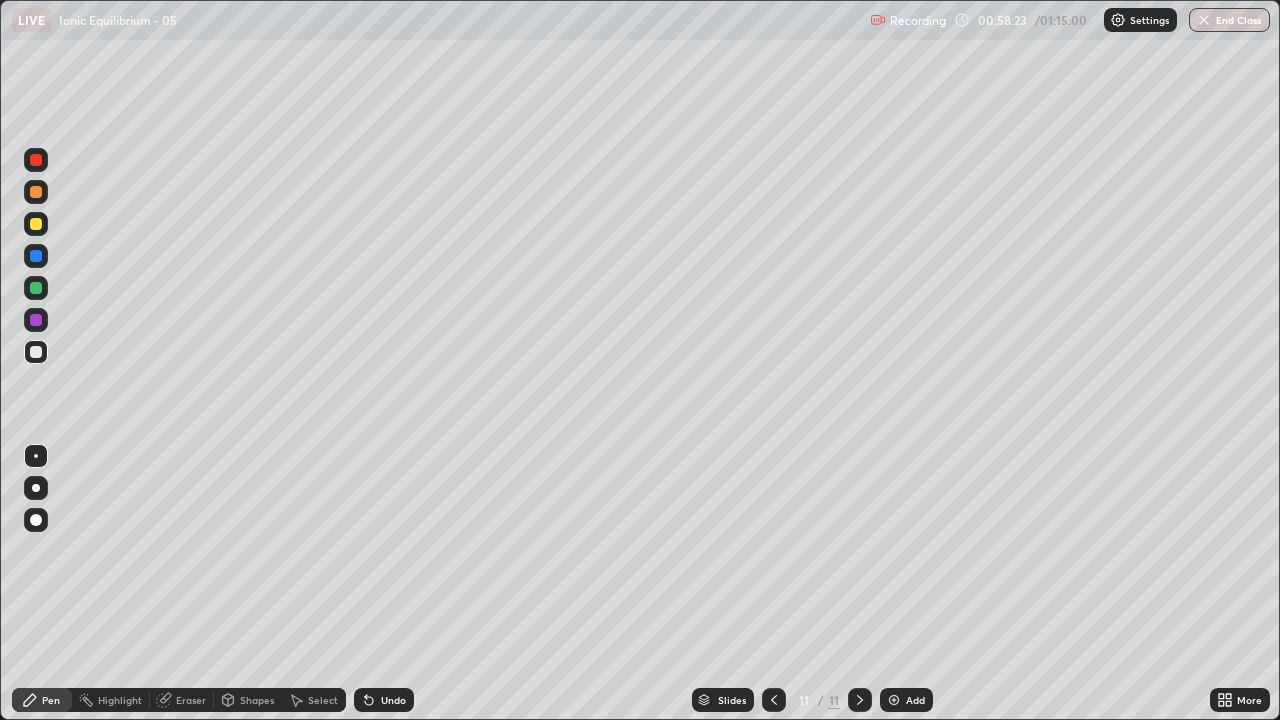 click at bounding box center [774, 700] 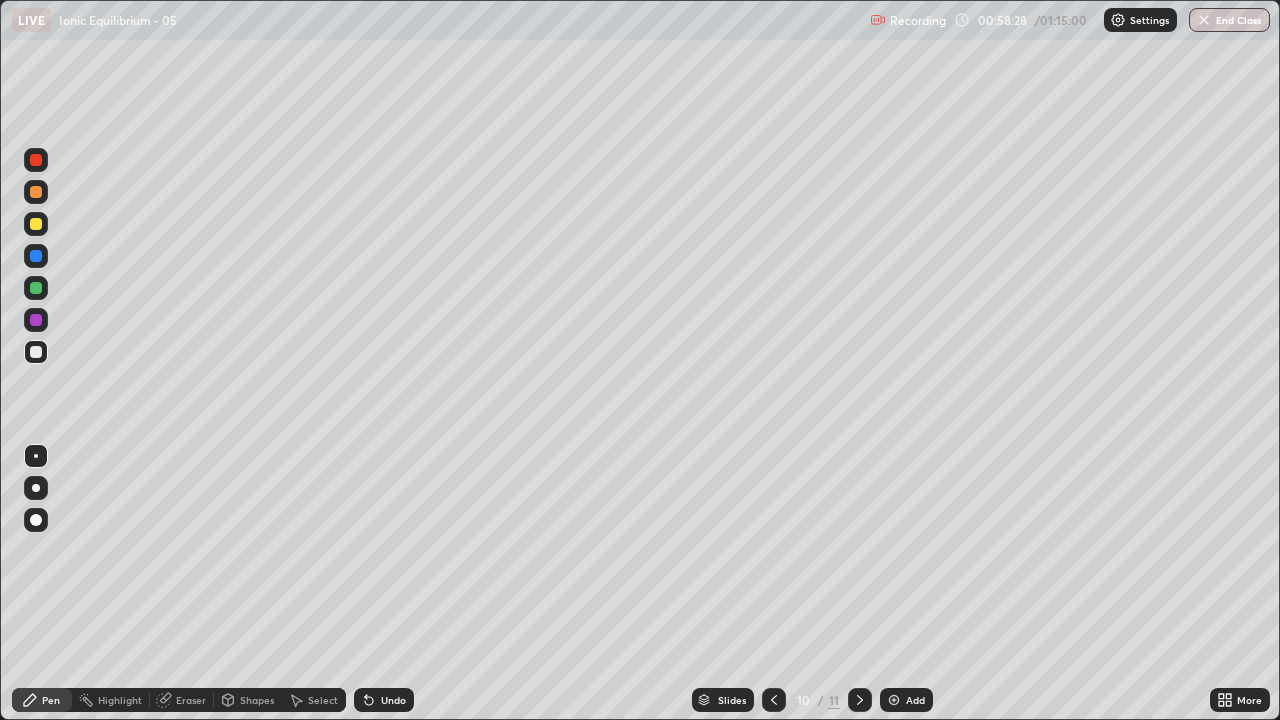 click at bounding box center [860, 700] 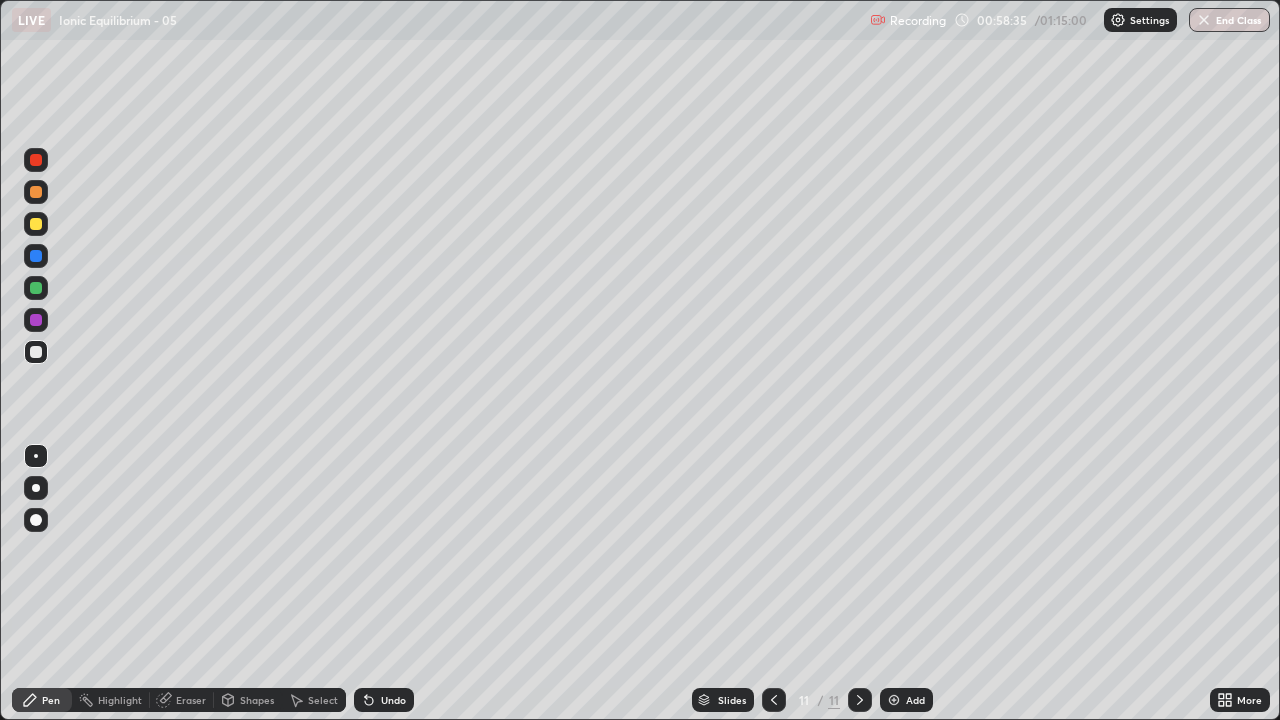 click on "Undo" at bounding box center (384, 700) 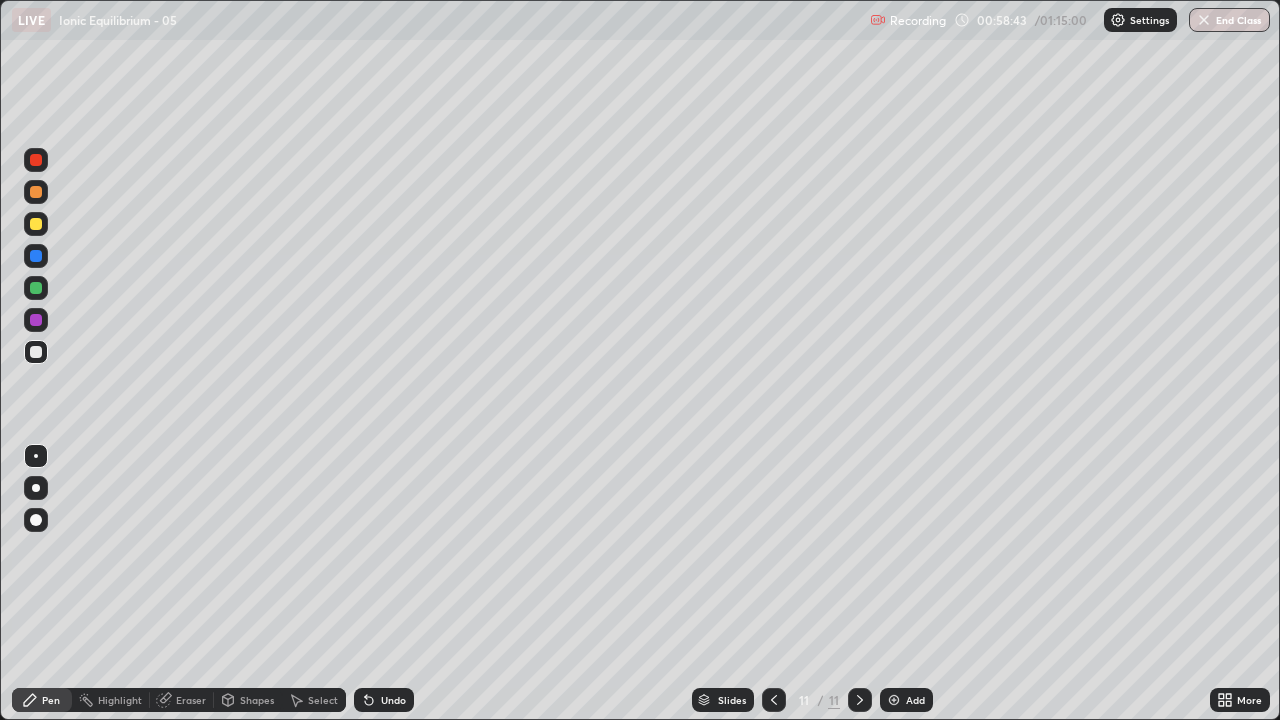 click 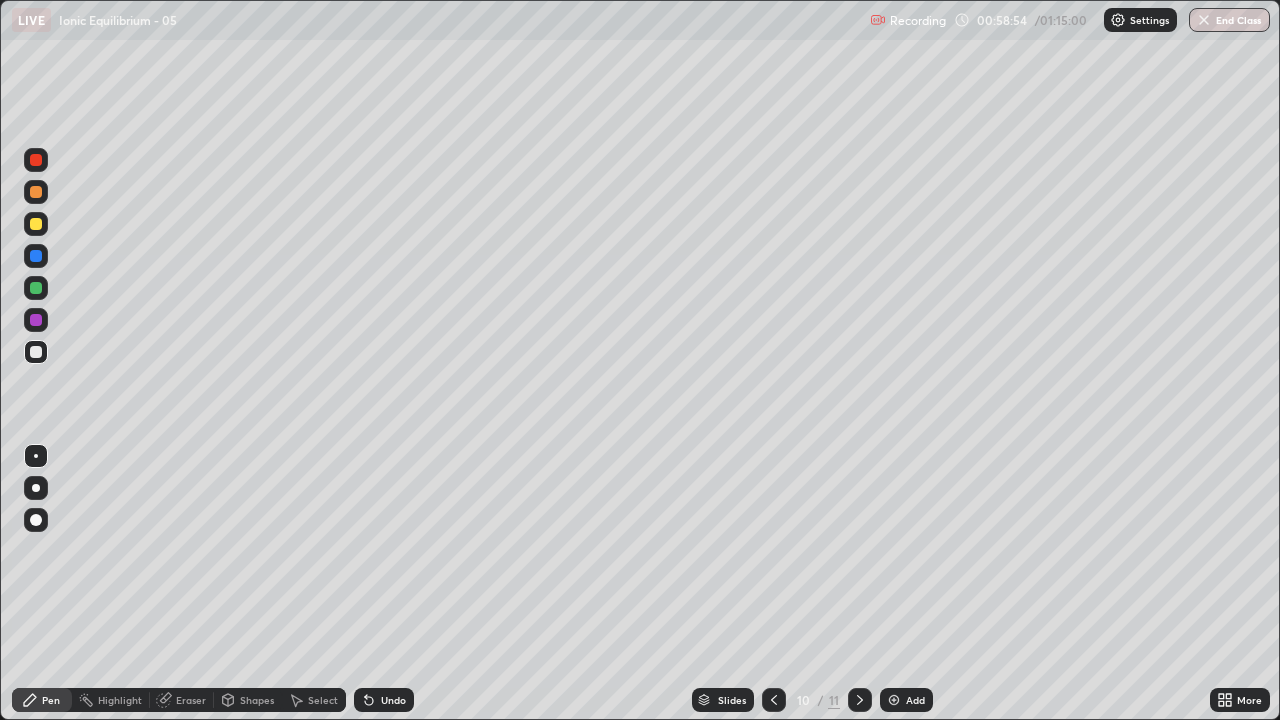 click 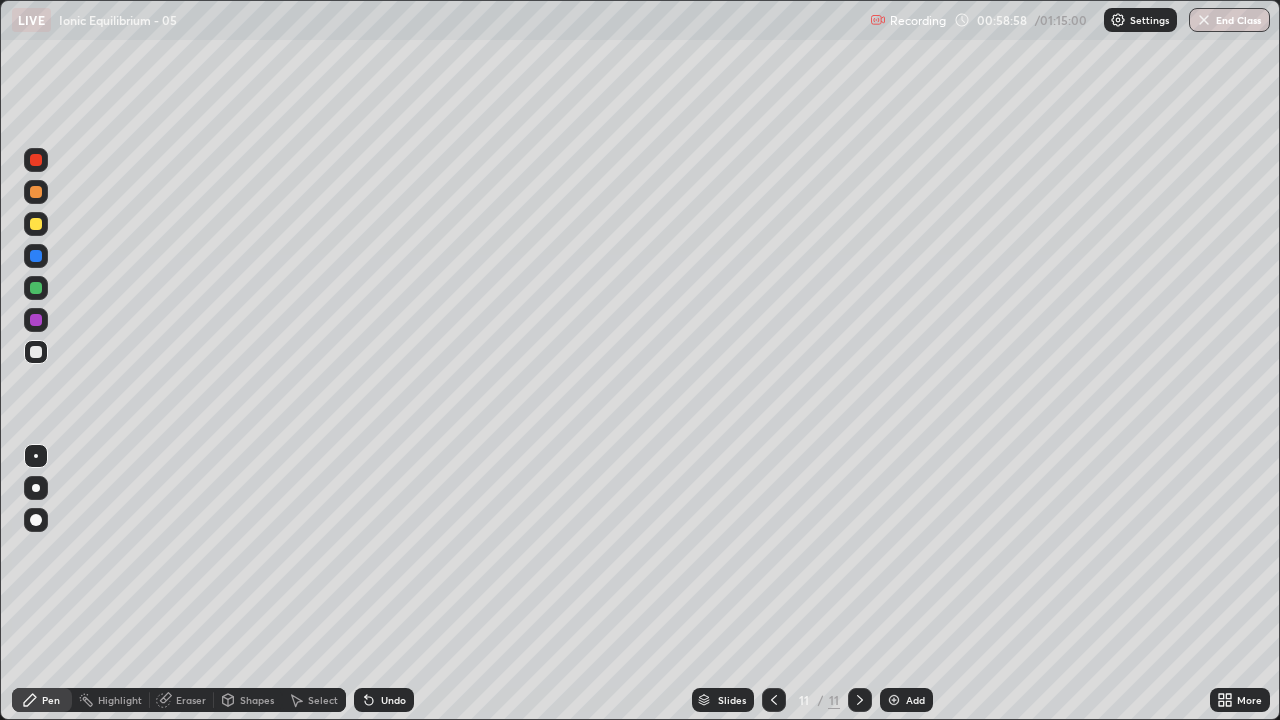 click 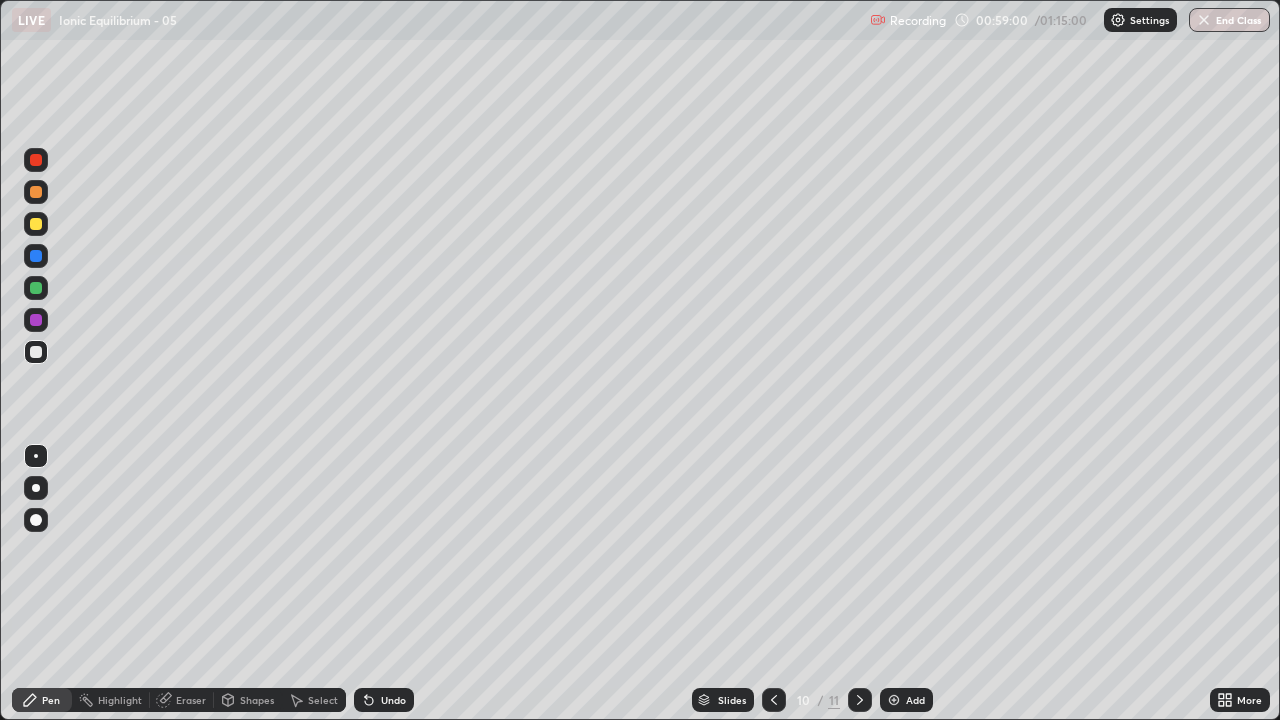 click at bounding box center [860, 700] 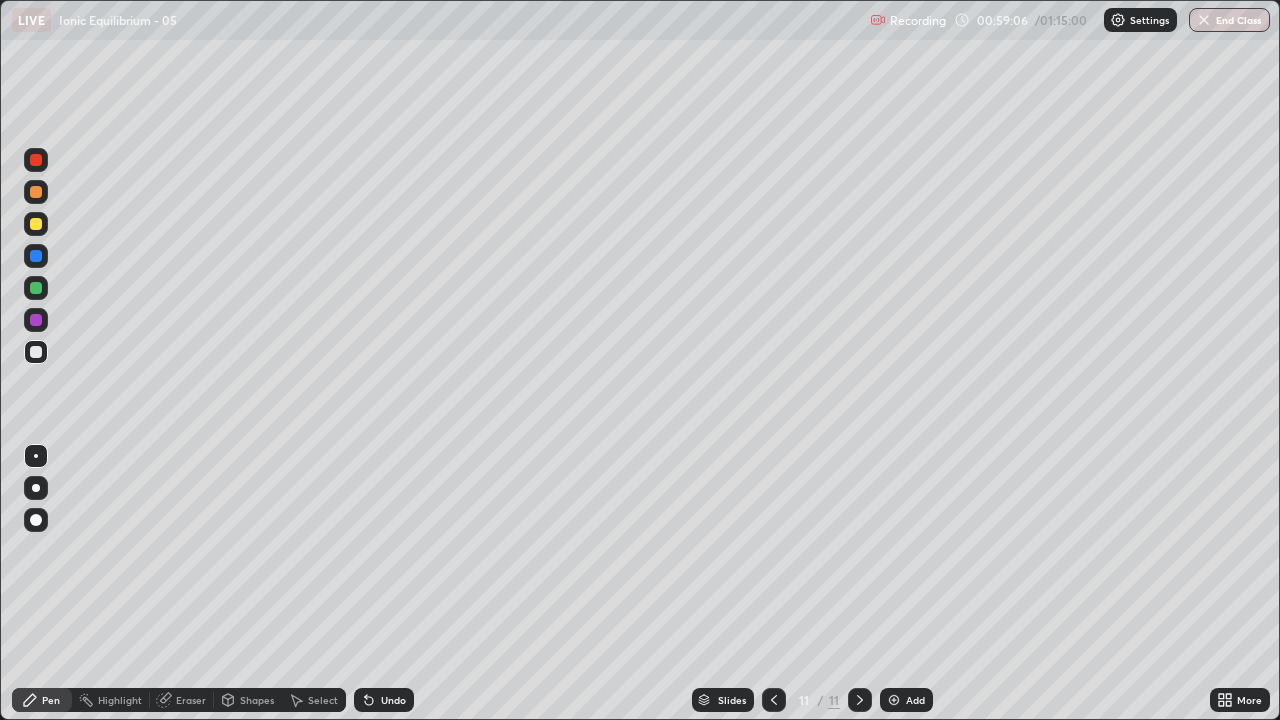 click on "Eraser" at bounding box center (191, 700) 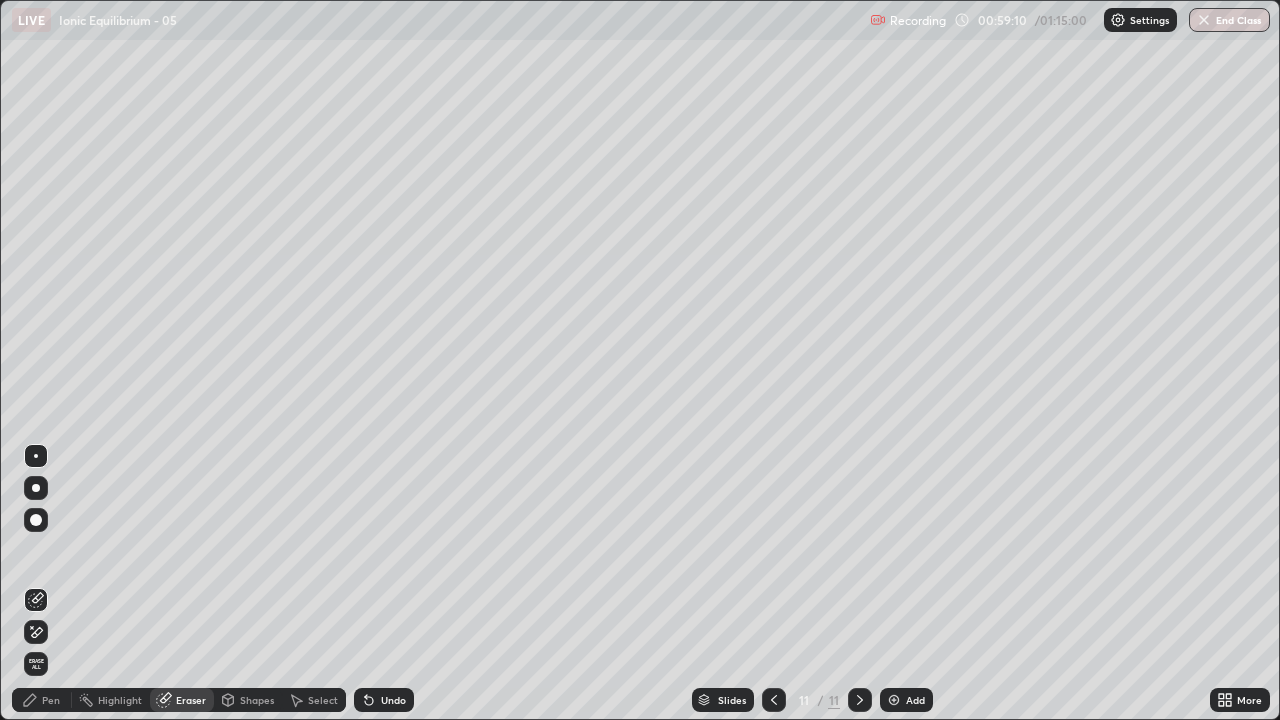 click on "Pen" at bounding box center (42, 700) 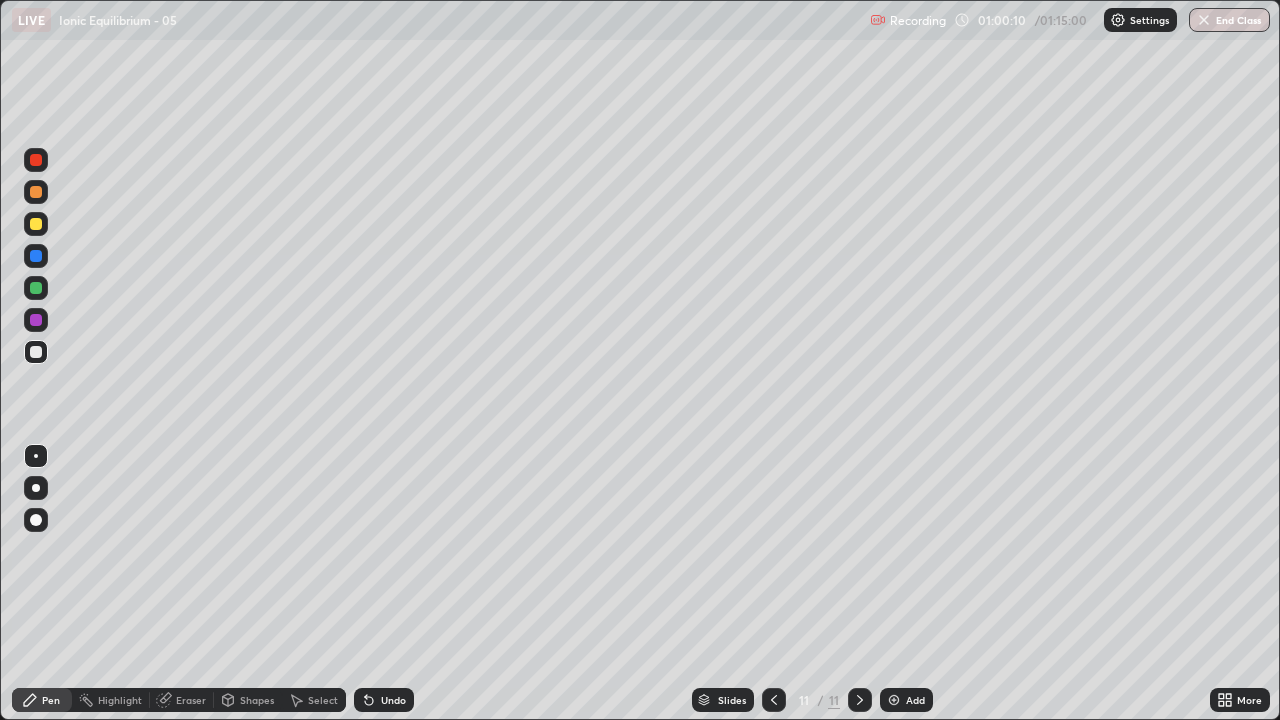 click on "Eraser" at bounding box center (191, 700) 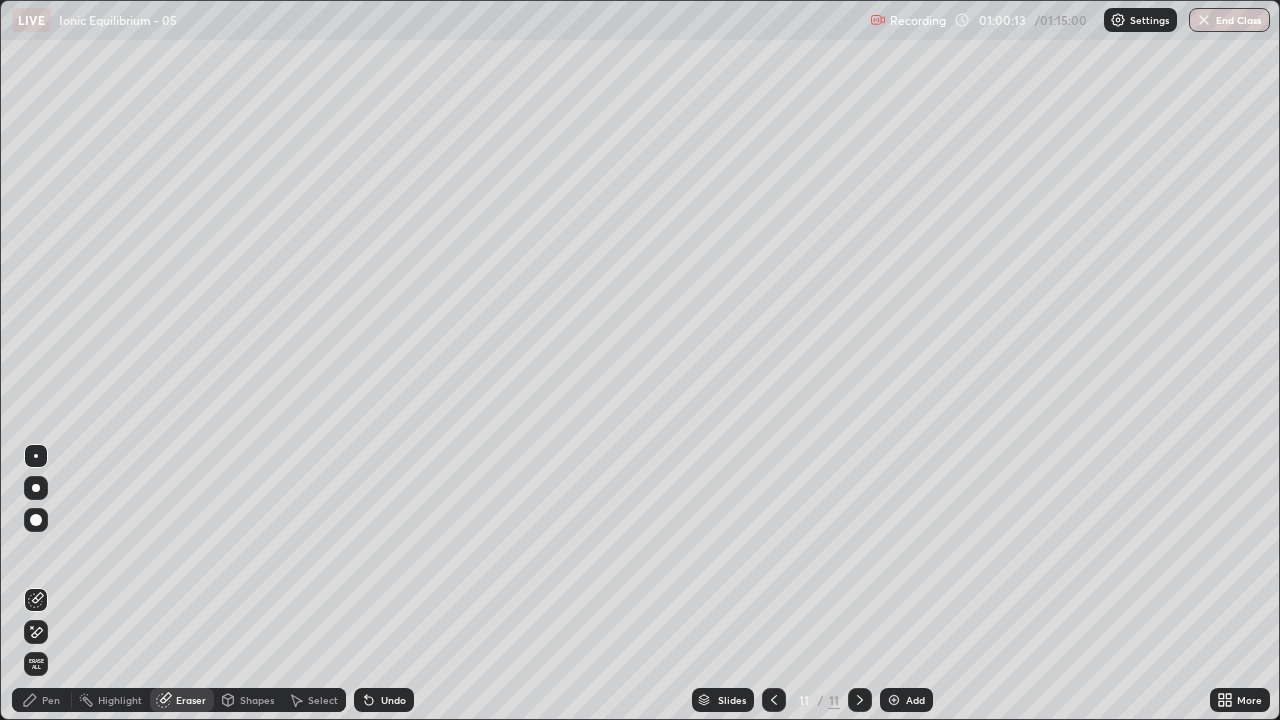 click on "Select" at bounding box center (323, 700) 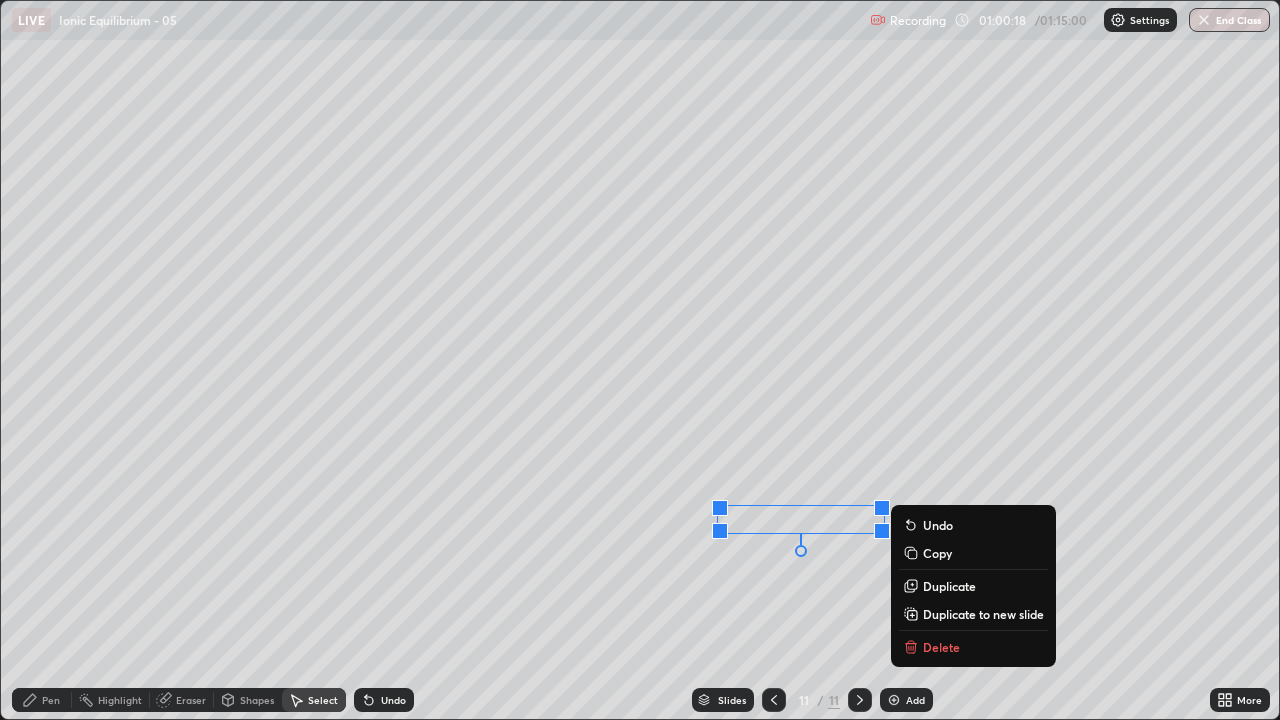 click on "Pen" at bounding box center (51, 700) 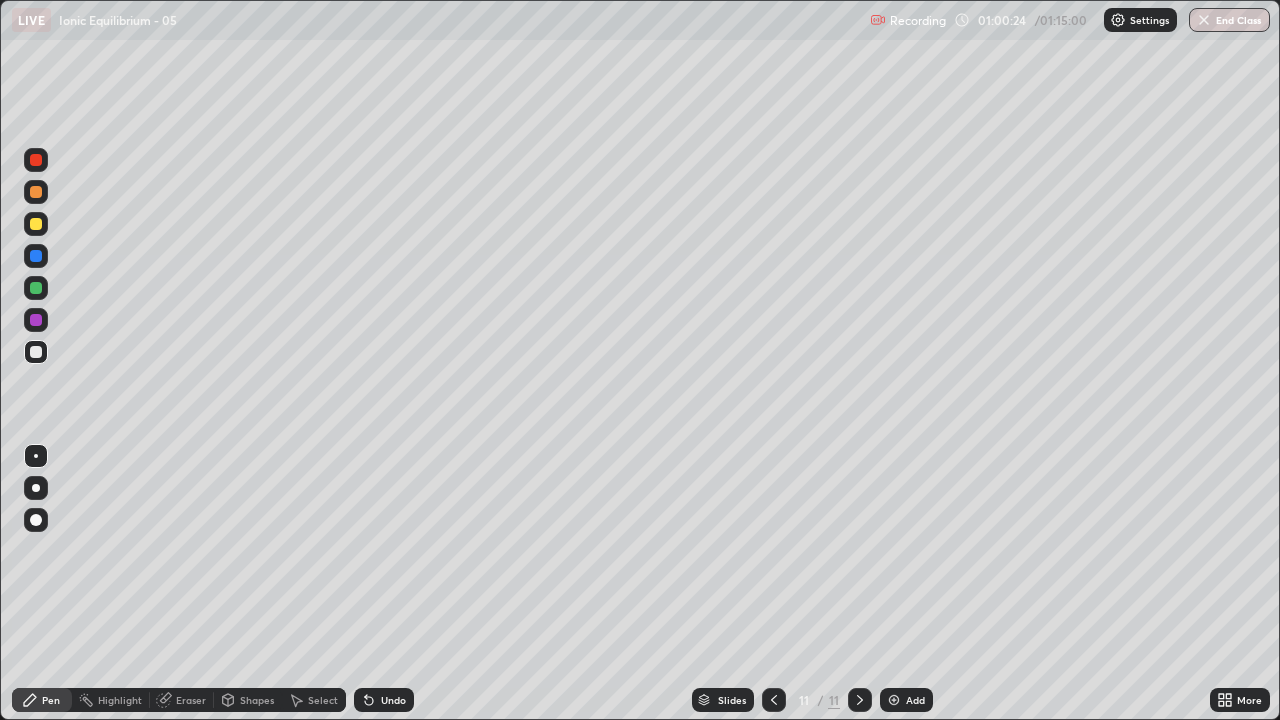 click on "Eraser" at bounding box center [191, 700] 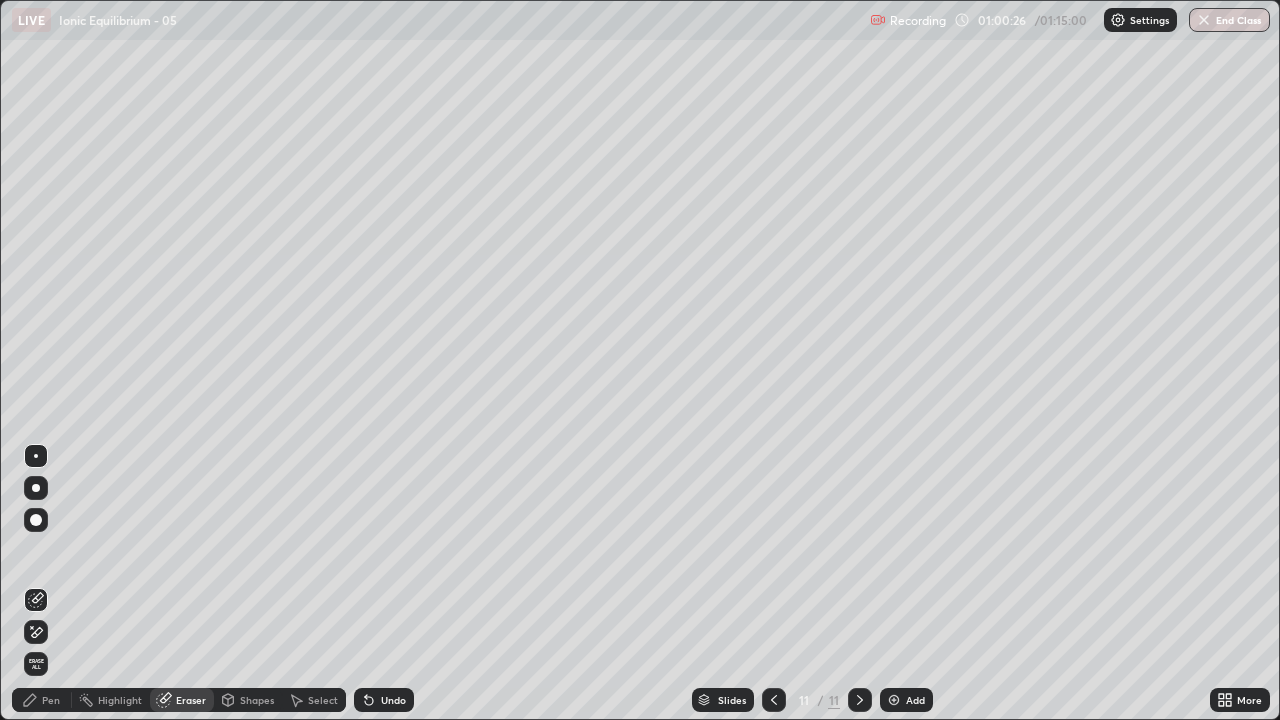 click on "Pen" at bounding box center [42, 700] 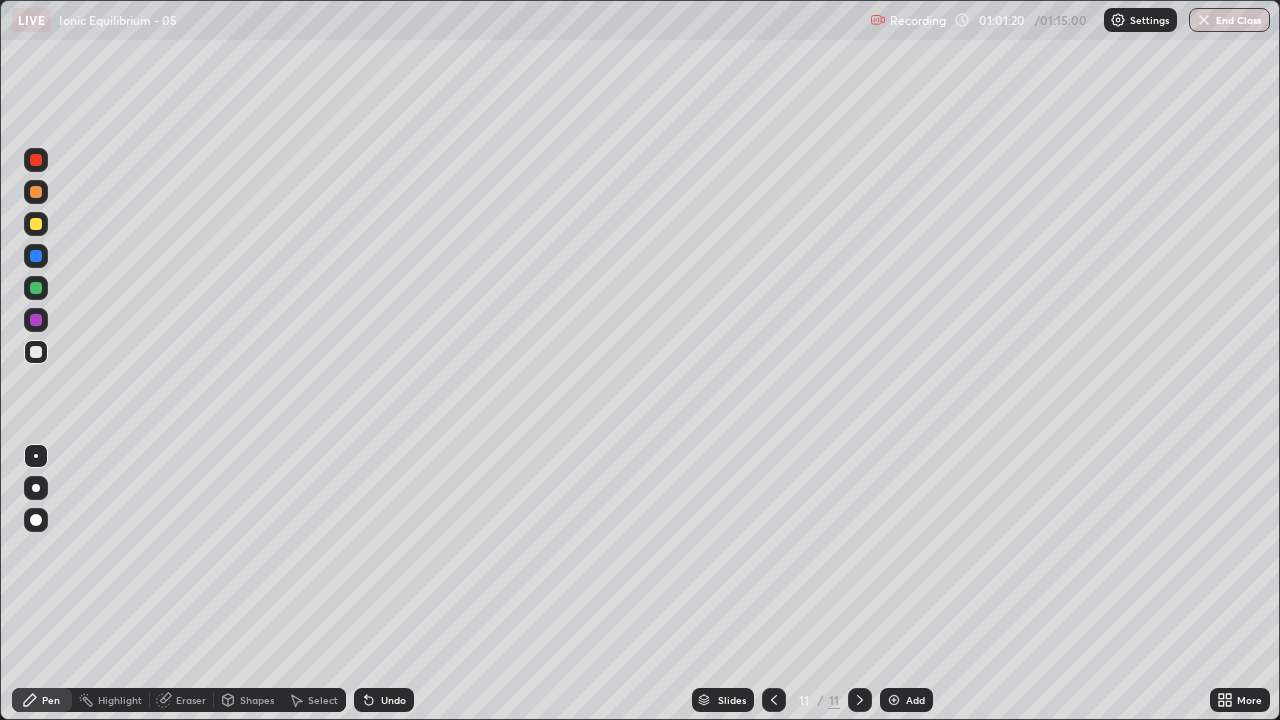 click 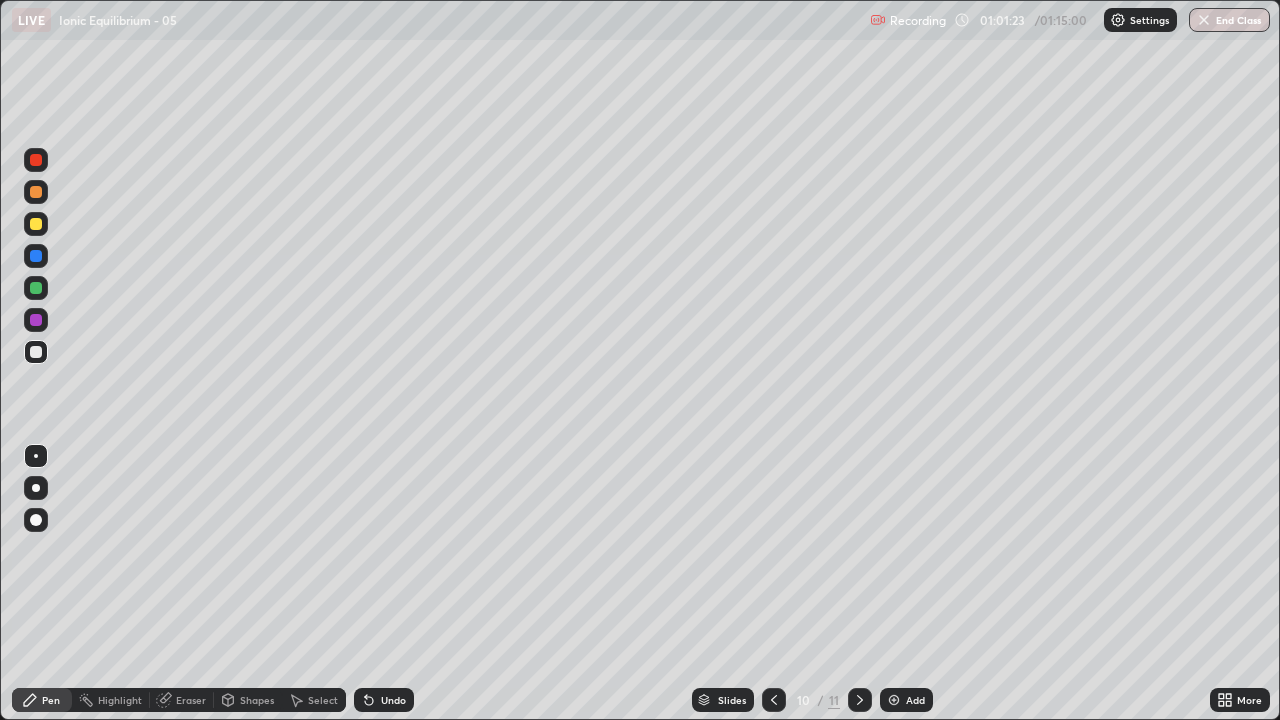 click 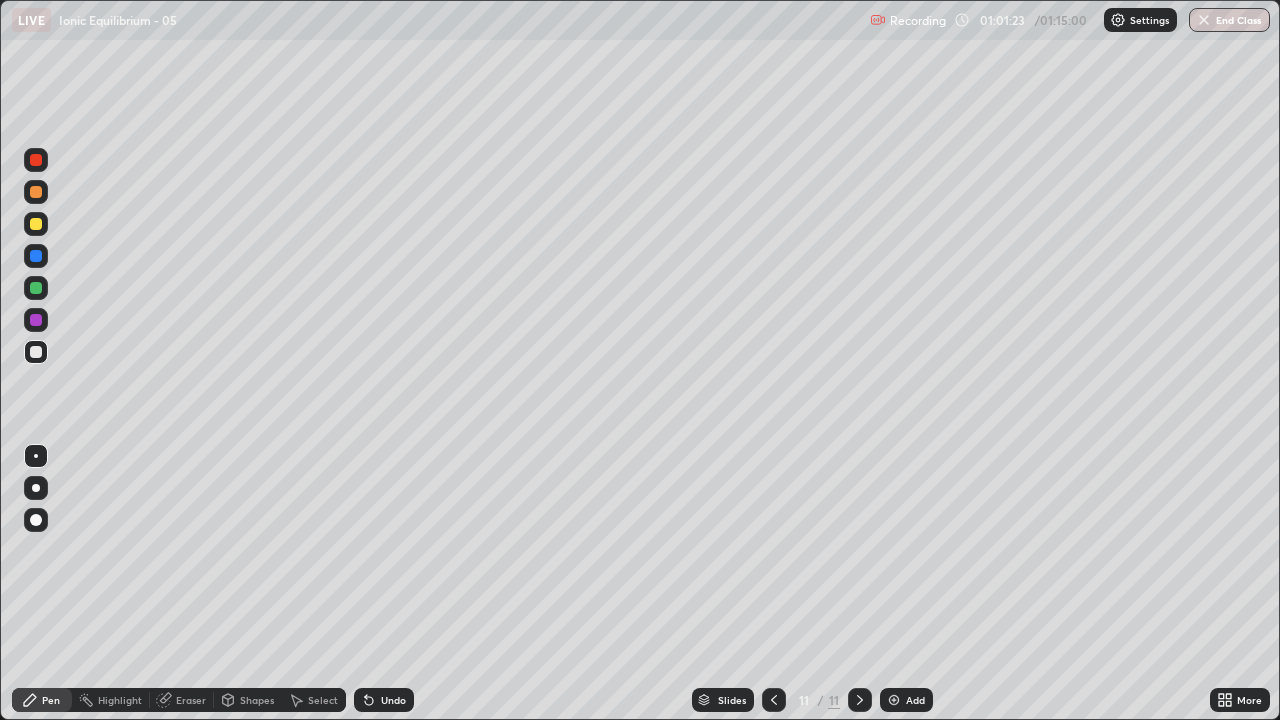 click 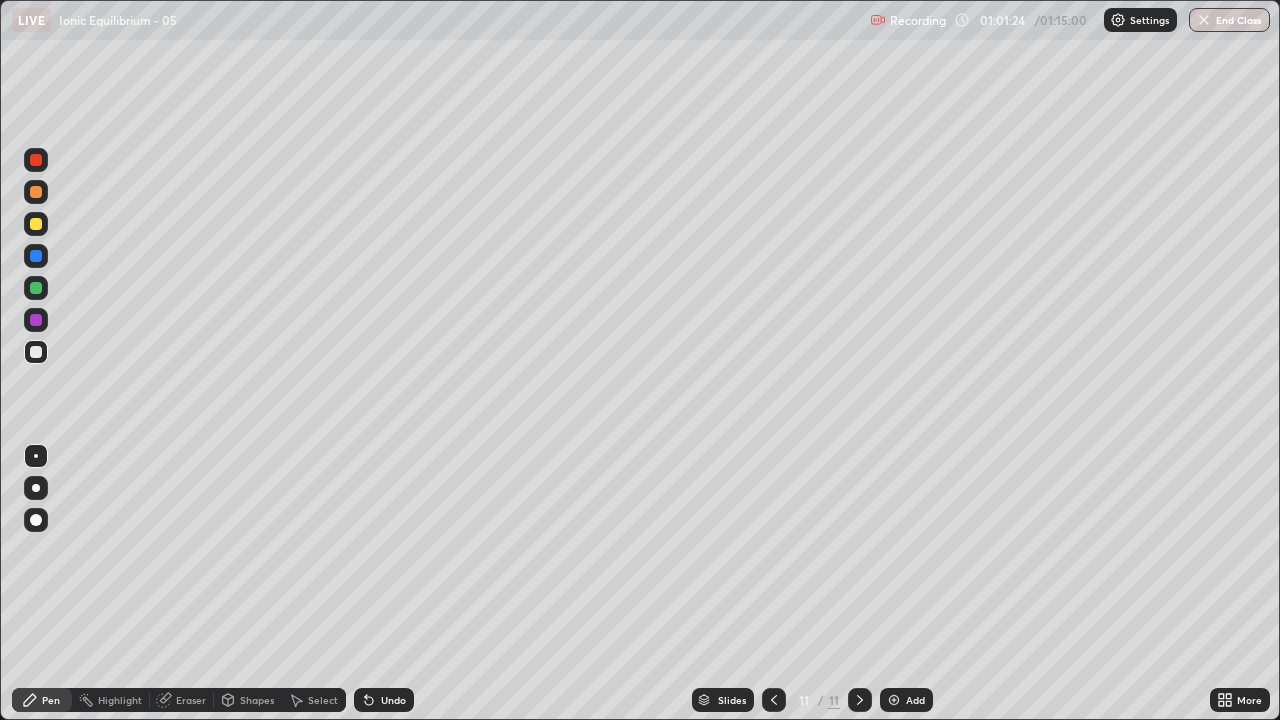click at bounding box center (894, 700) 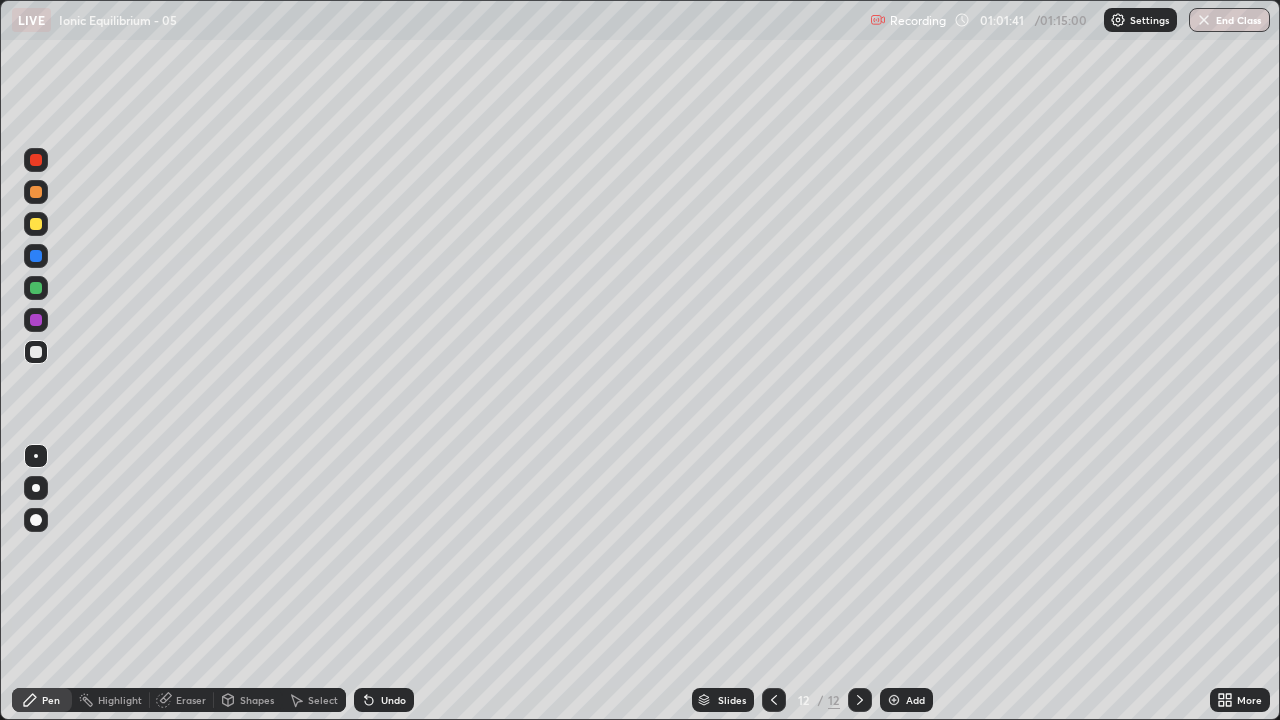 click 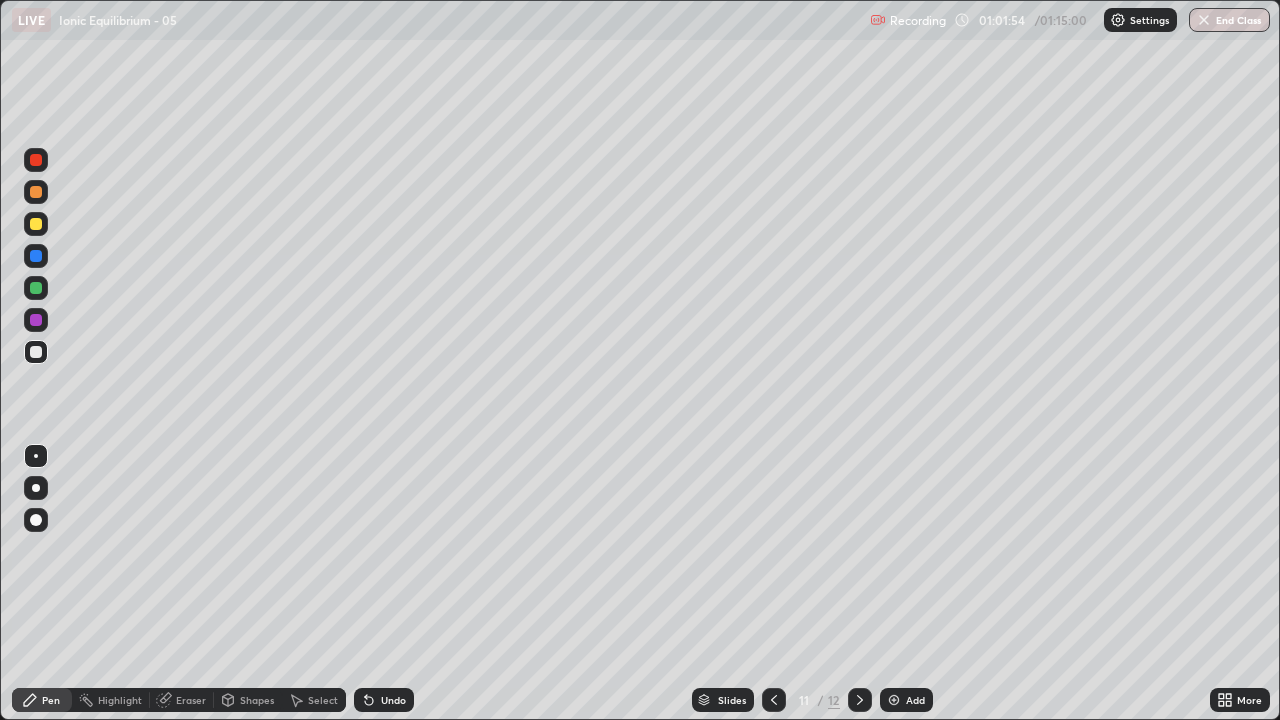 click 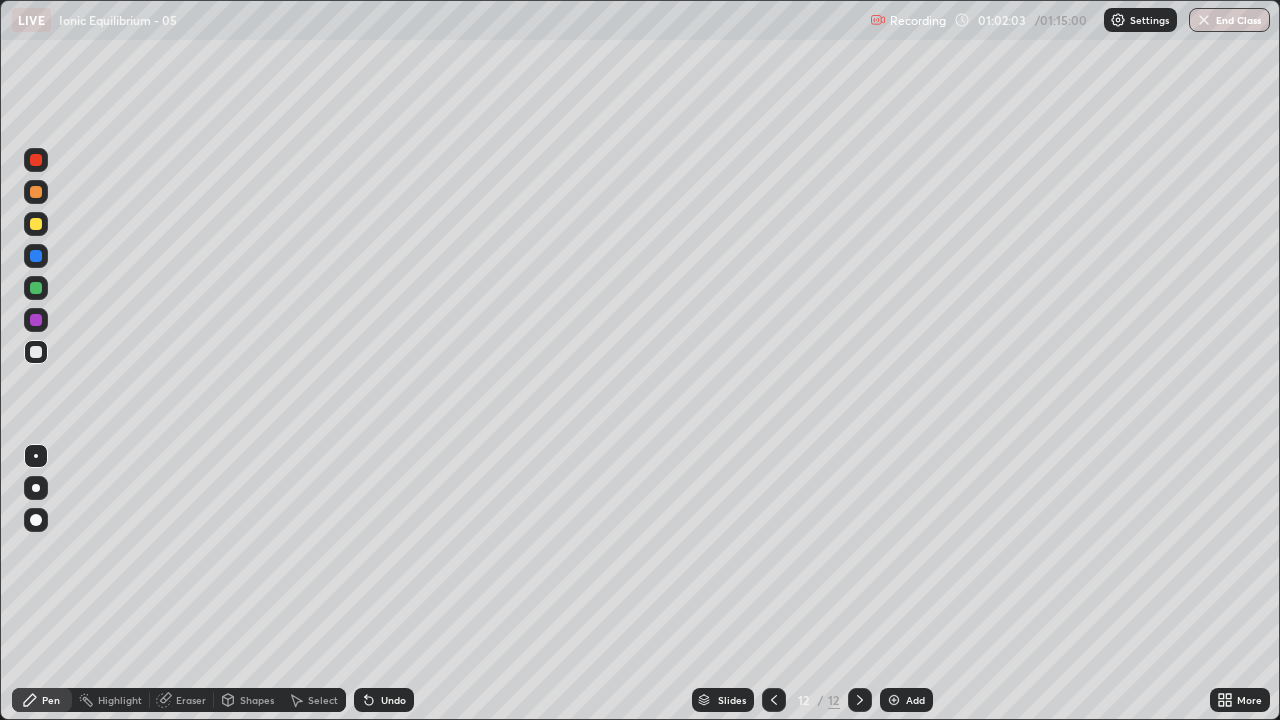 click at bounding box center (774, 700) 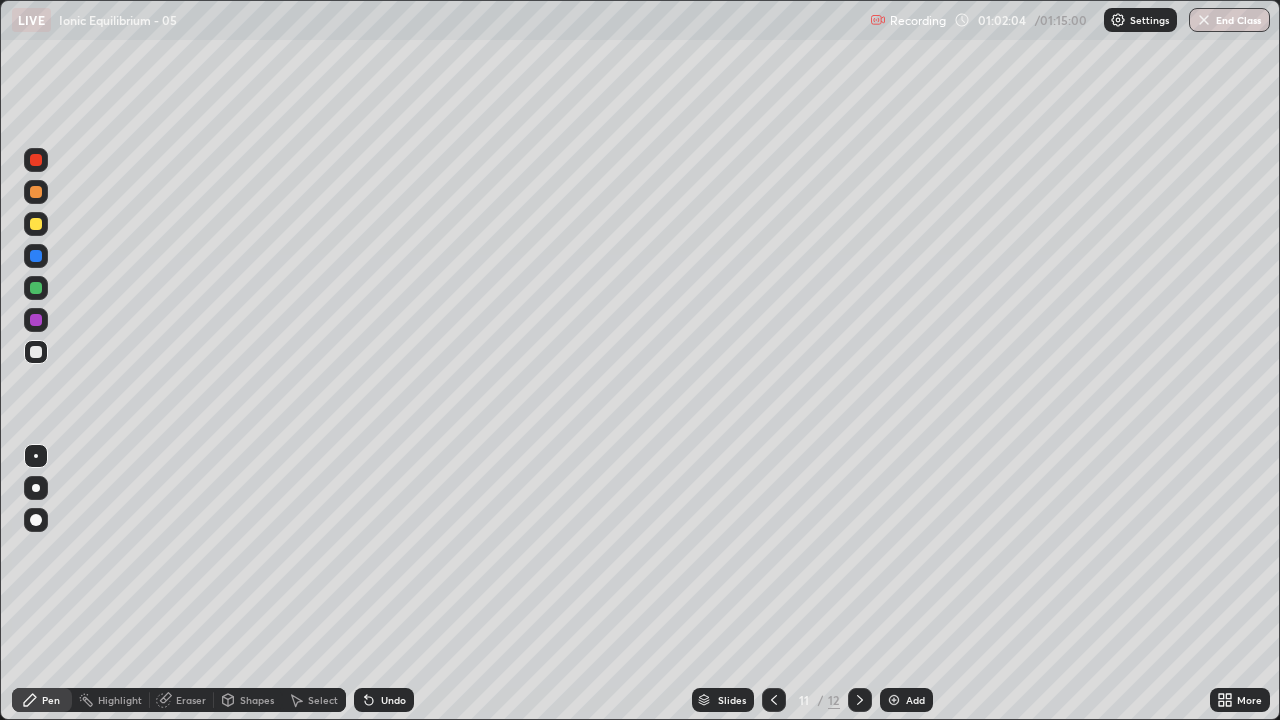 click 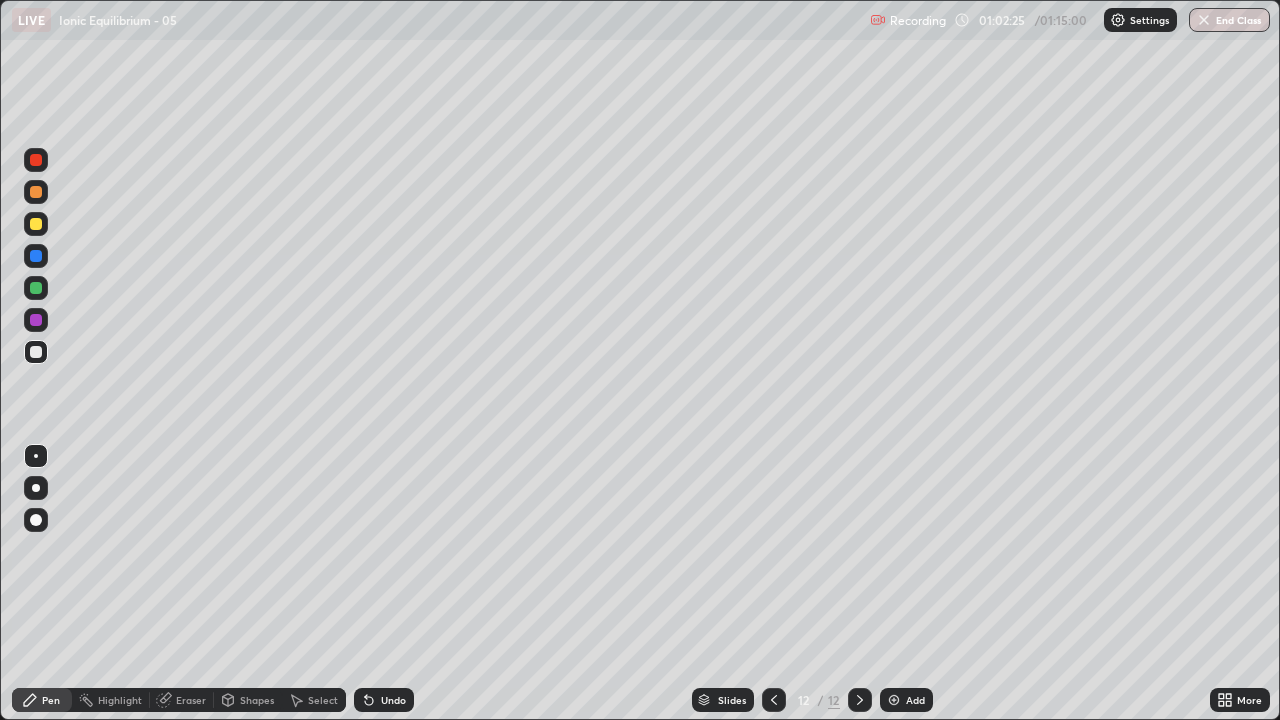 click on "Eraser" at bounding box center (191, 700) 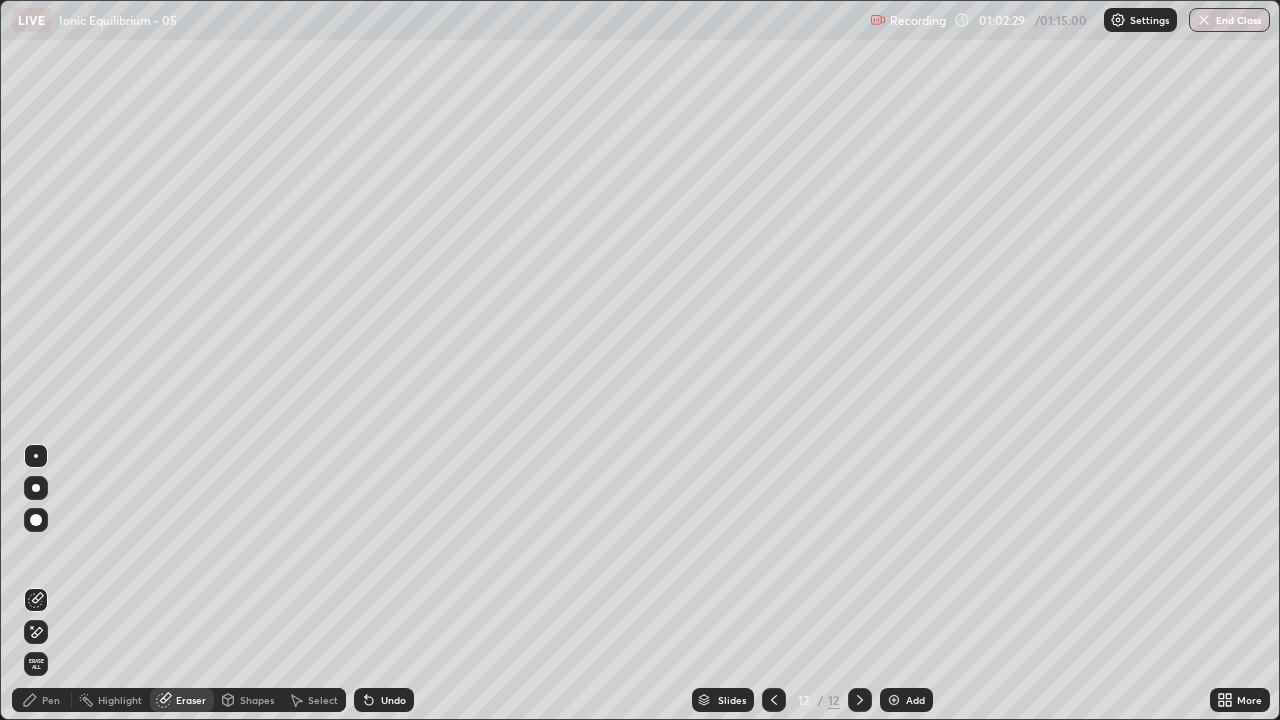 click on "Pen" at bounding box center [51, 700] 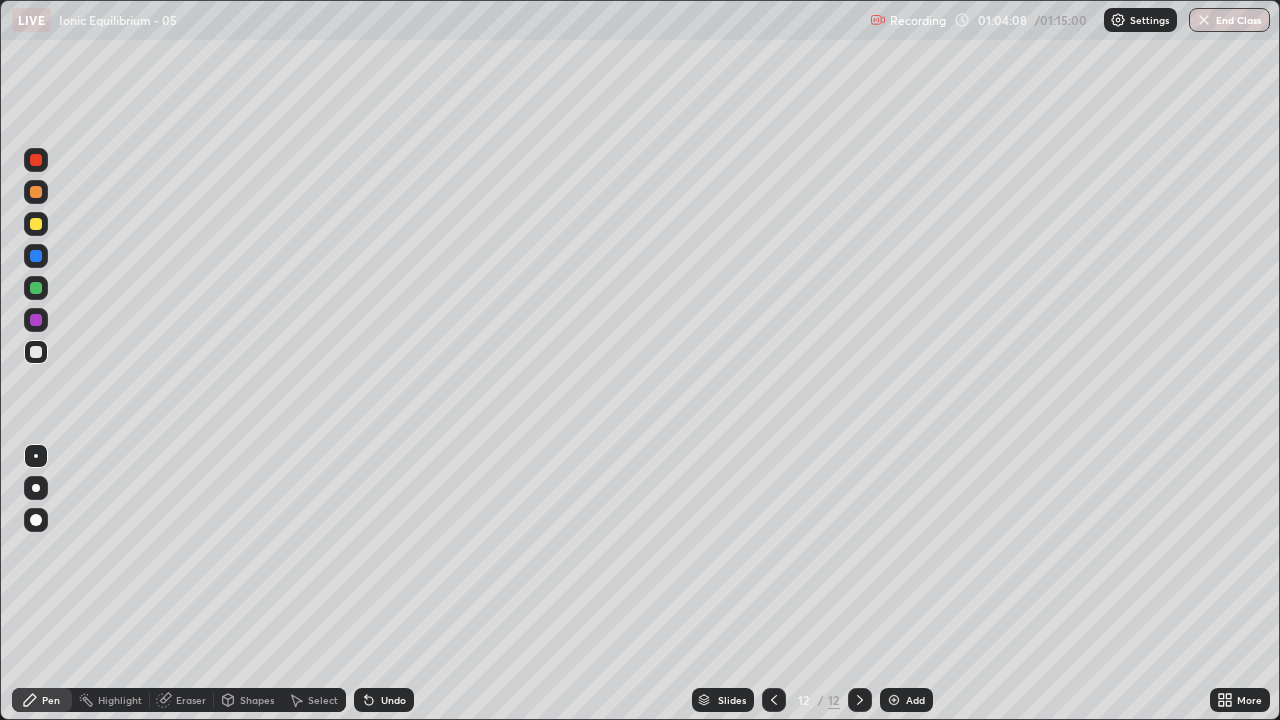 click 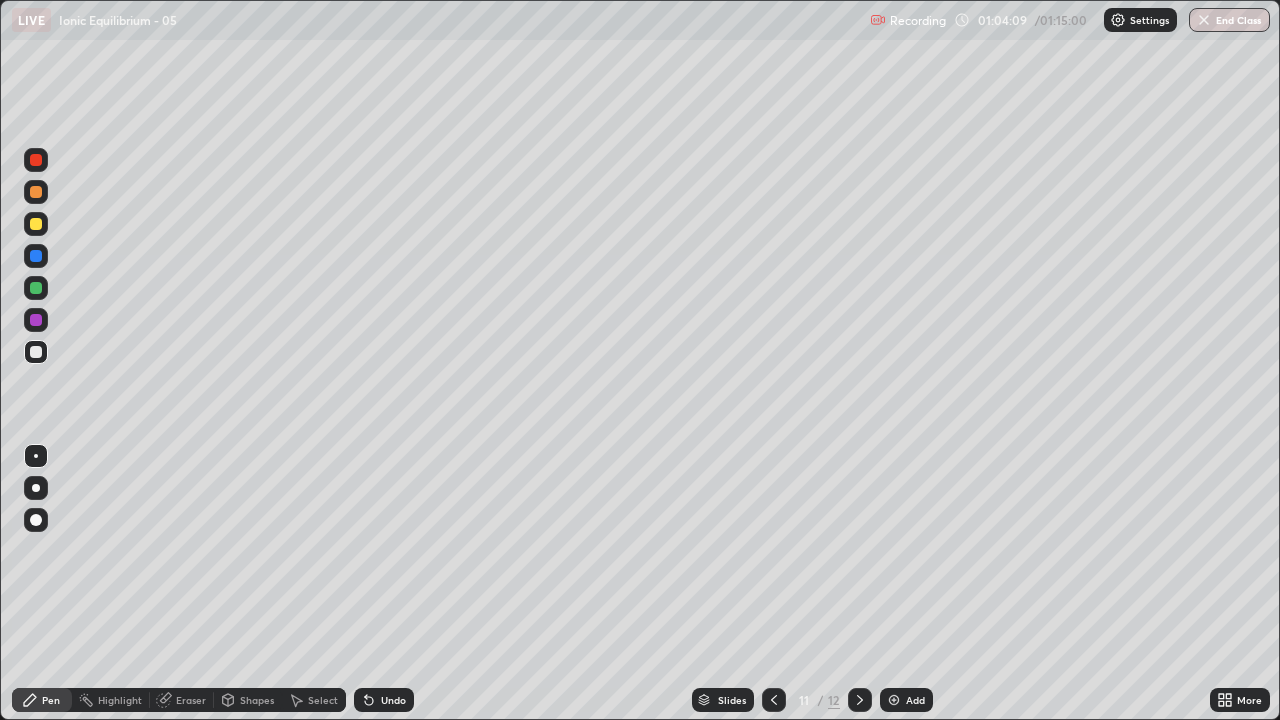 click at bounding box center (774, 700) 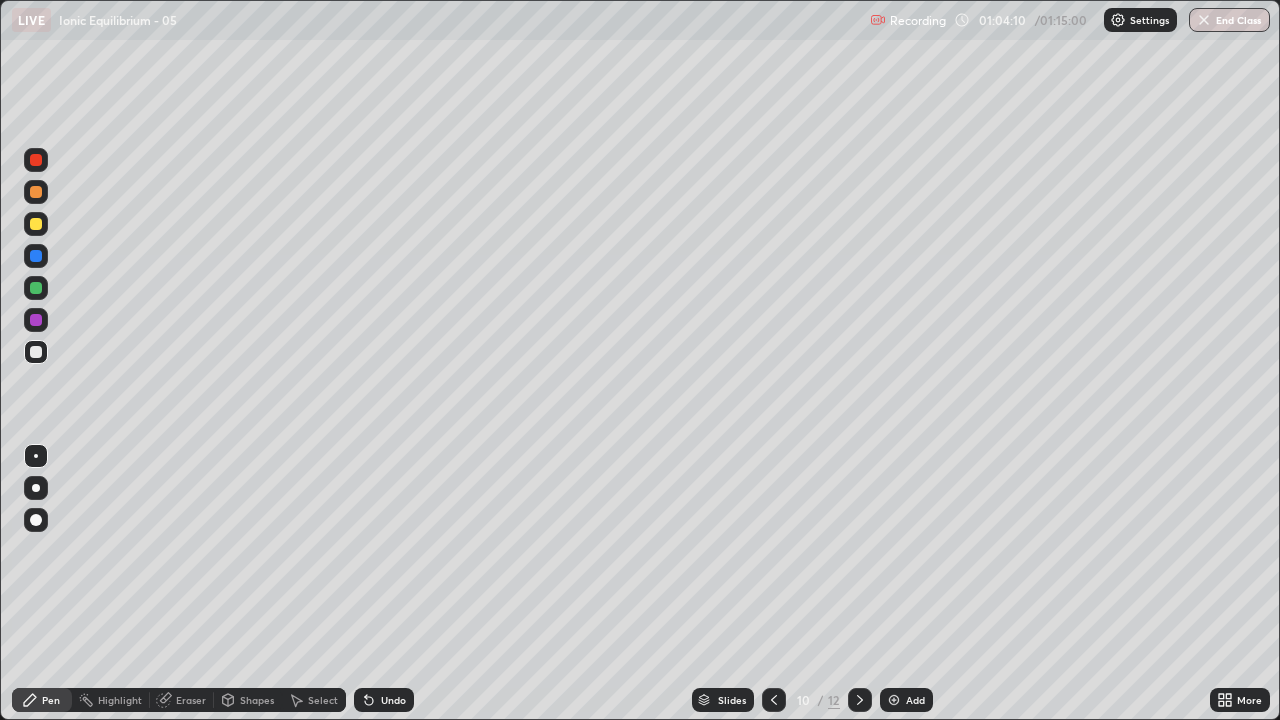 click 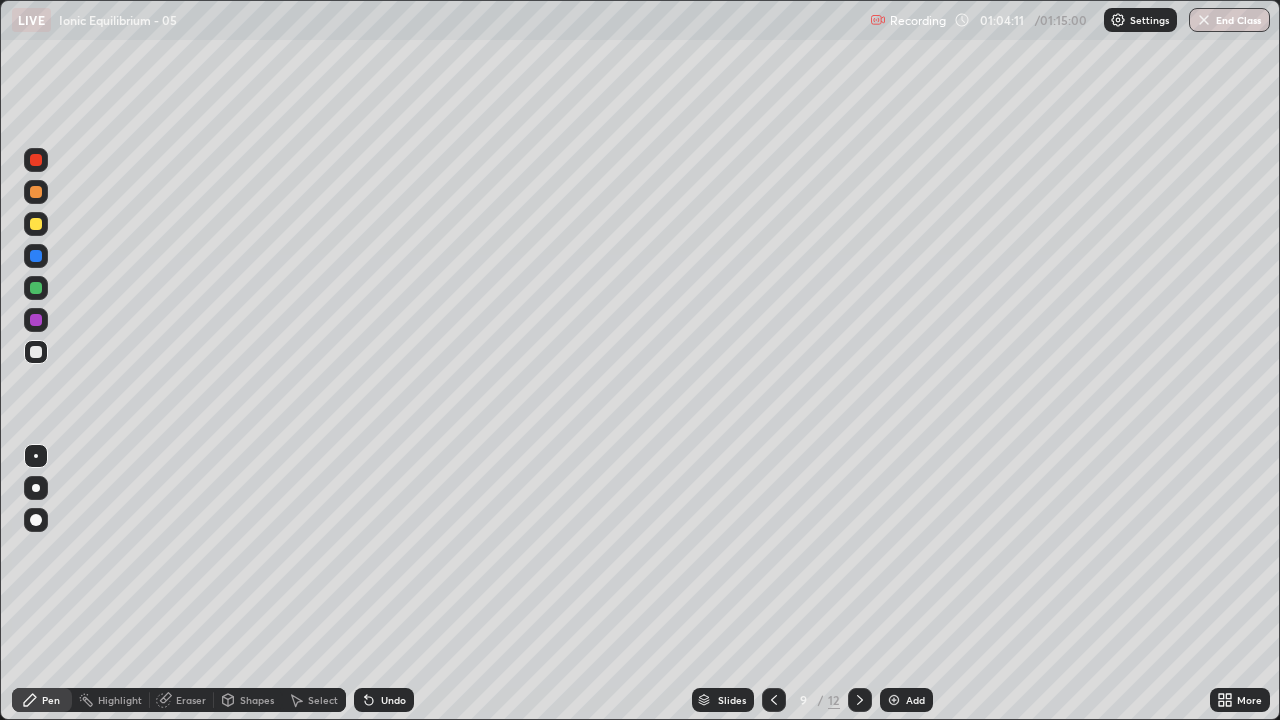 click 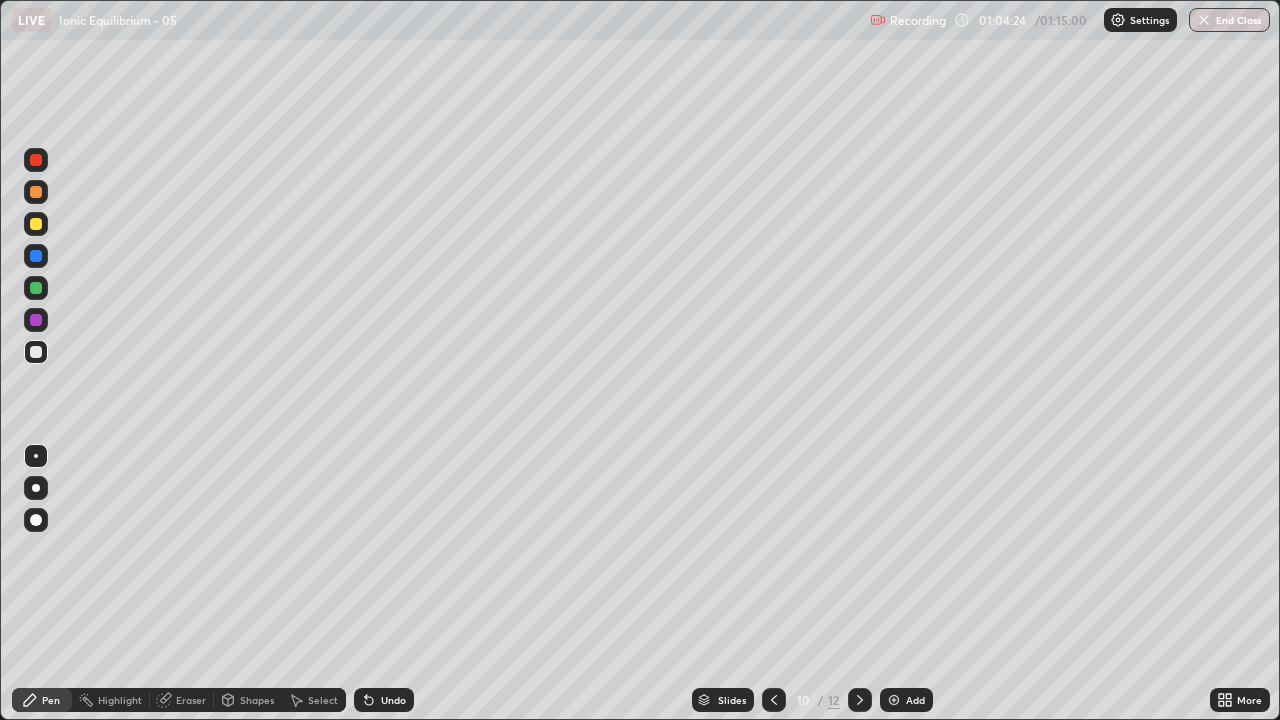 click 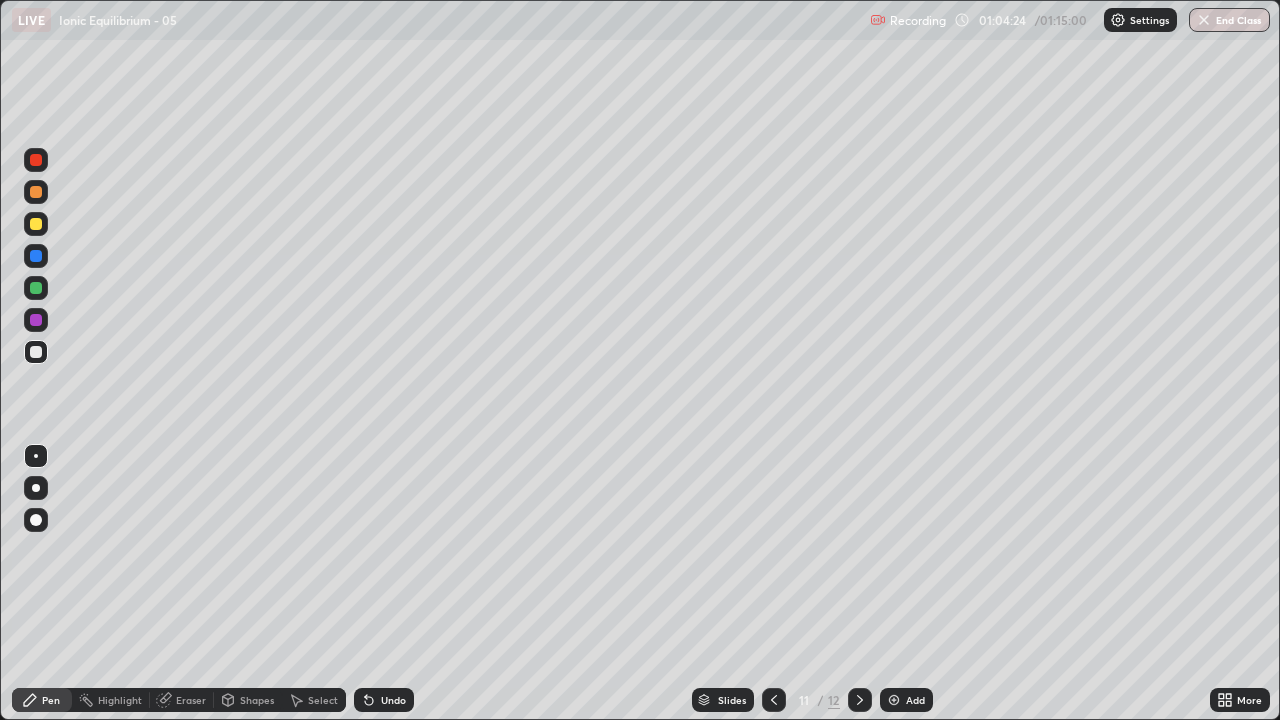 click at bounding box center [860, 700] 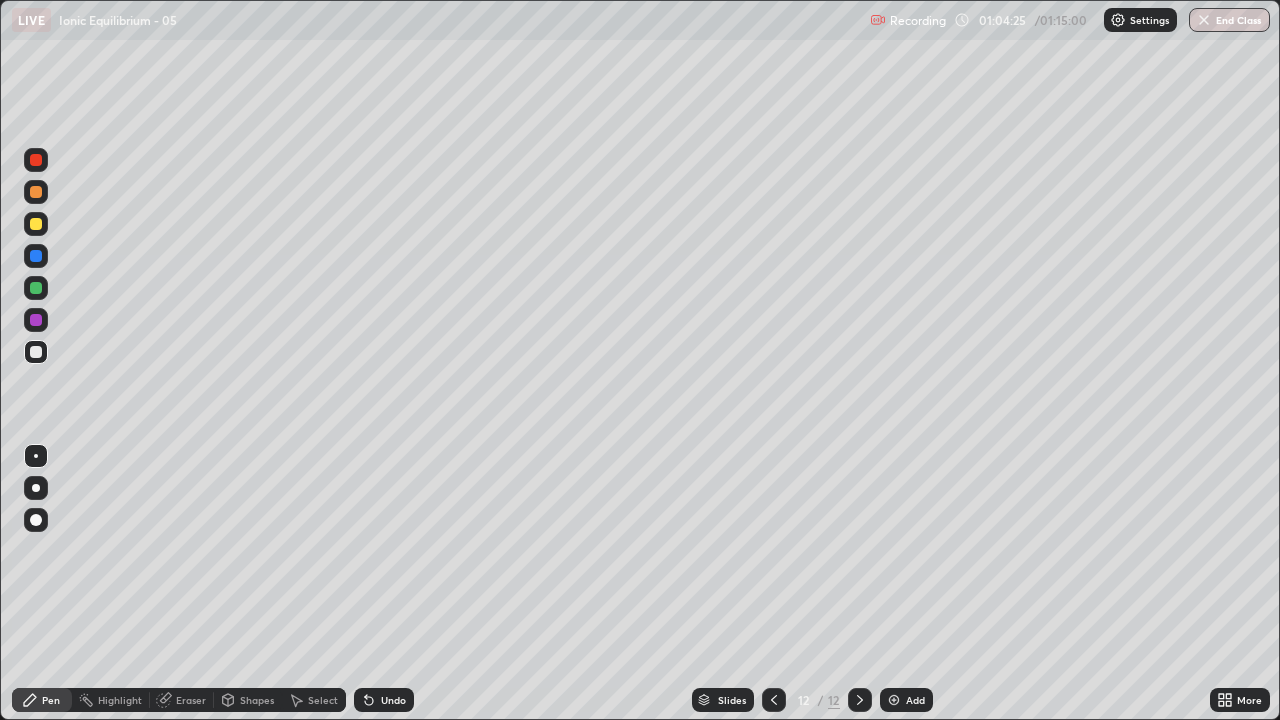 click 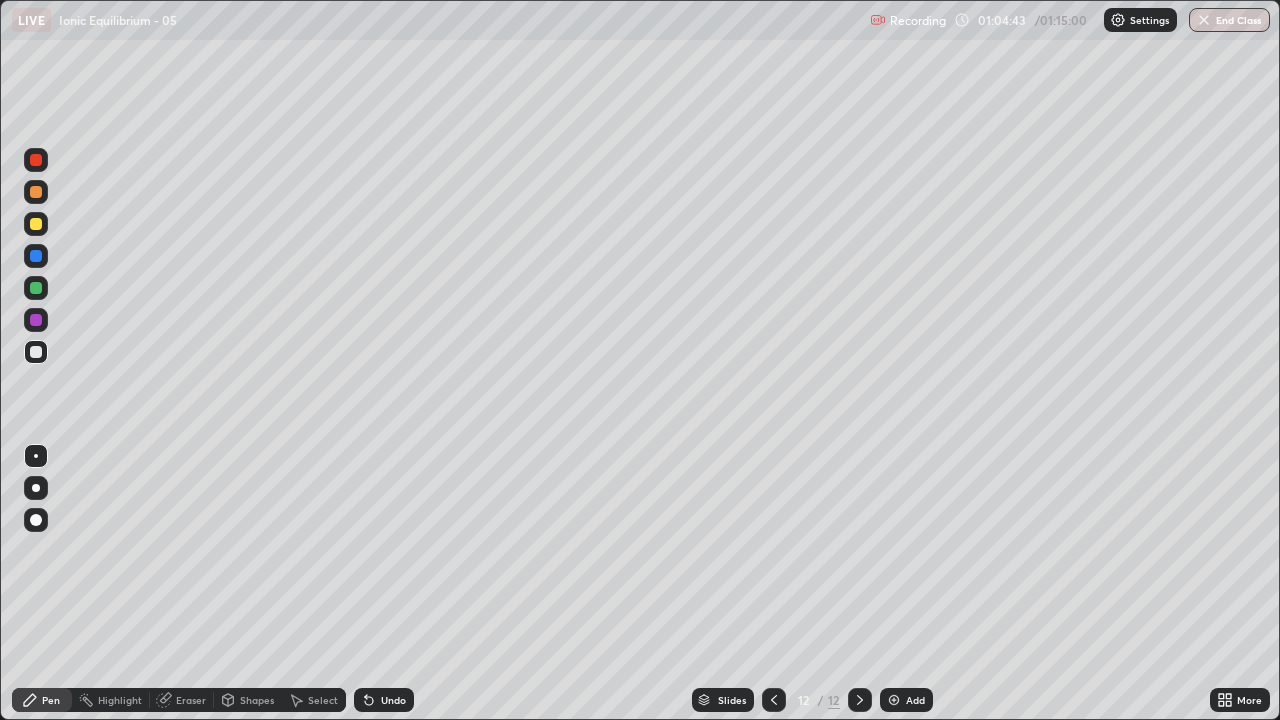 click on "Select" at bounding box center [314, 700] 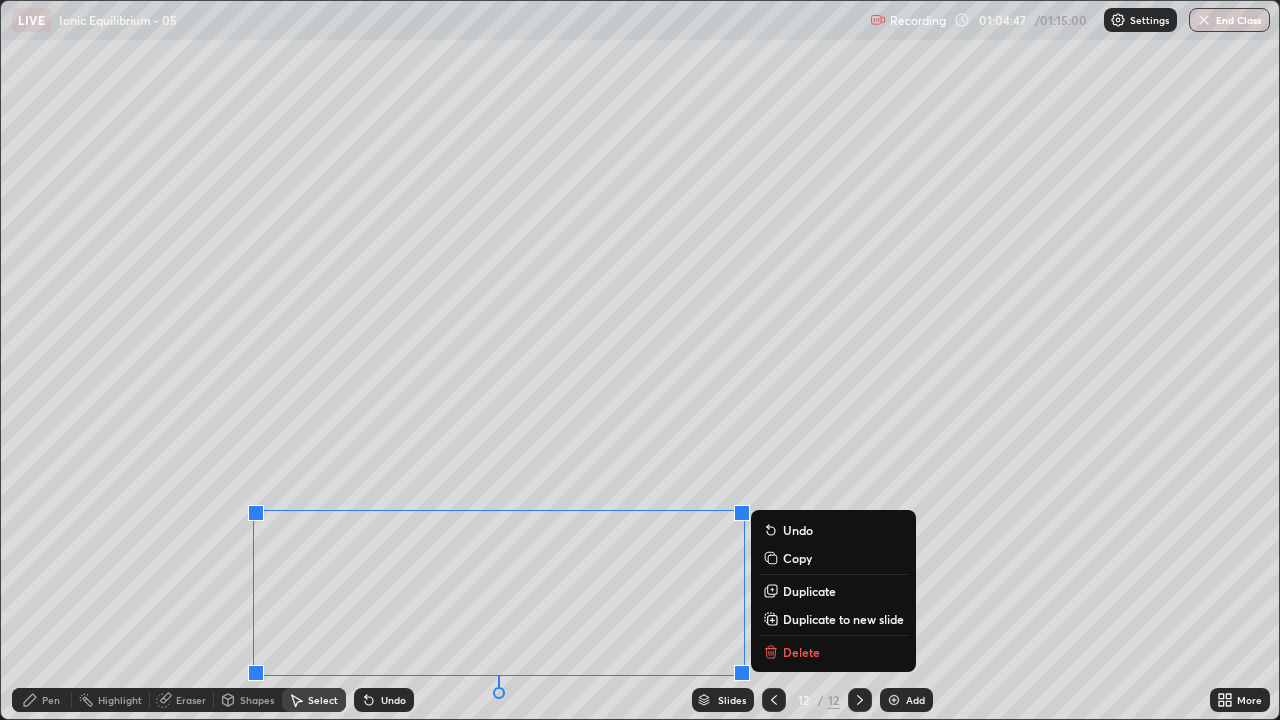 click on "Pen" at bounding box center [51, 700] 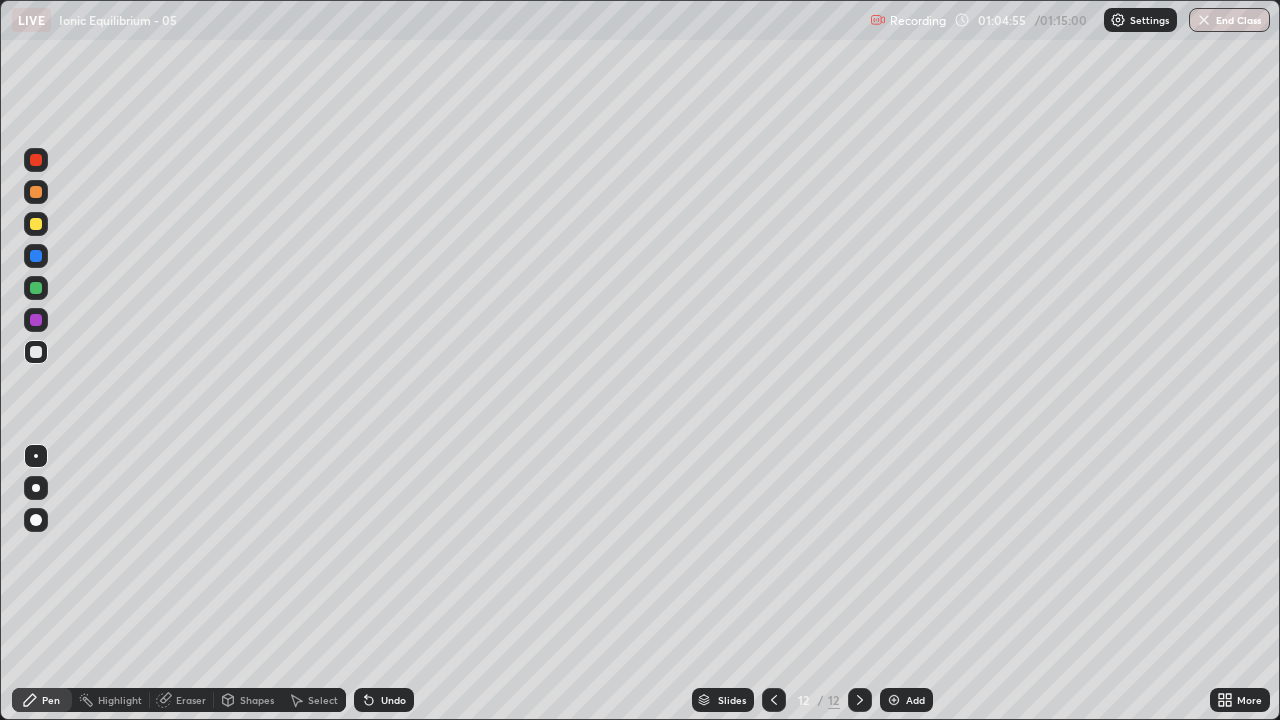 click on "Undo" at bounding box center (384, 700) 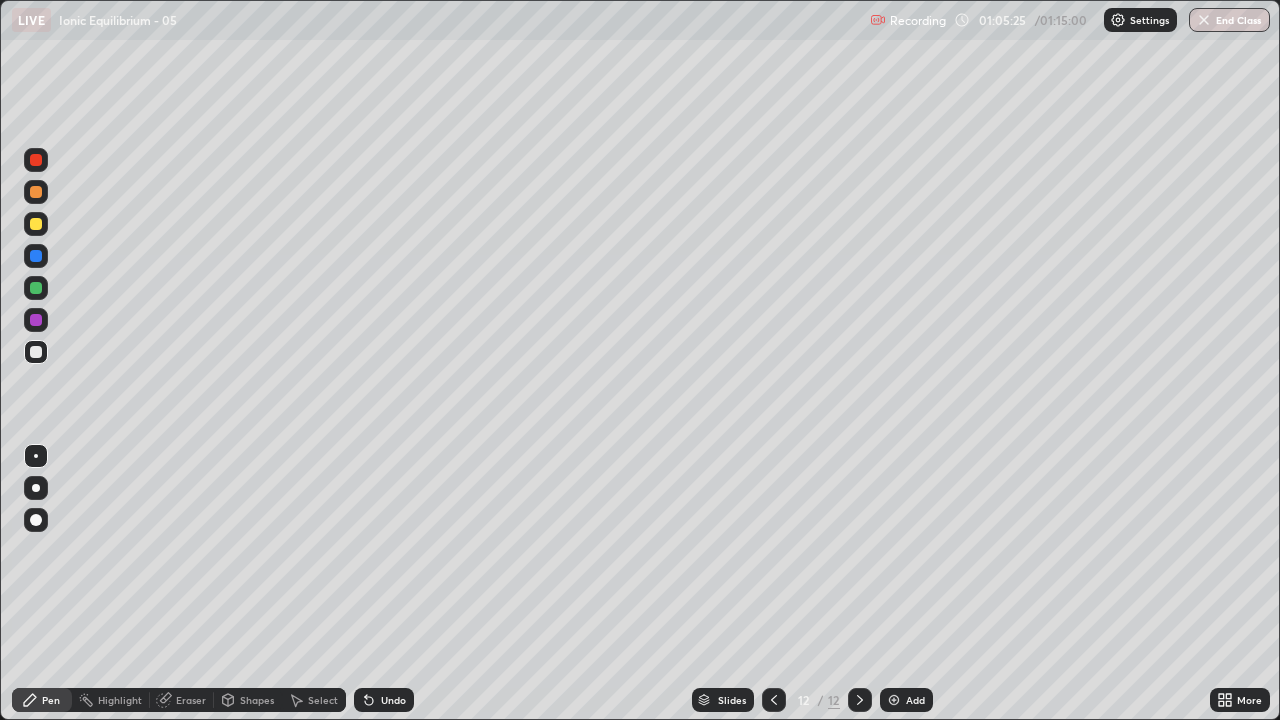 click at bounding box center [894, 700] 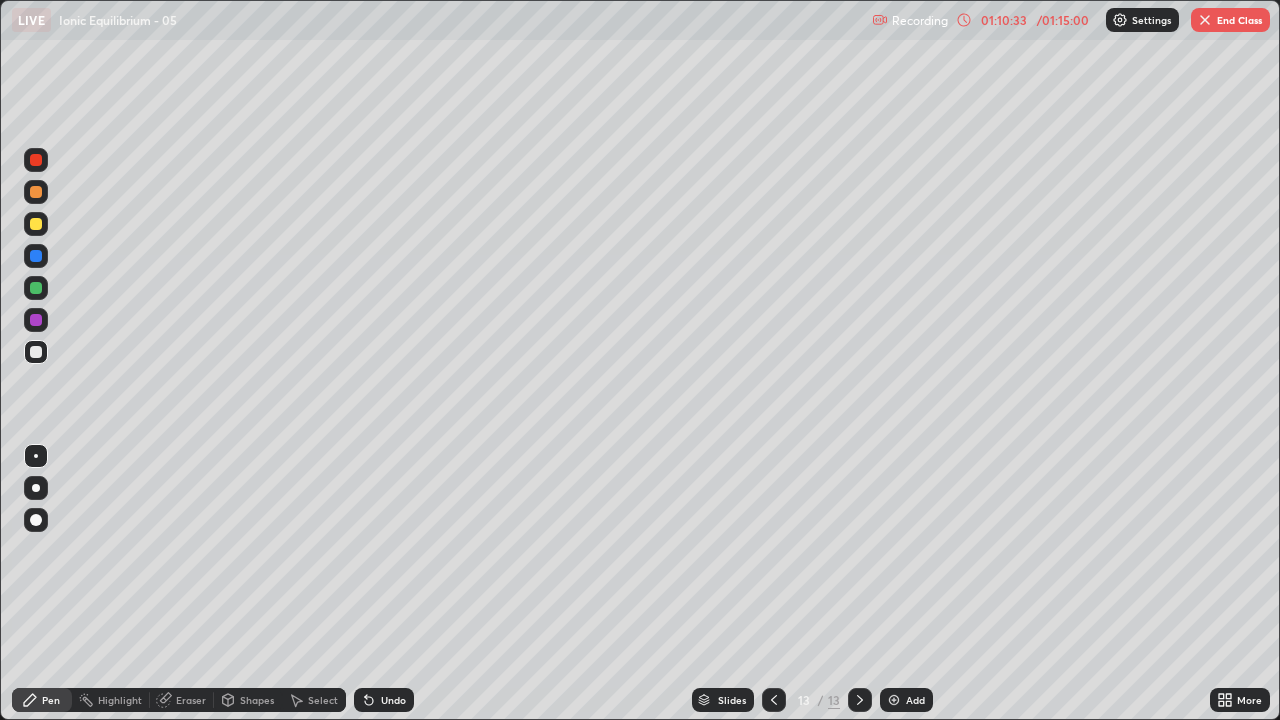 click 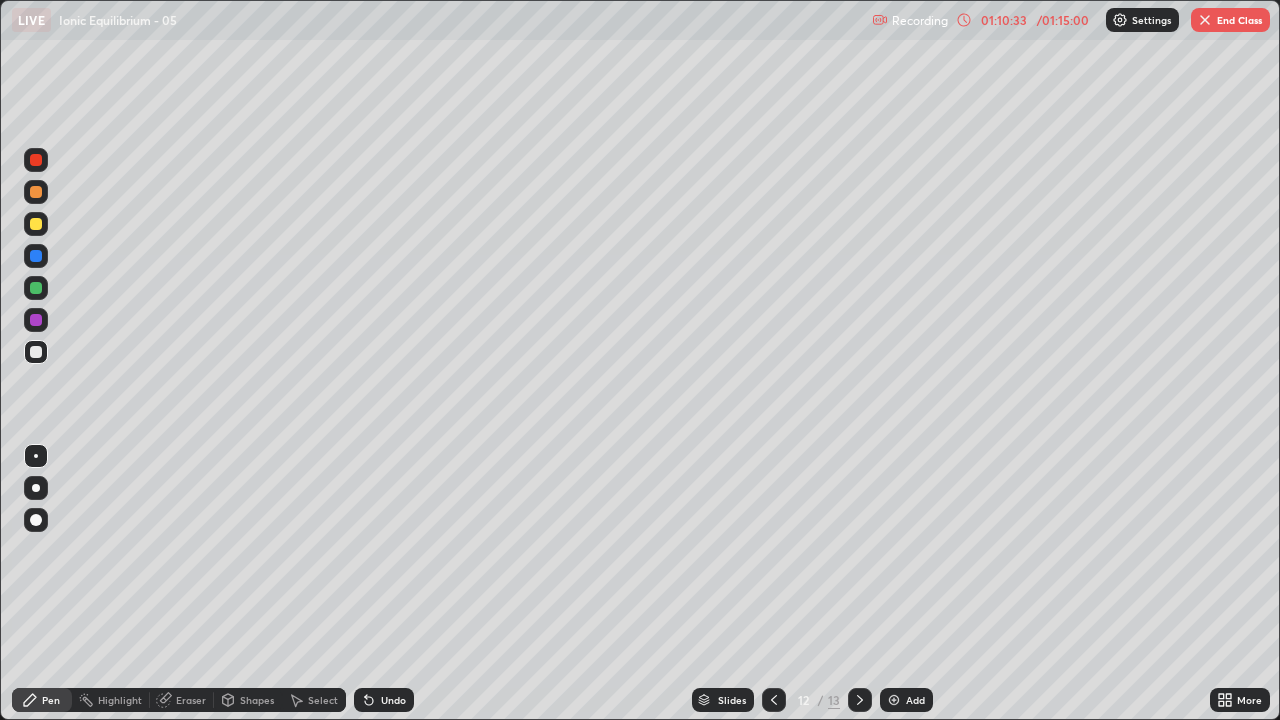 click at bounding box center (774, 700) 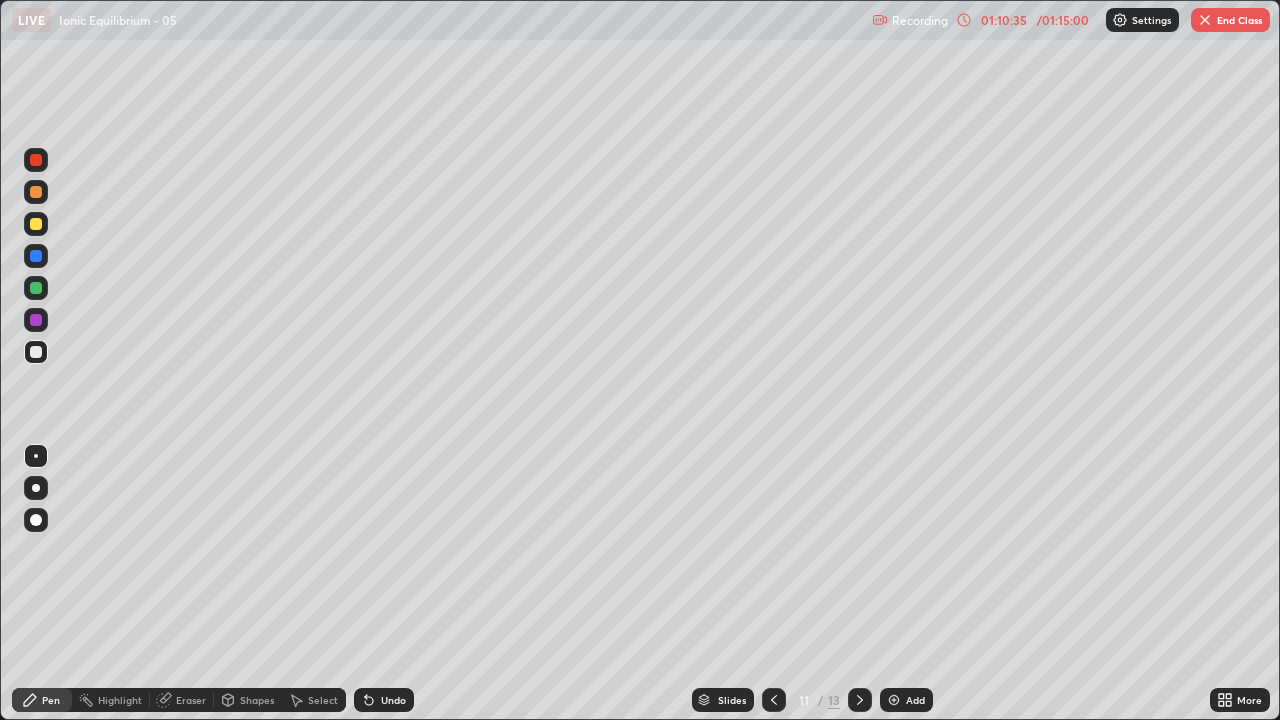 click 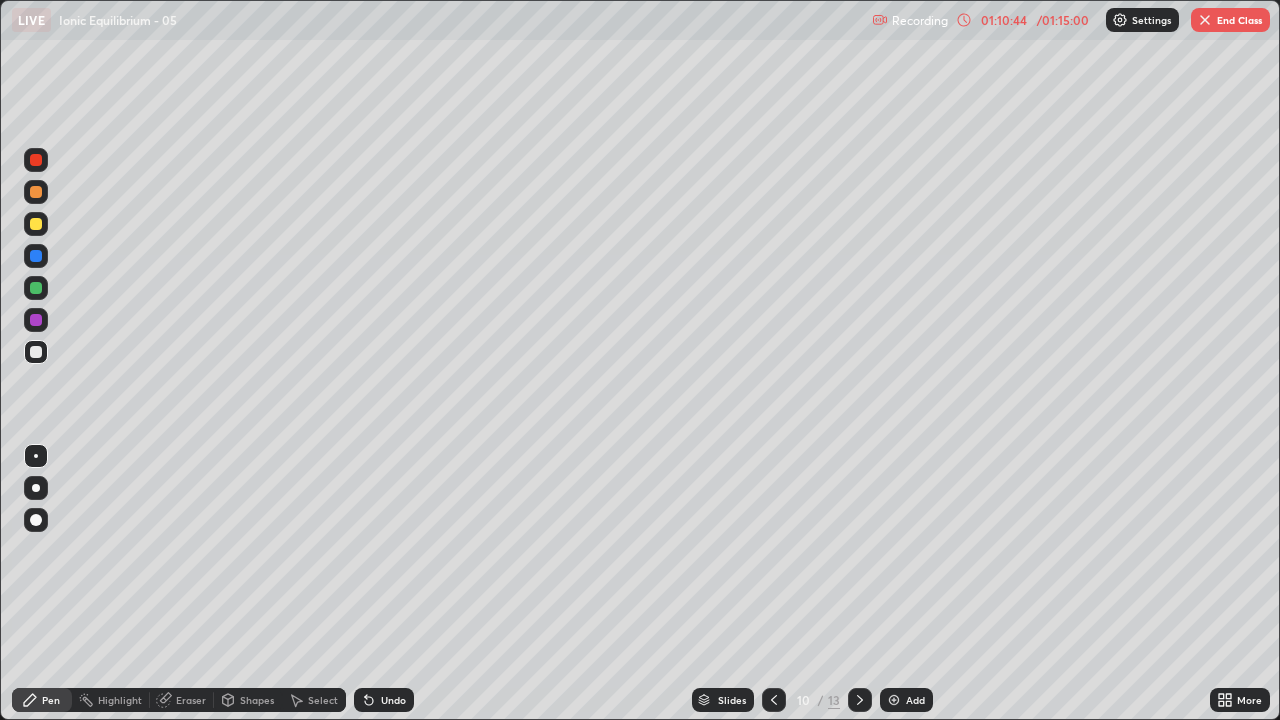 click 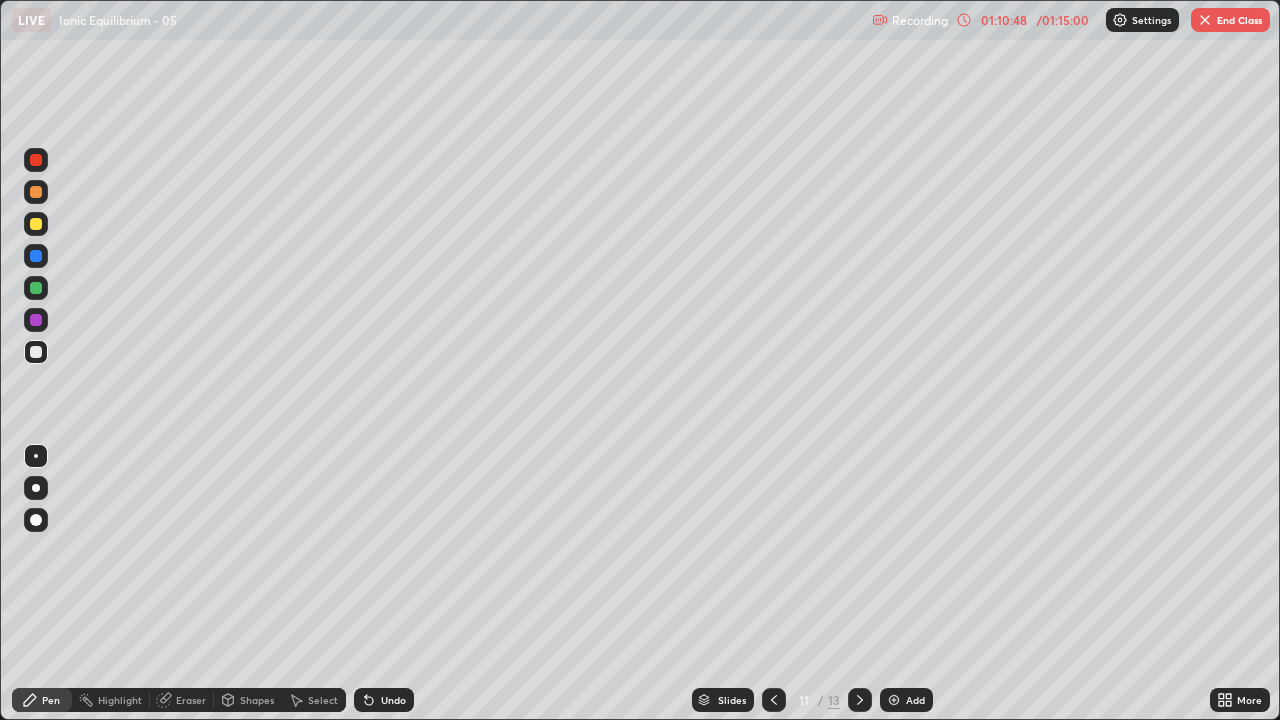 click 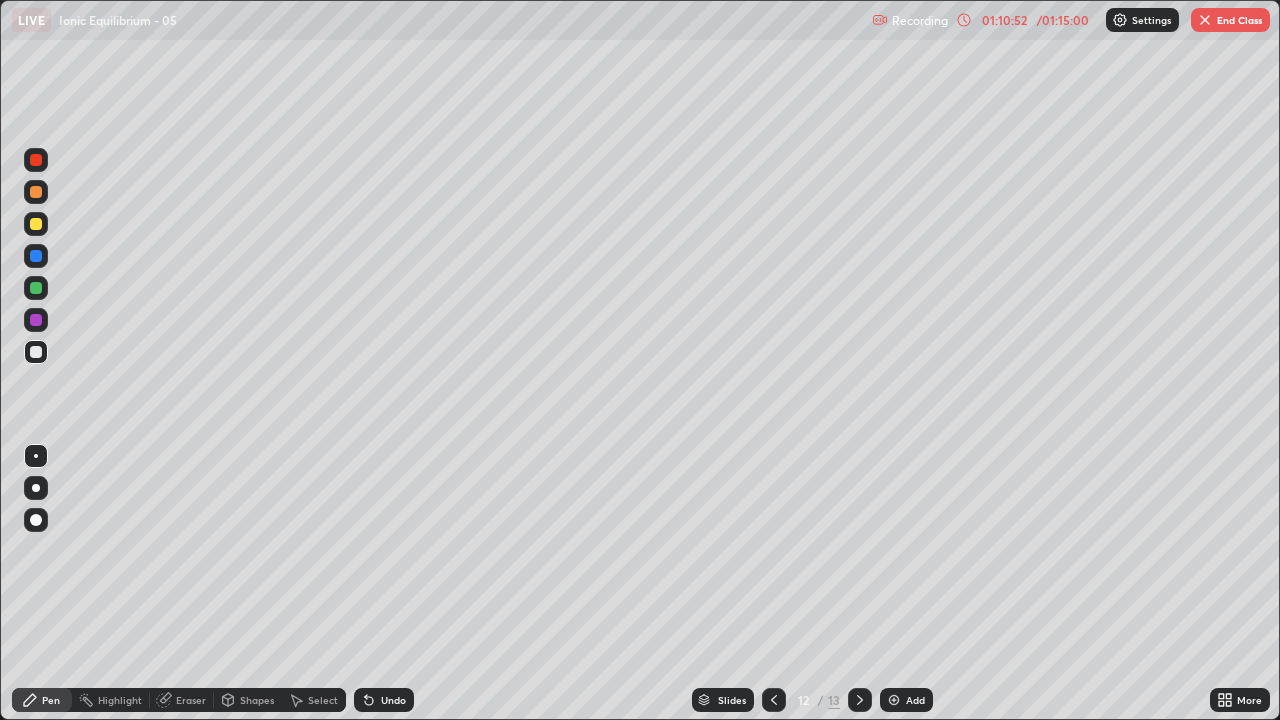 click 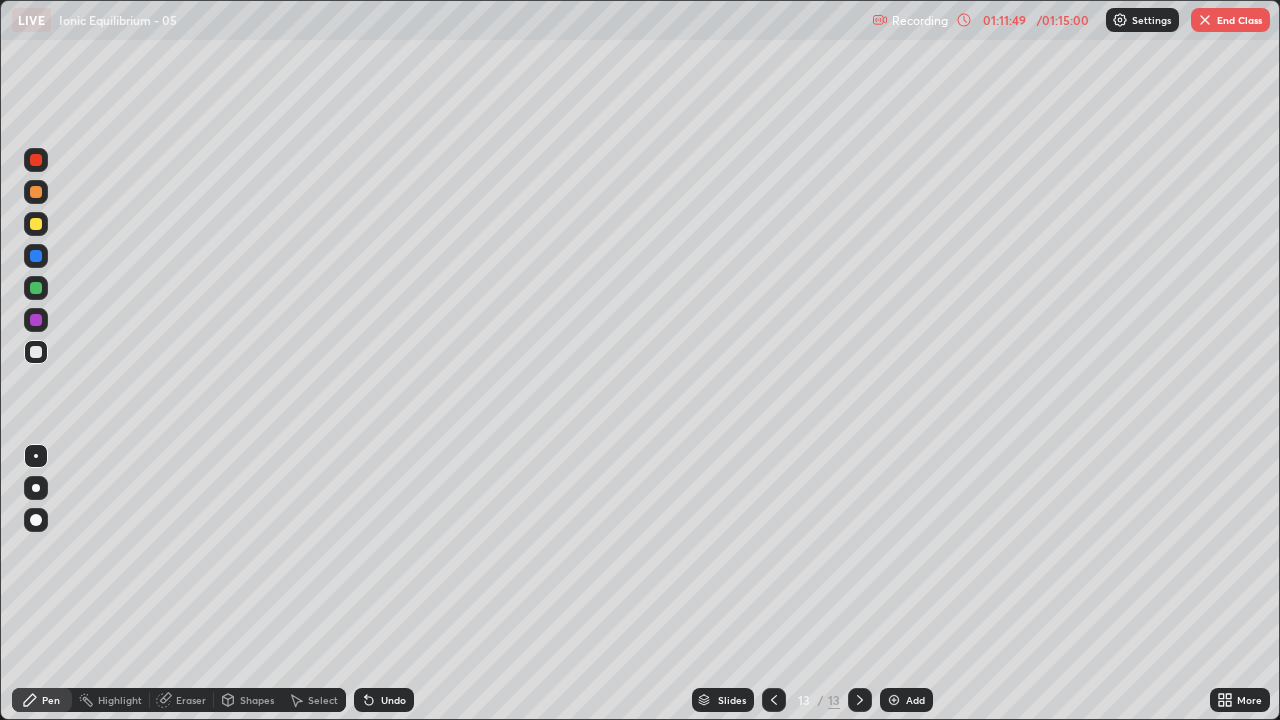 click on "End Class" at bounding box center [1230, 20] 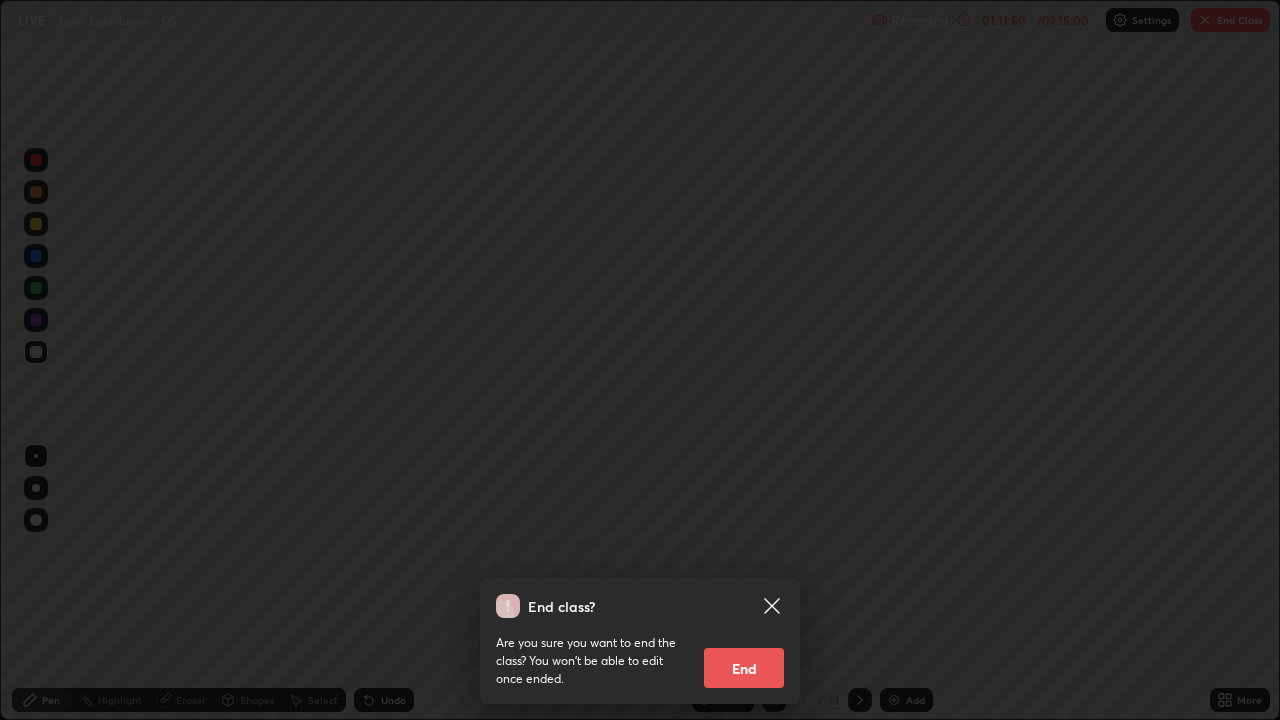 click on "End" at bounding box center [744, 668] 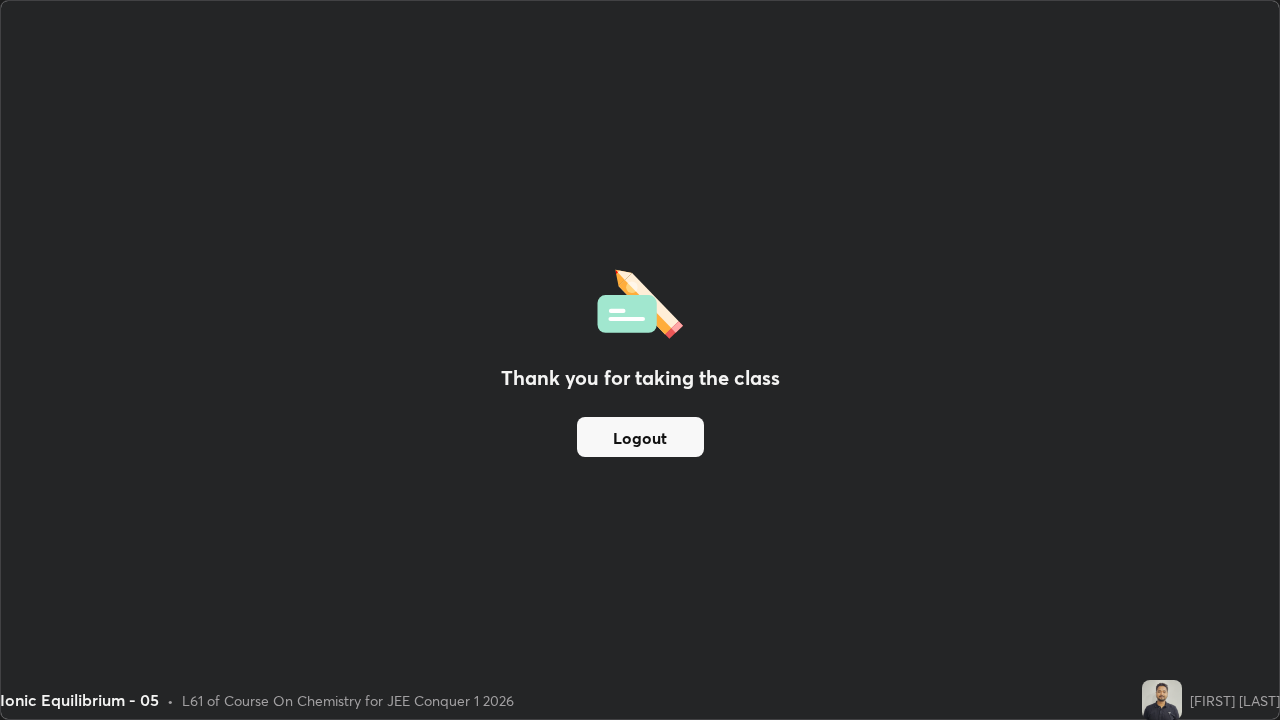 click on "Logout" at bounding box center (640, 437) 